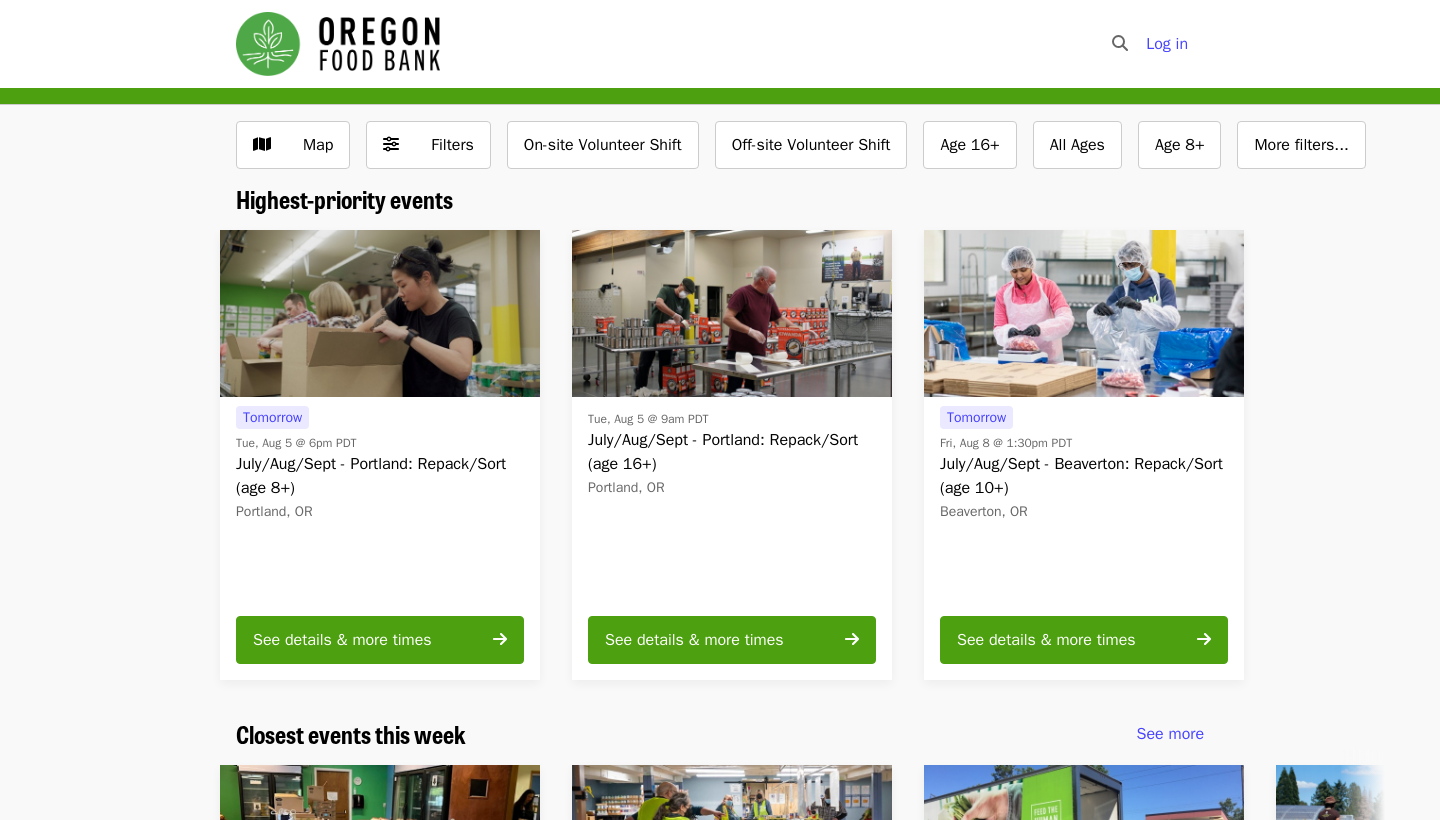 scroll, scrollTop: 0, scrollLeft: 0, axis: both 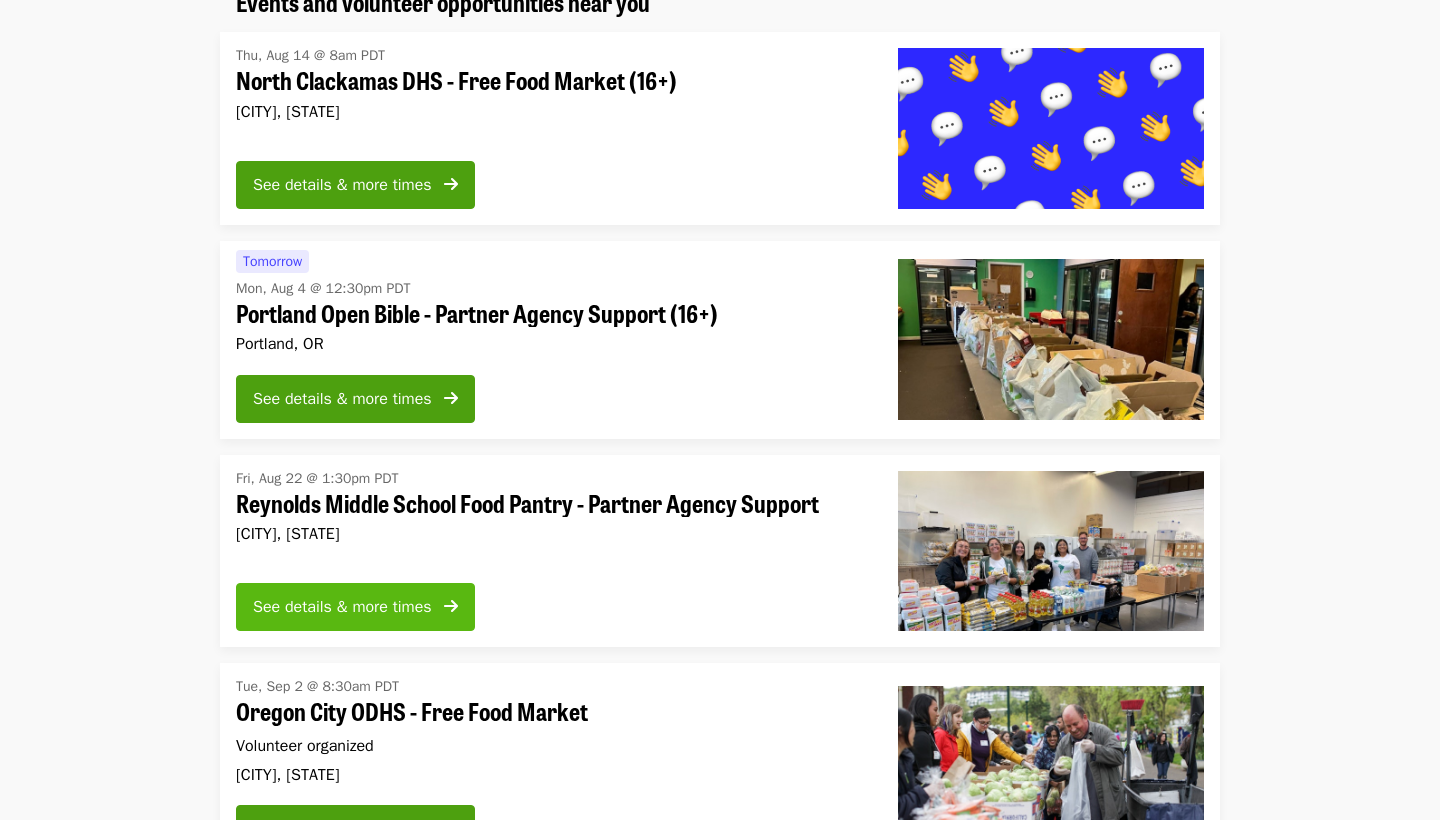 click at bounding box center (451, 606) 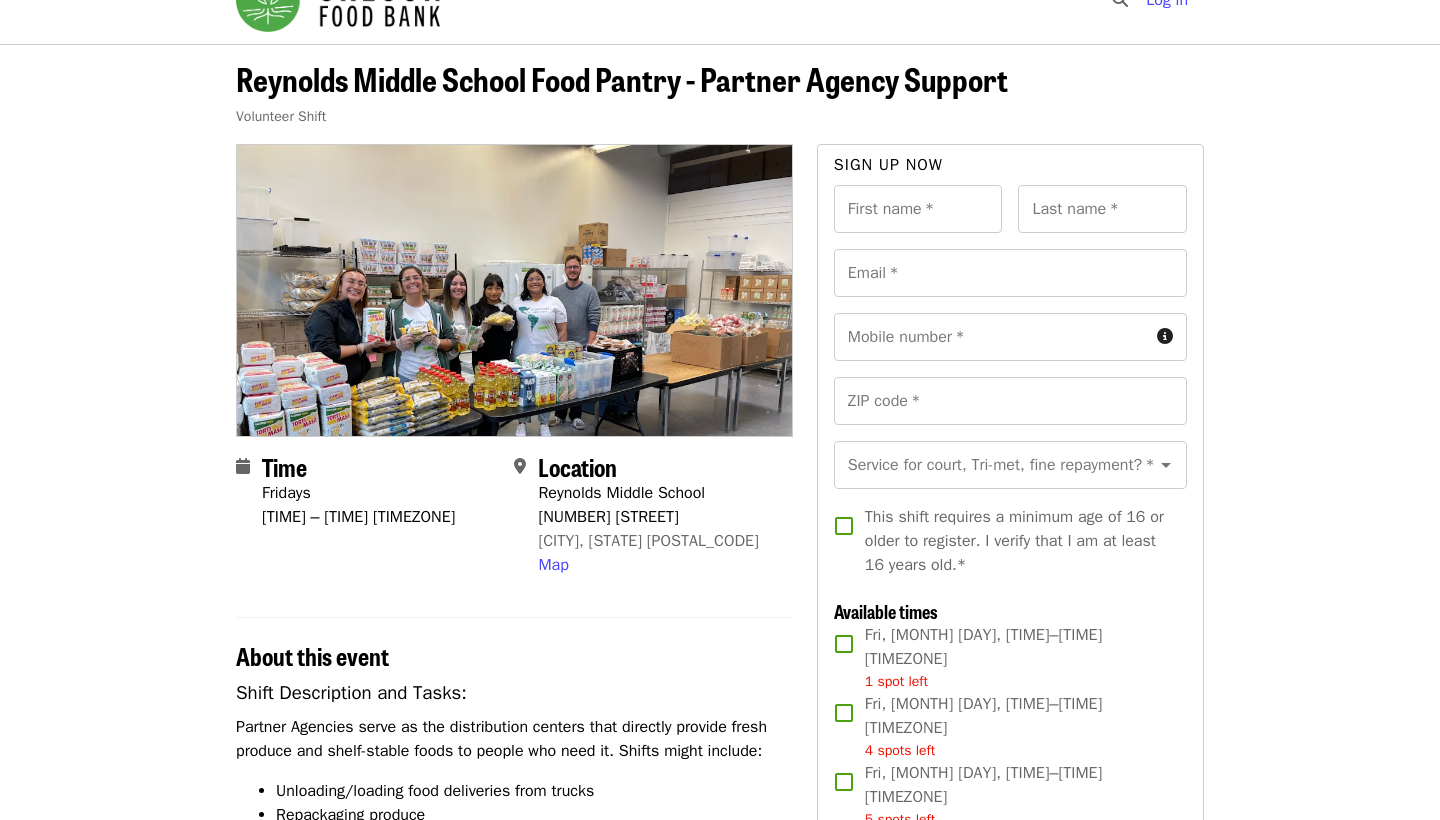 scroll, scrollTop: 0, scrollLeft: 0, axis: both 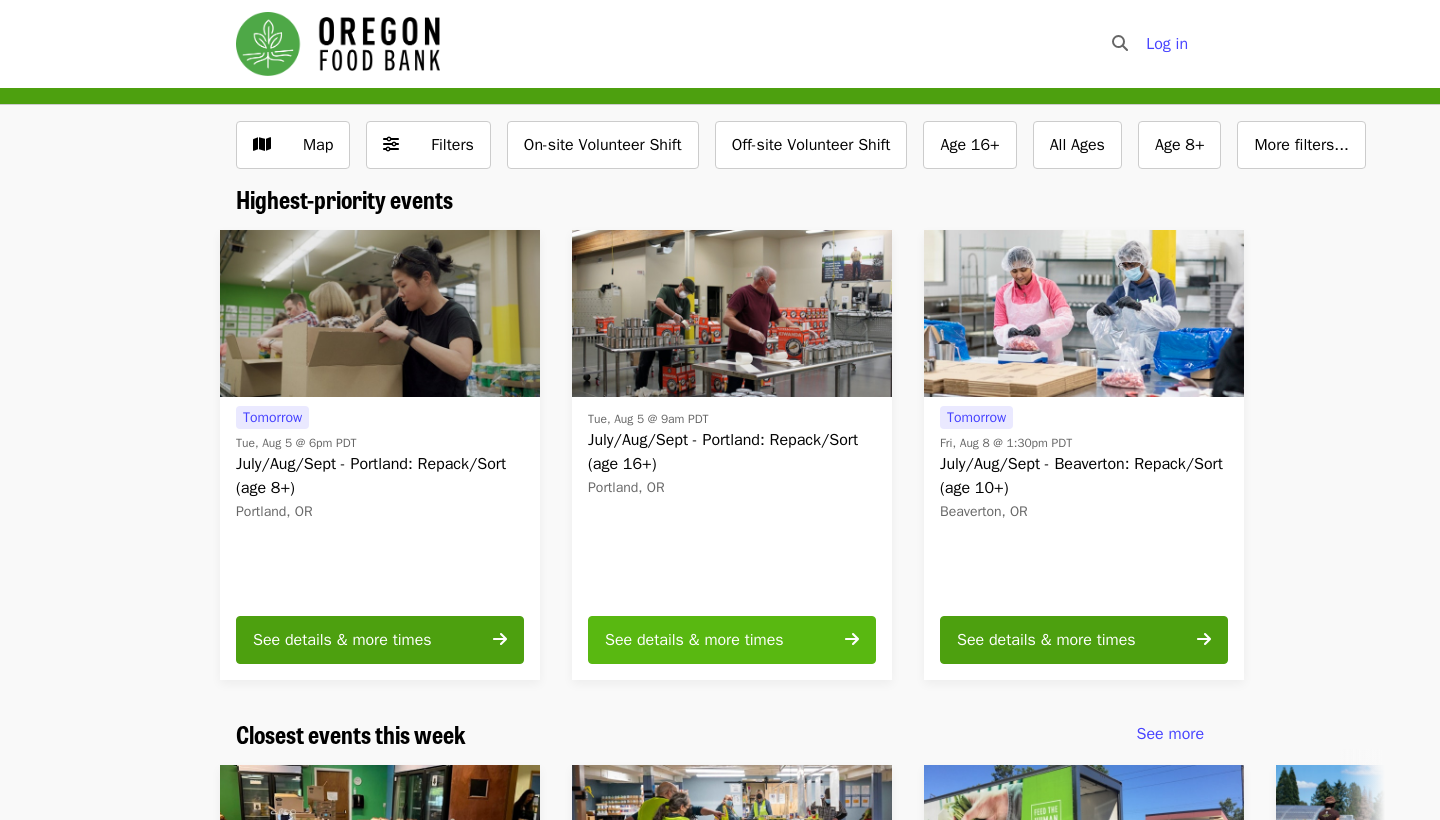 click on "See details & more times" at bounding box center (732, 640) 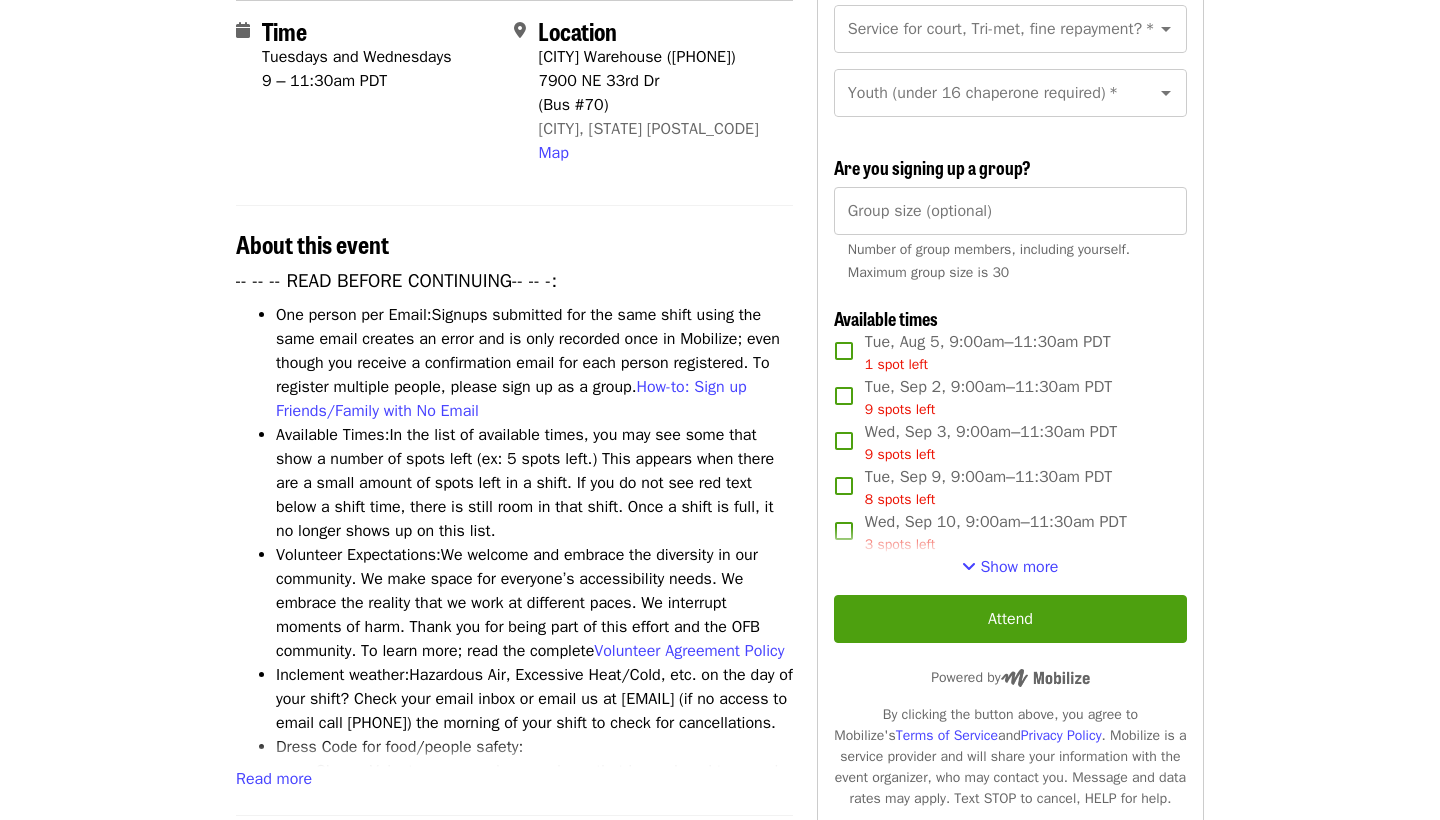 scroll, scrollTop: 520, scrollLeft: 0, axis: vertical 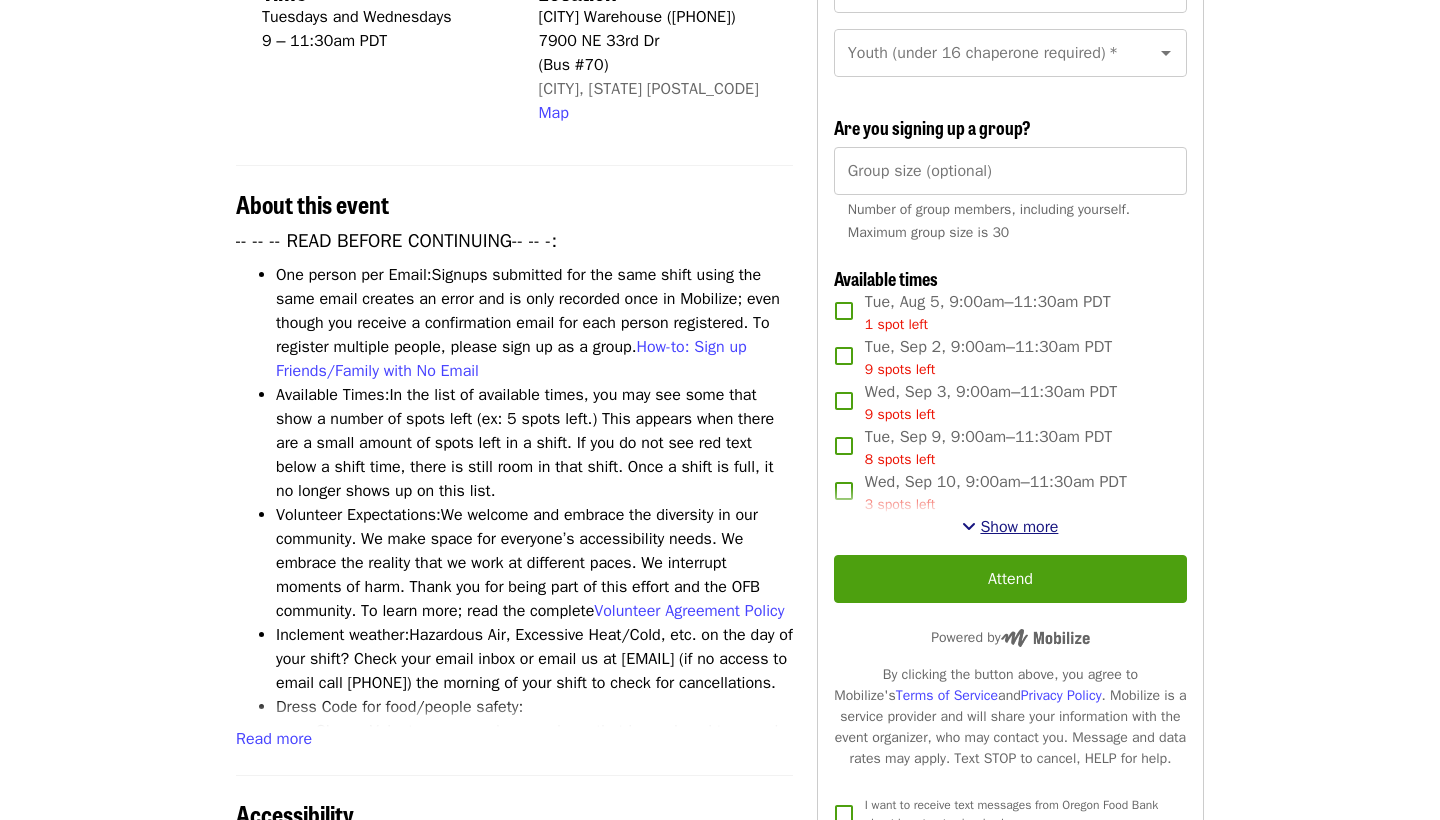 click on "Show more" at bounding box center (1019, 527) 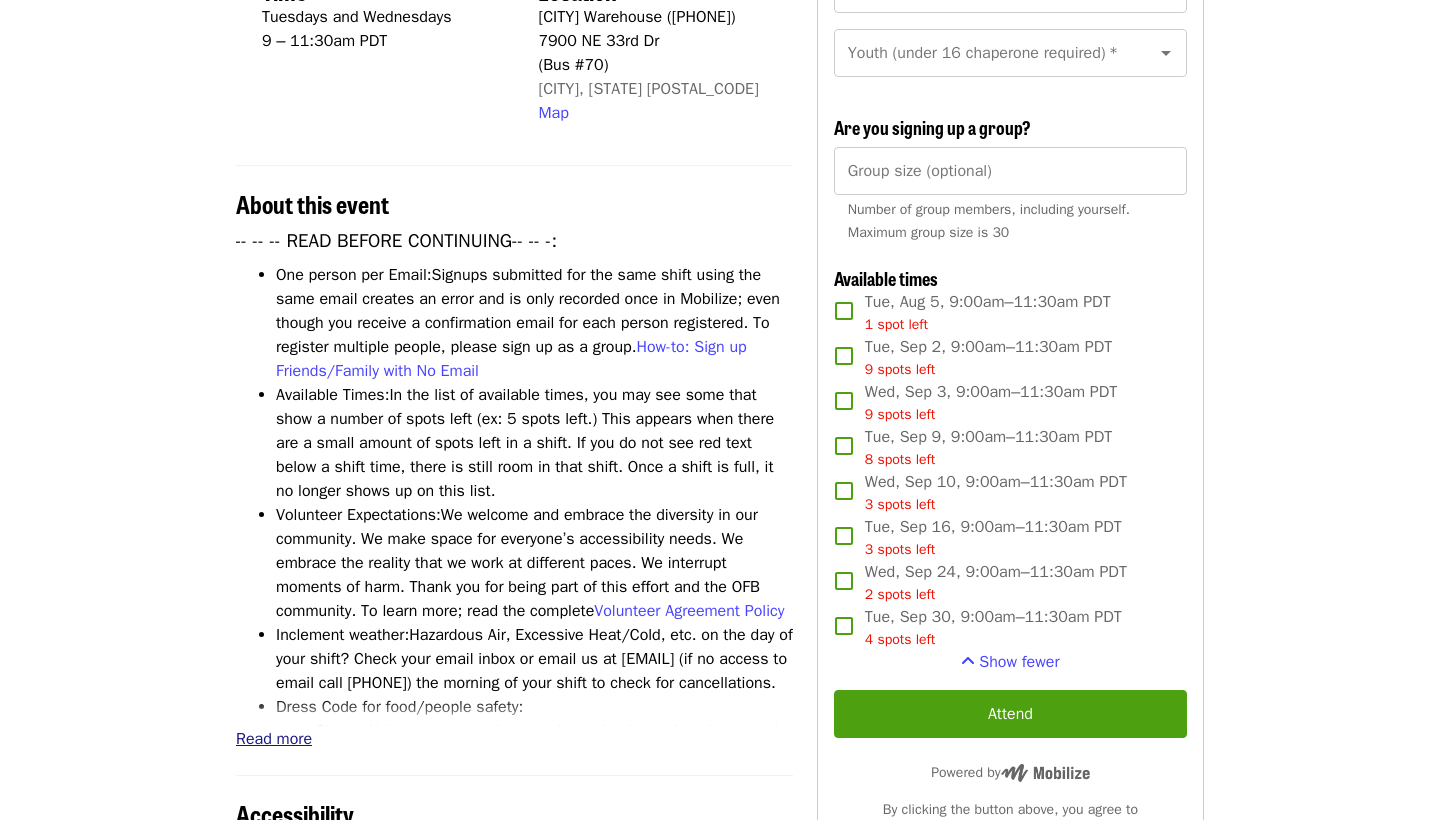 click on "Read more" at bounding box center [274, 739] 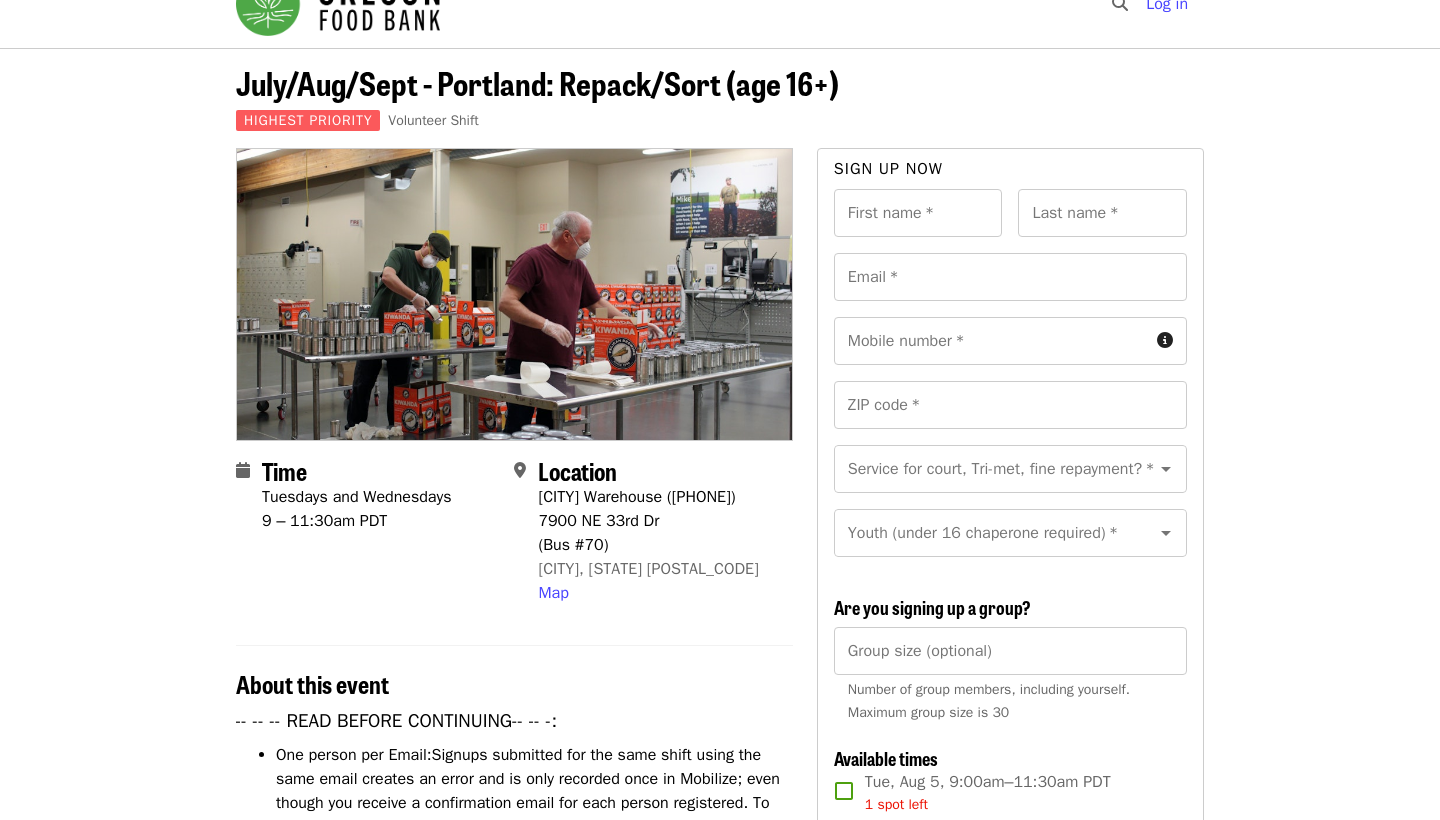 scroll, scrollTop: 0, scrollLeft: 0, axis: both 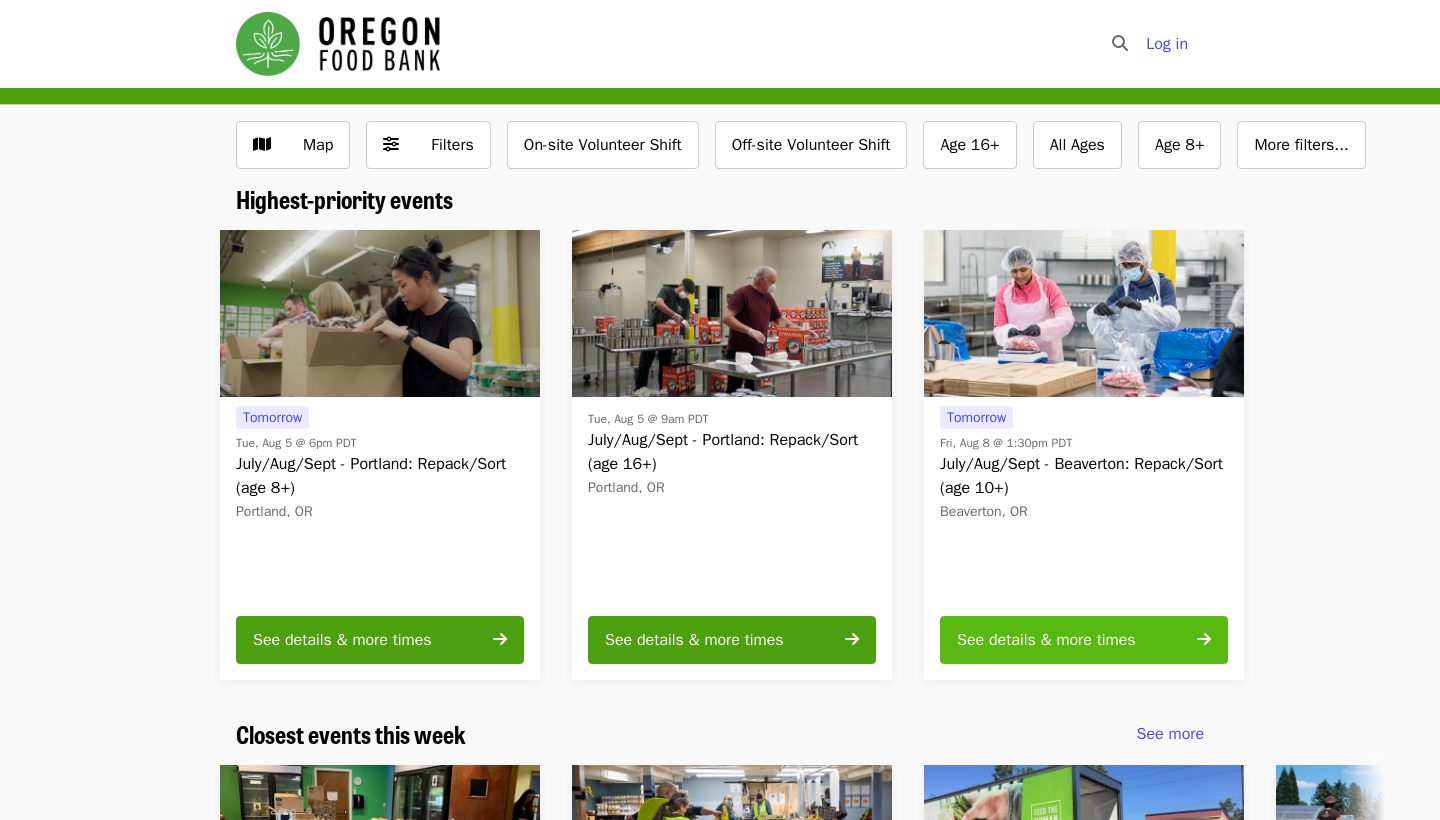 click on "See details & more times" at bounding box center (1046, 640) 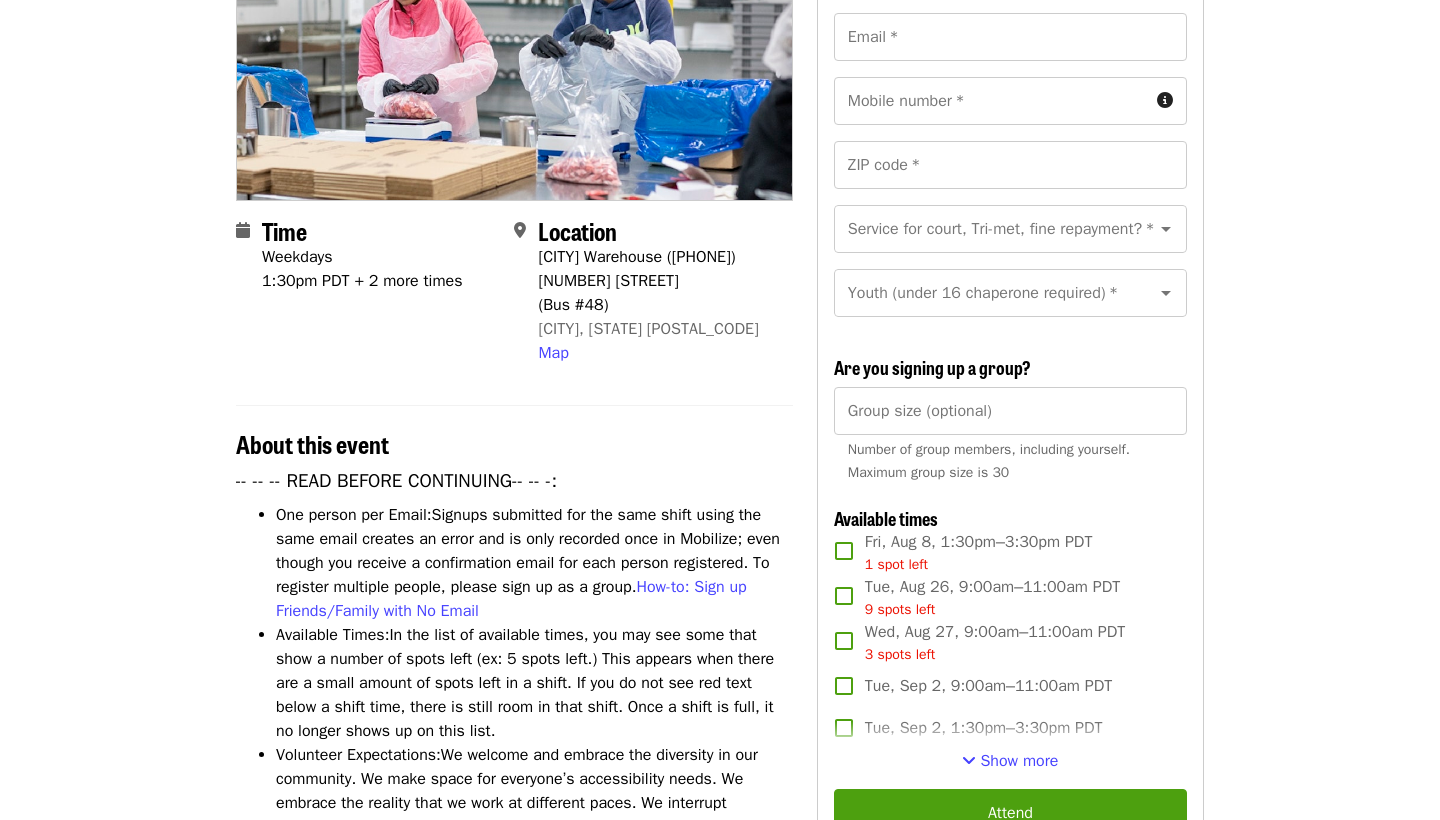 scroll, scrollTop: 320, scrollLeft: 0, axis: vertical 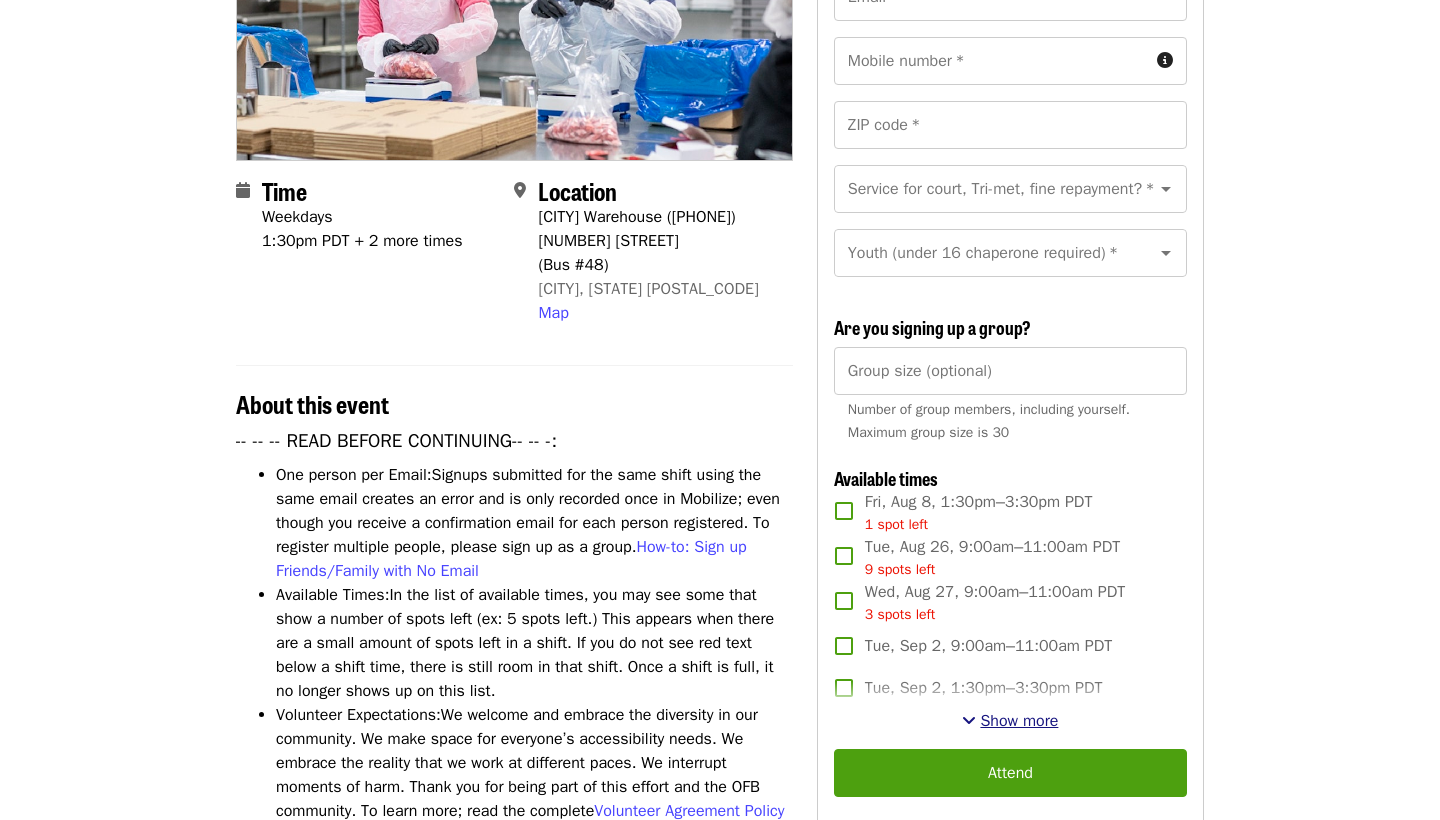 click on "Show more" at bounding box center [1019, 721] 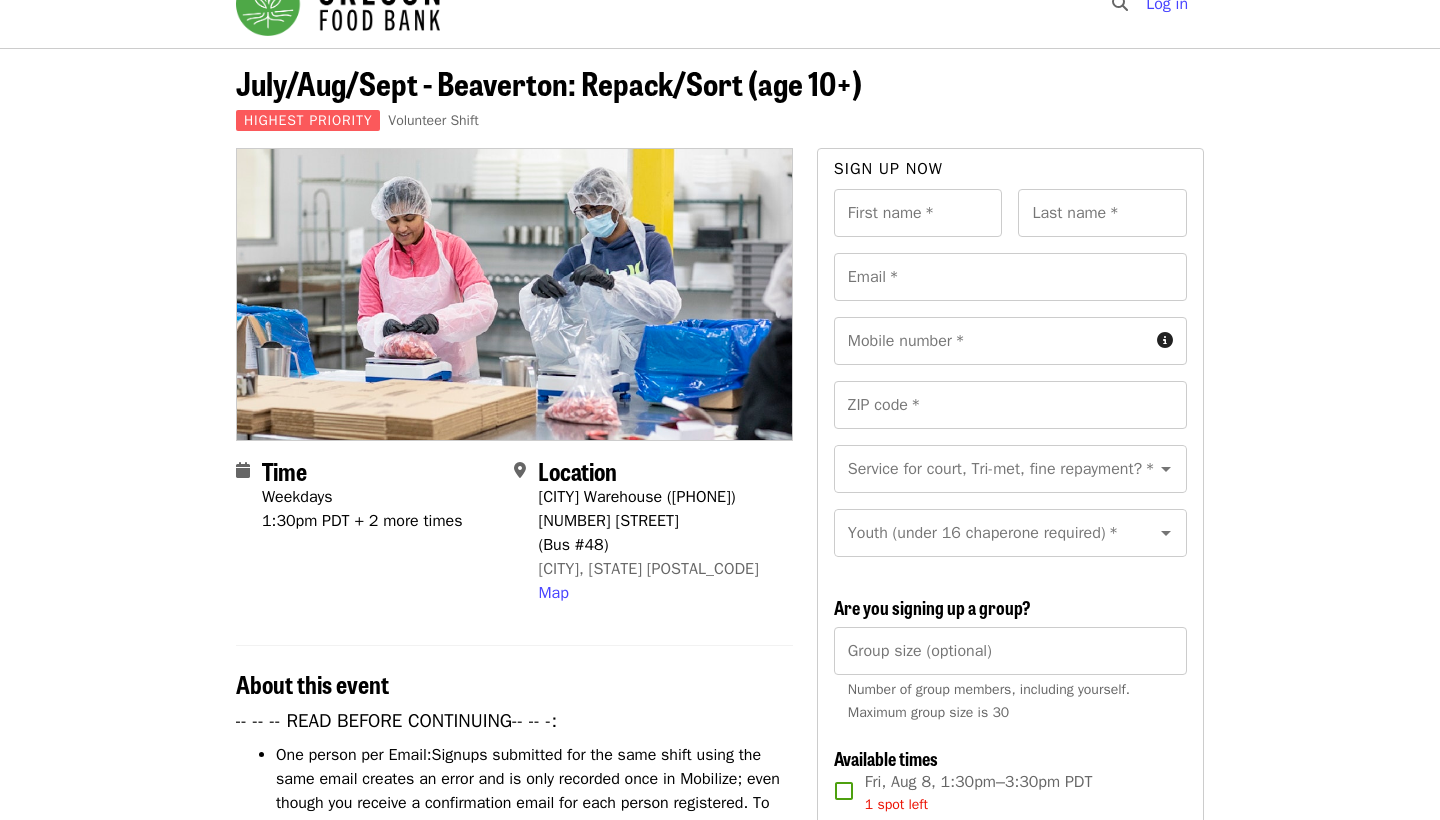 scroll, scrollTop: 0, scrollLeft: 0, axis: both 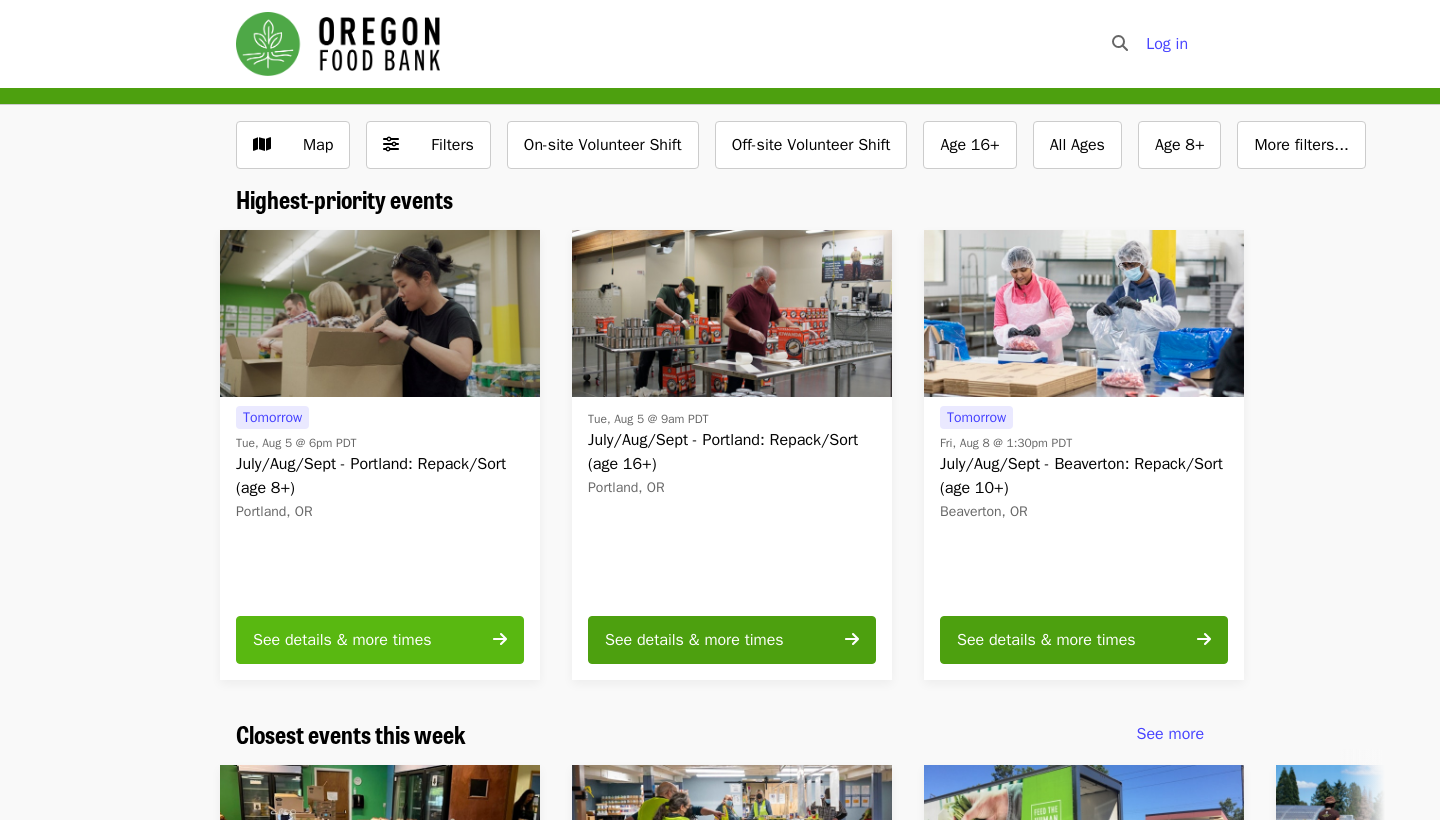 click at bounding box center (500, 639) 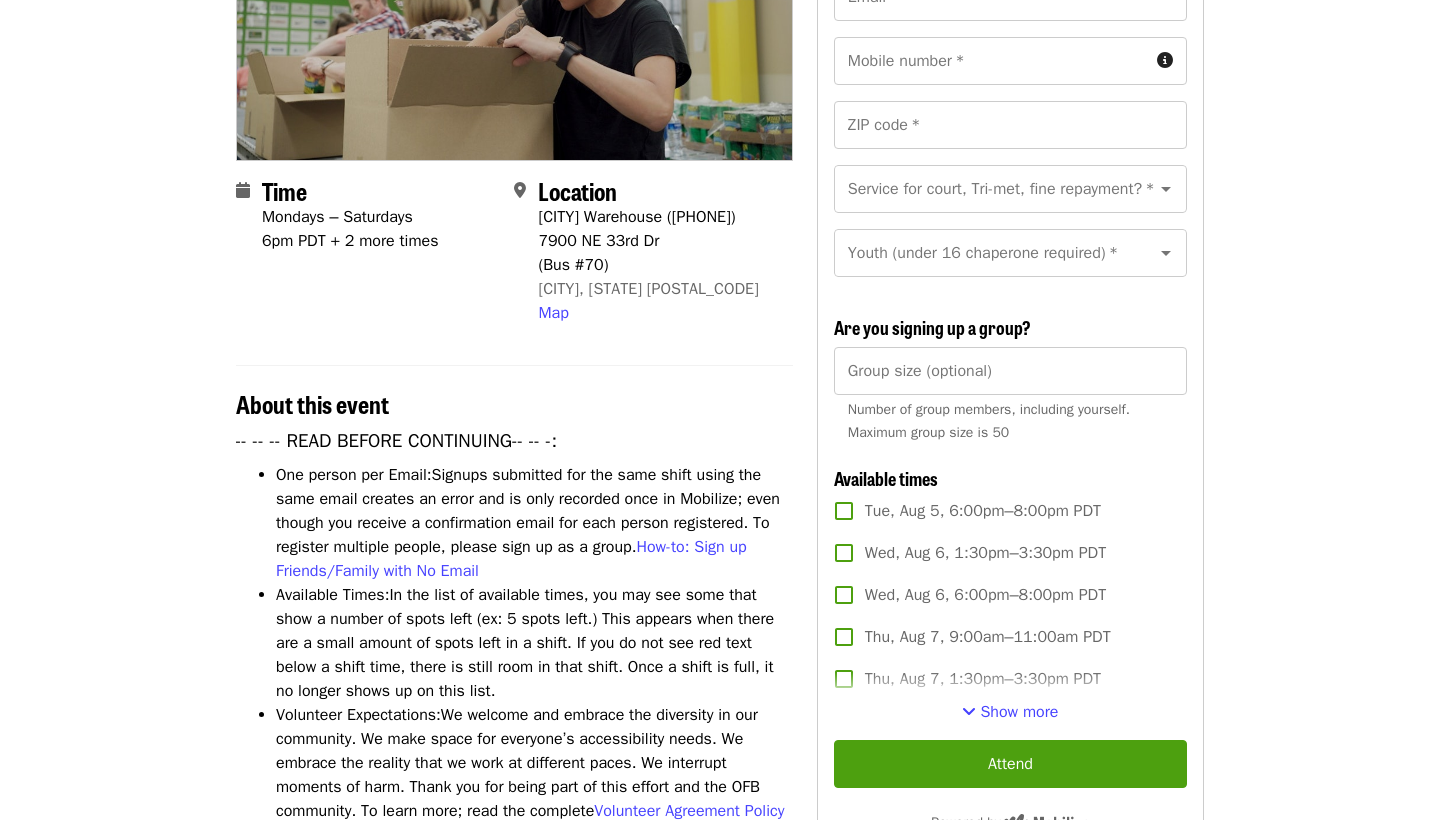 scroll, scrollTop: 360, scrollLeft: 0, axis: vertical 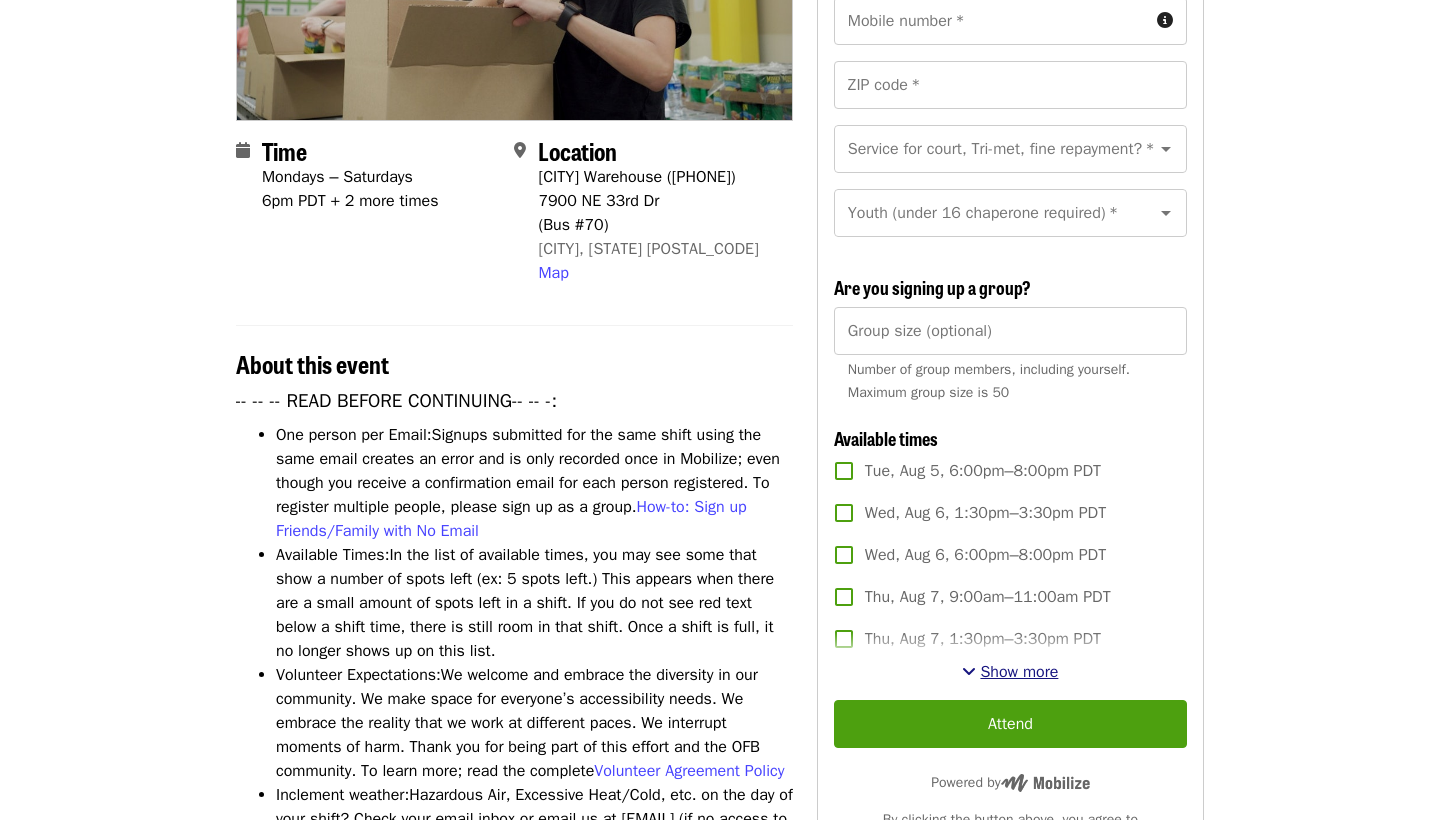 click on "Show more" at bounding box center (1019, 672) 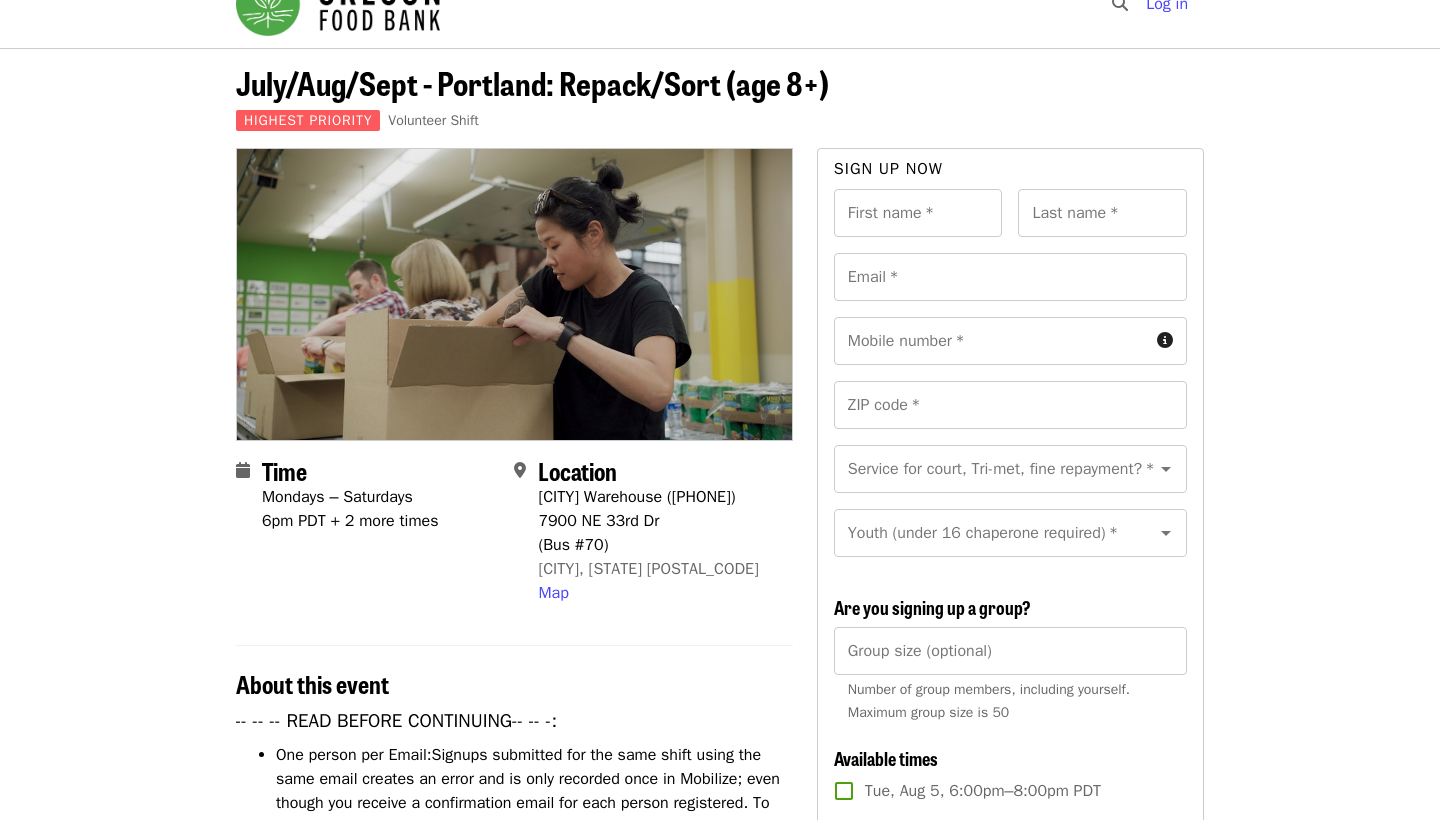 scroll, scrollTop: 0, scrollLeft: 0, axis: both 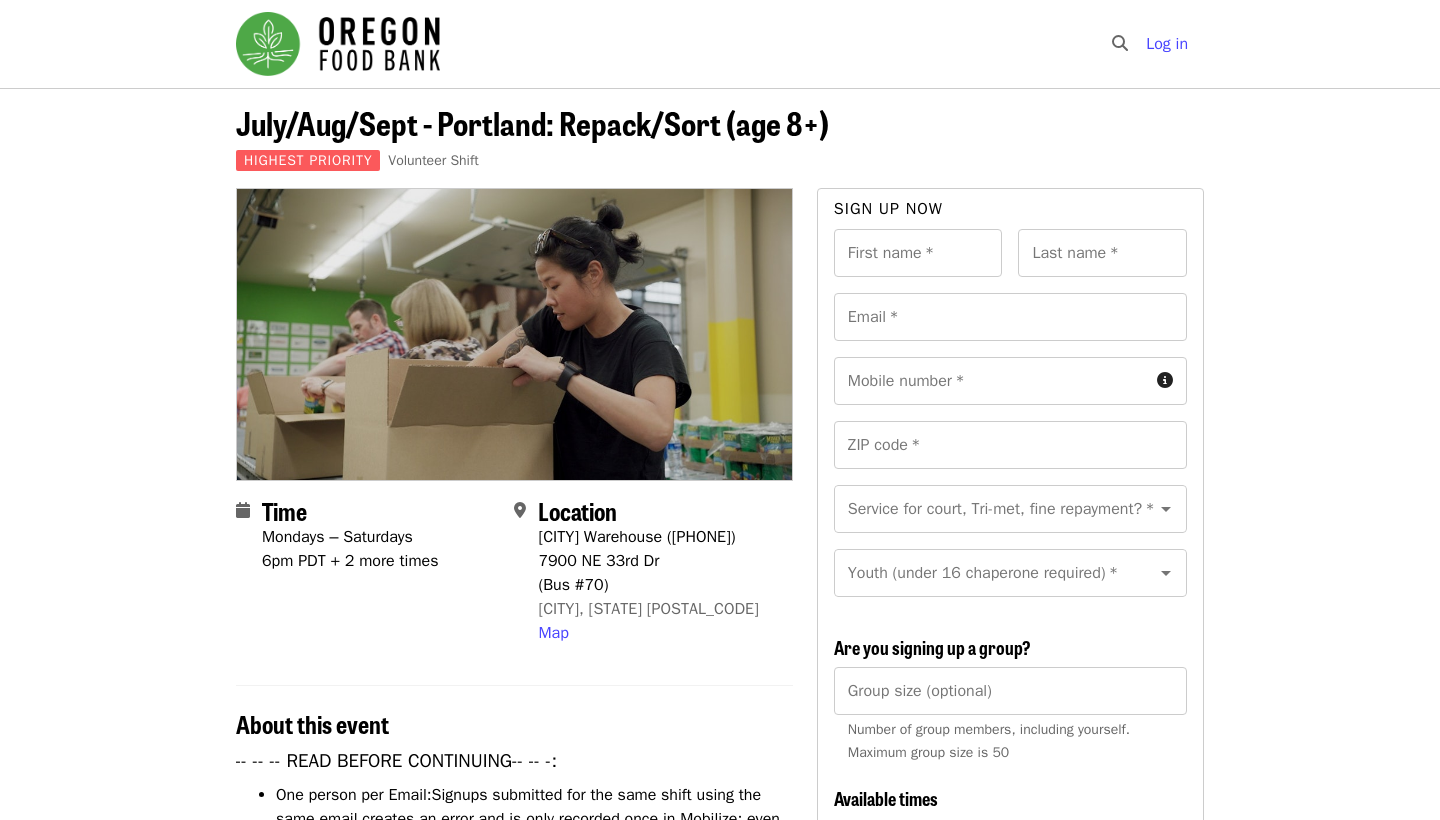 click on "6pm PDT + 2 more times" at bounding box center (350, 561) 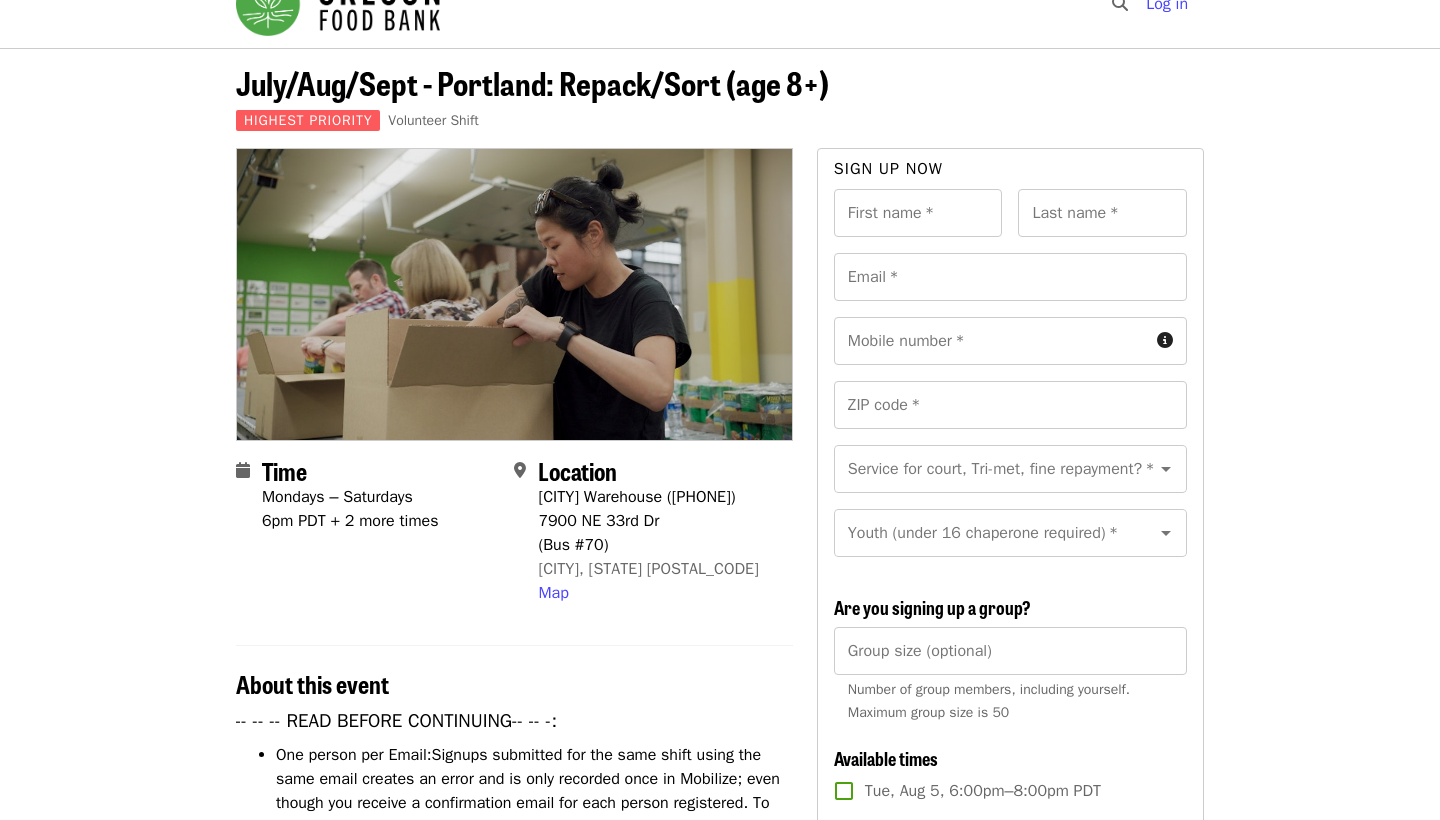 scroll, scrollTop: 0, scrollLeft: 0, axis: both 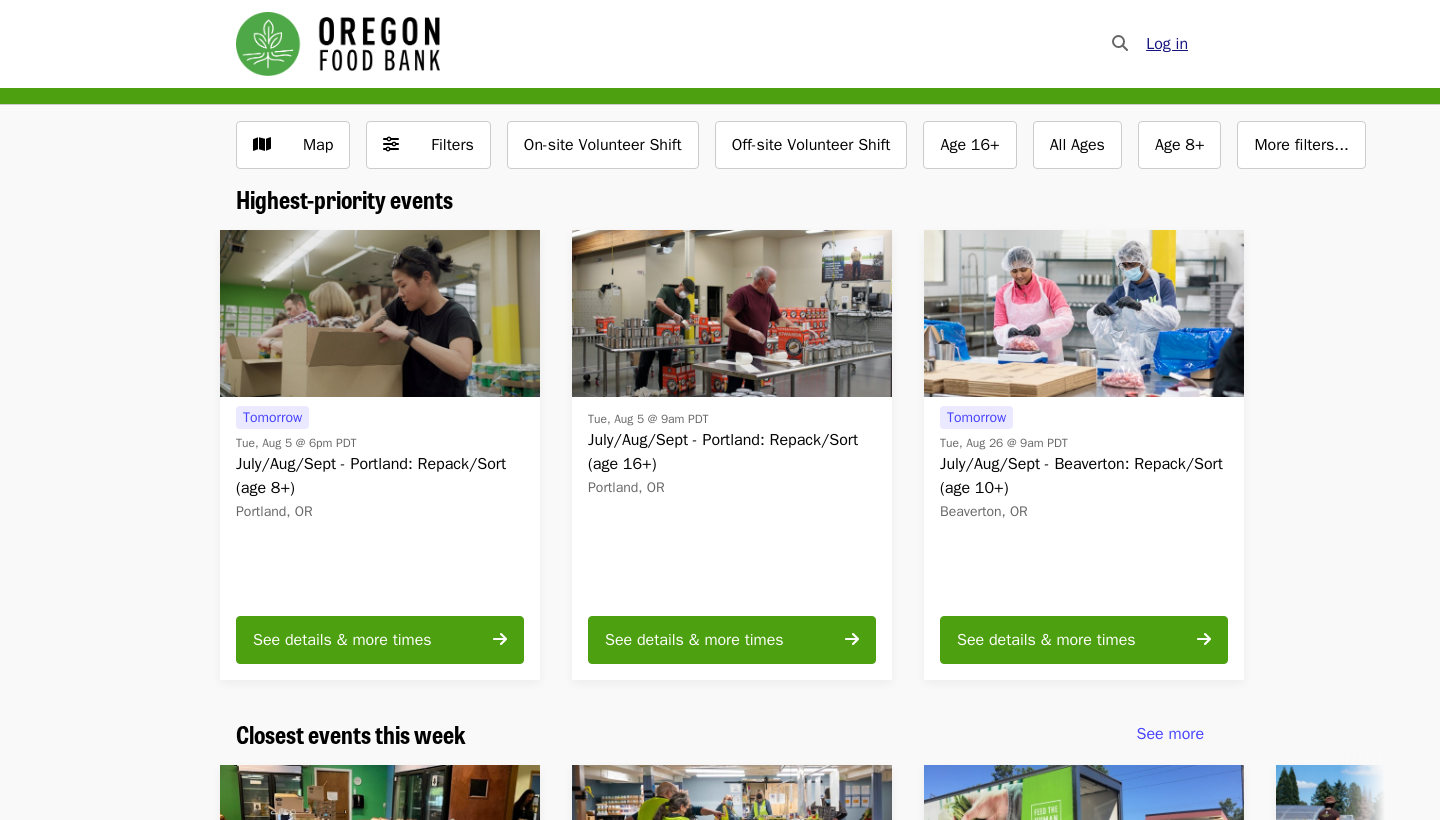 click on "Log in" at bounding box center [1167, 44] 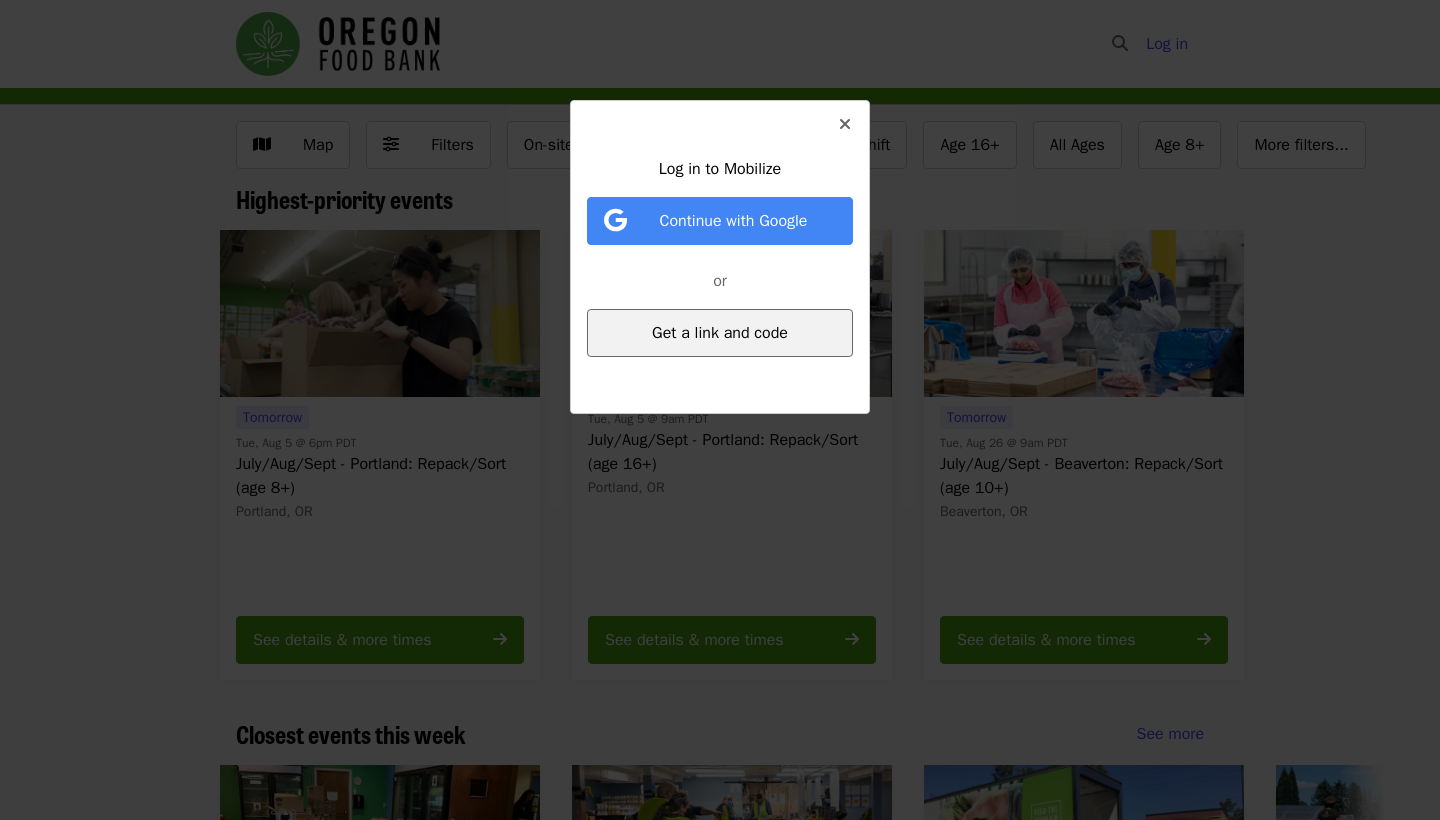 click on "Get a link and code" at bounding box center (720, 333) 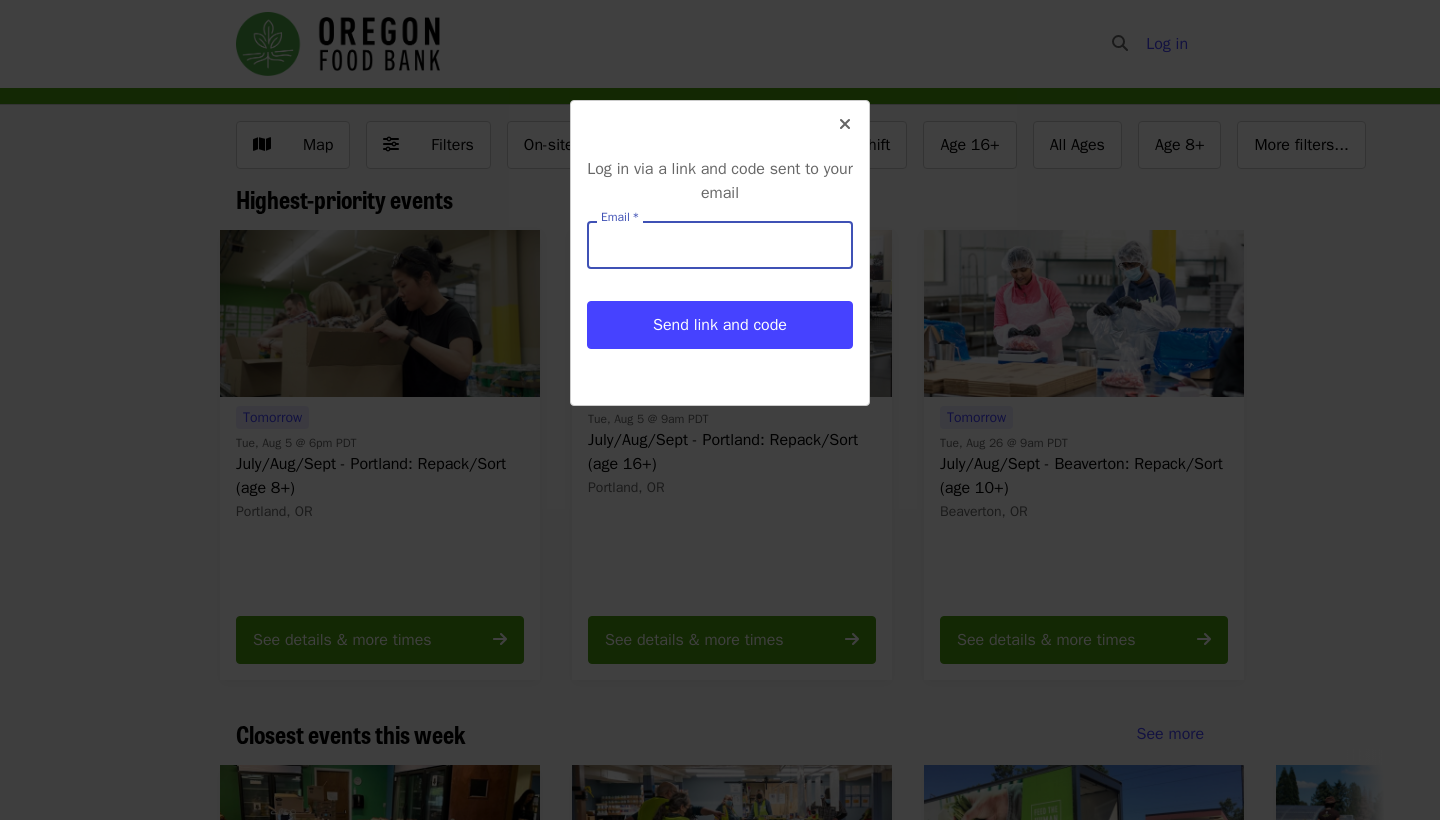 click on "Email   *" at bounding box center [720, 245] 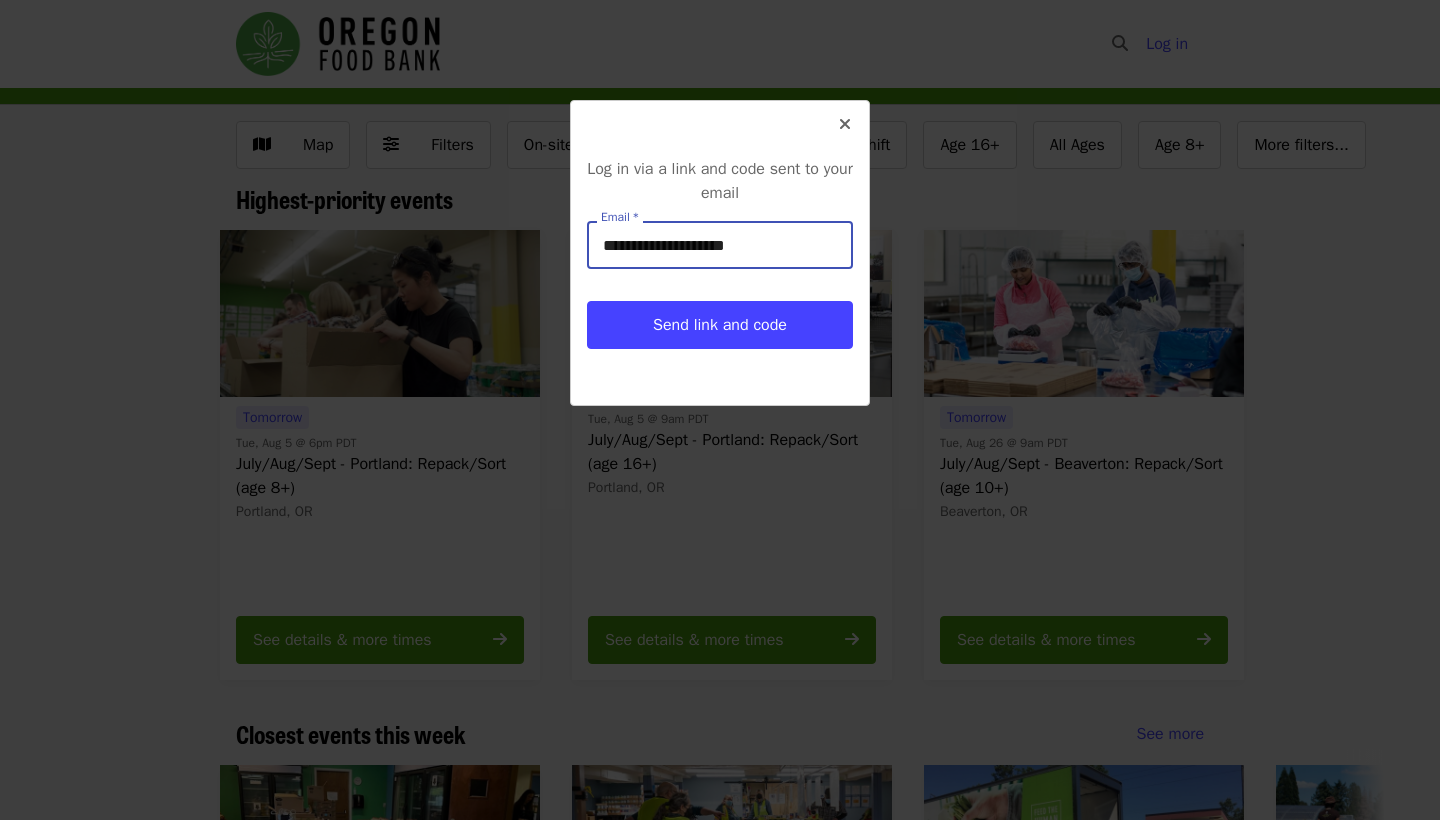 type on "**********" 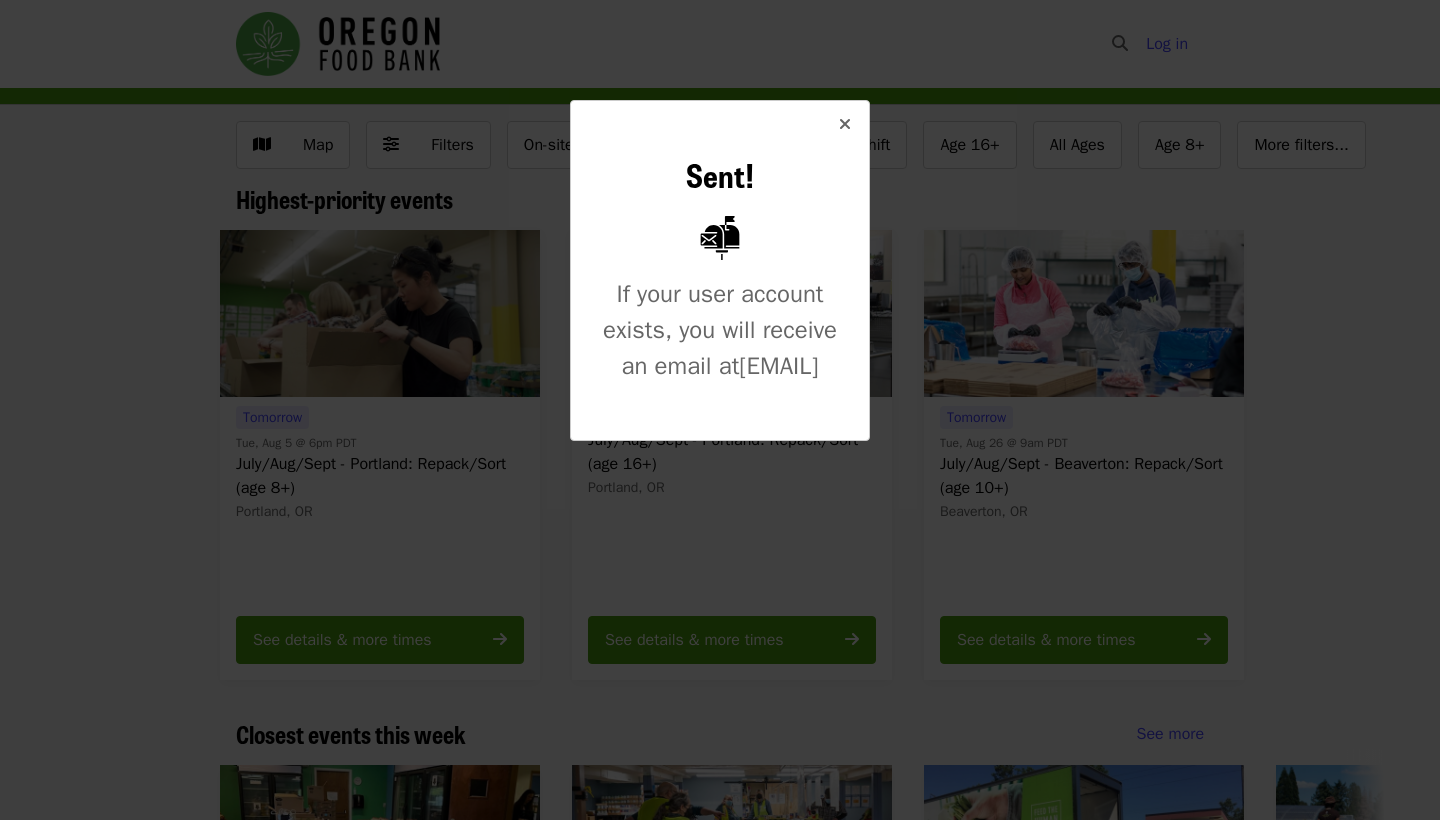 click on "Sent!   If your user account exists, you will receive an email at  s.skyles83@gmail.com" at bounding box center (720, 410) 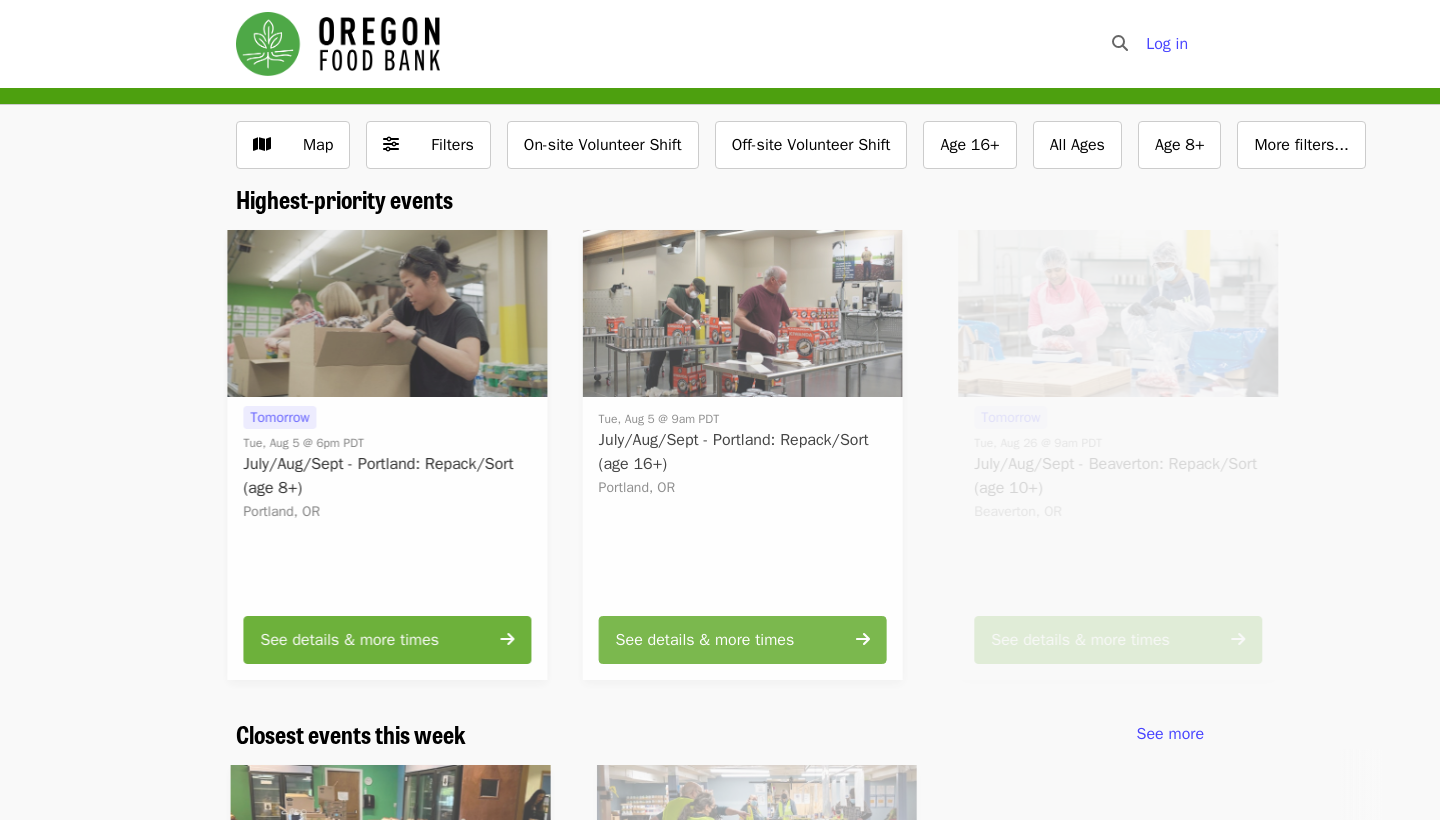 scroll, scrollTop: 0, scrollLeft: 0, axis: both 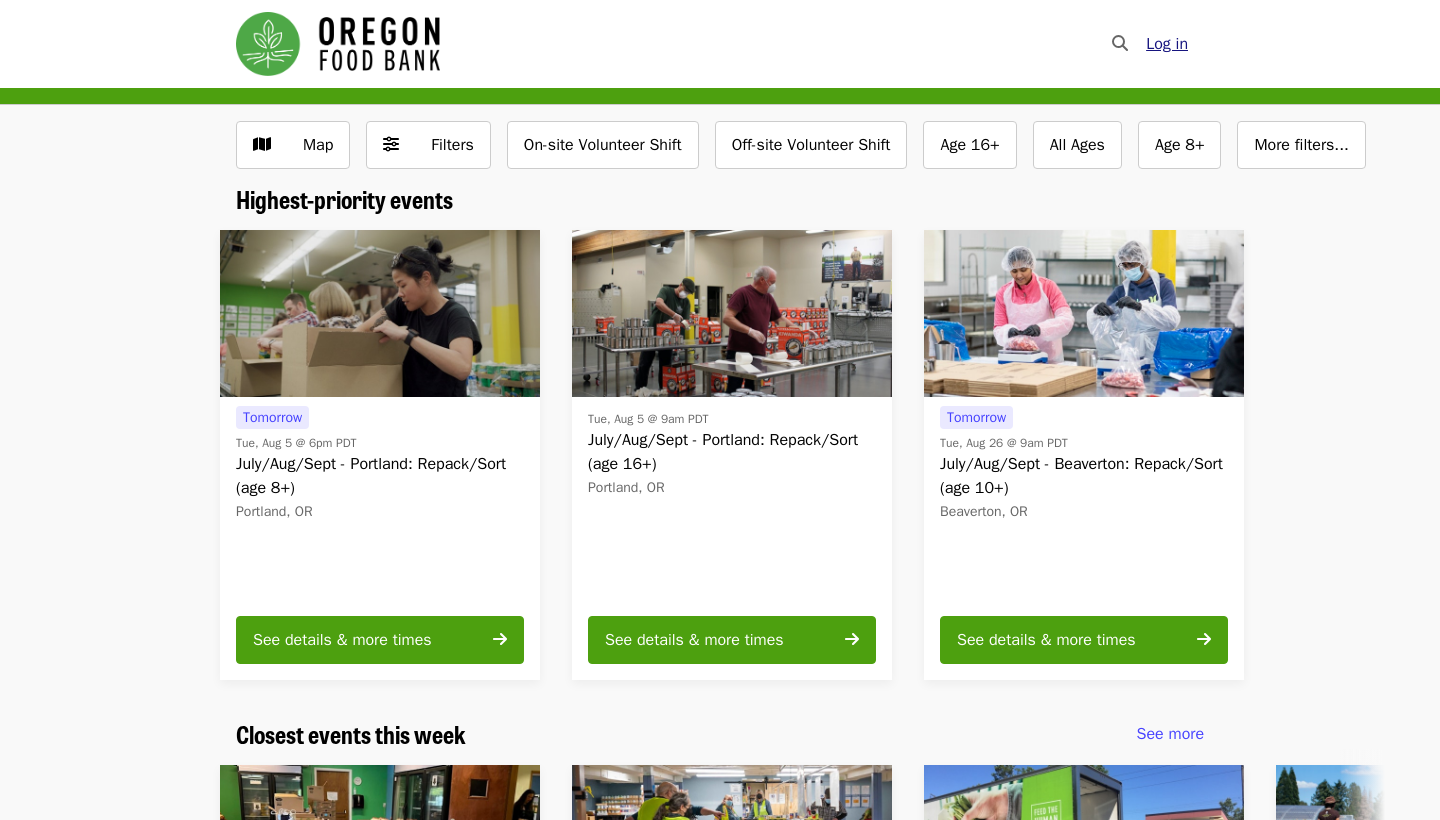 click on "Log in" at bounding box center (1167, 44) 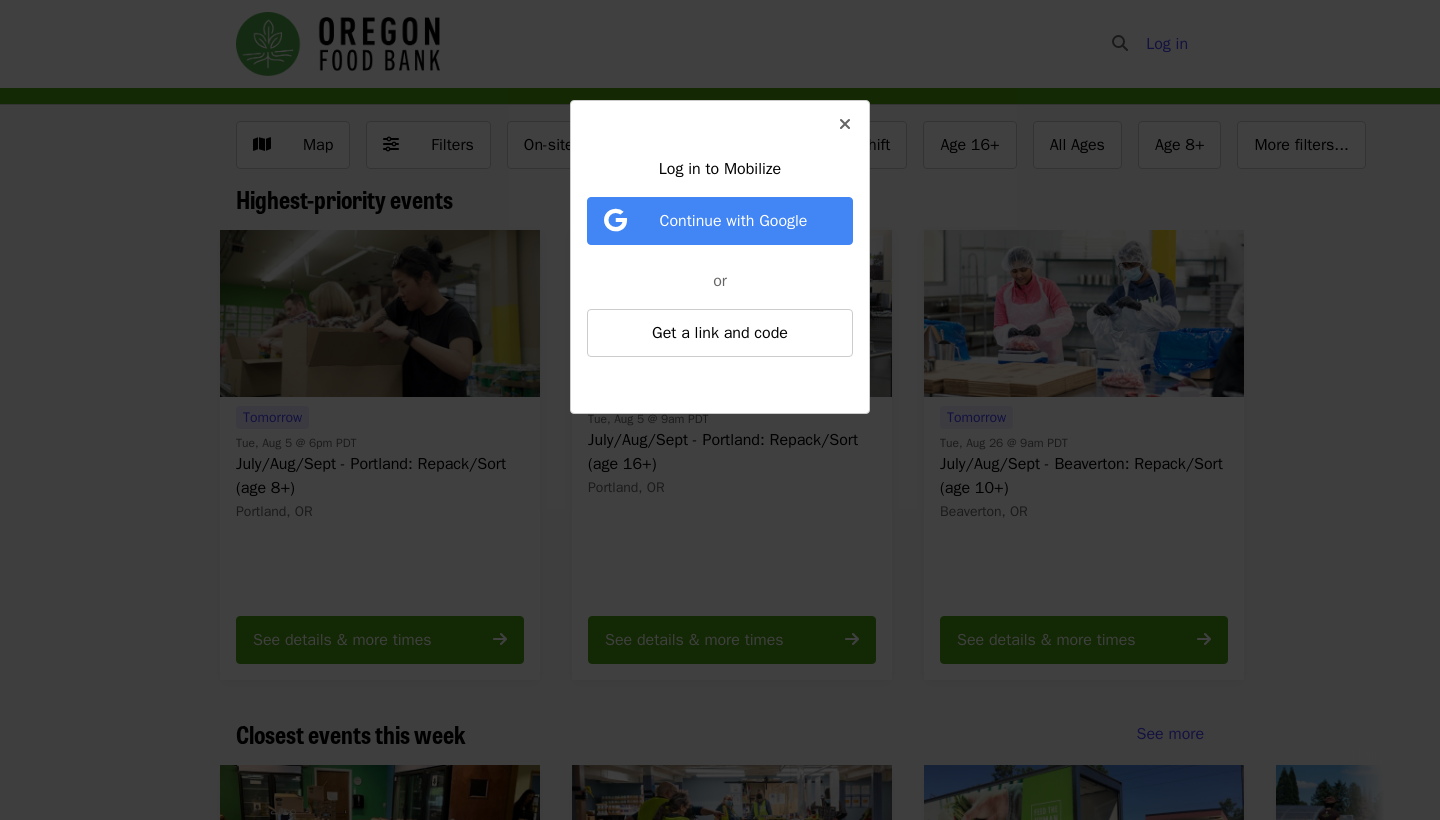 click on "Log in to Mobilize Continue with Google or Get a link and code" at bounding box center [720, 410] 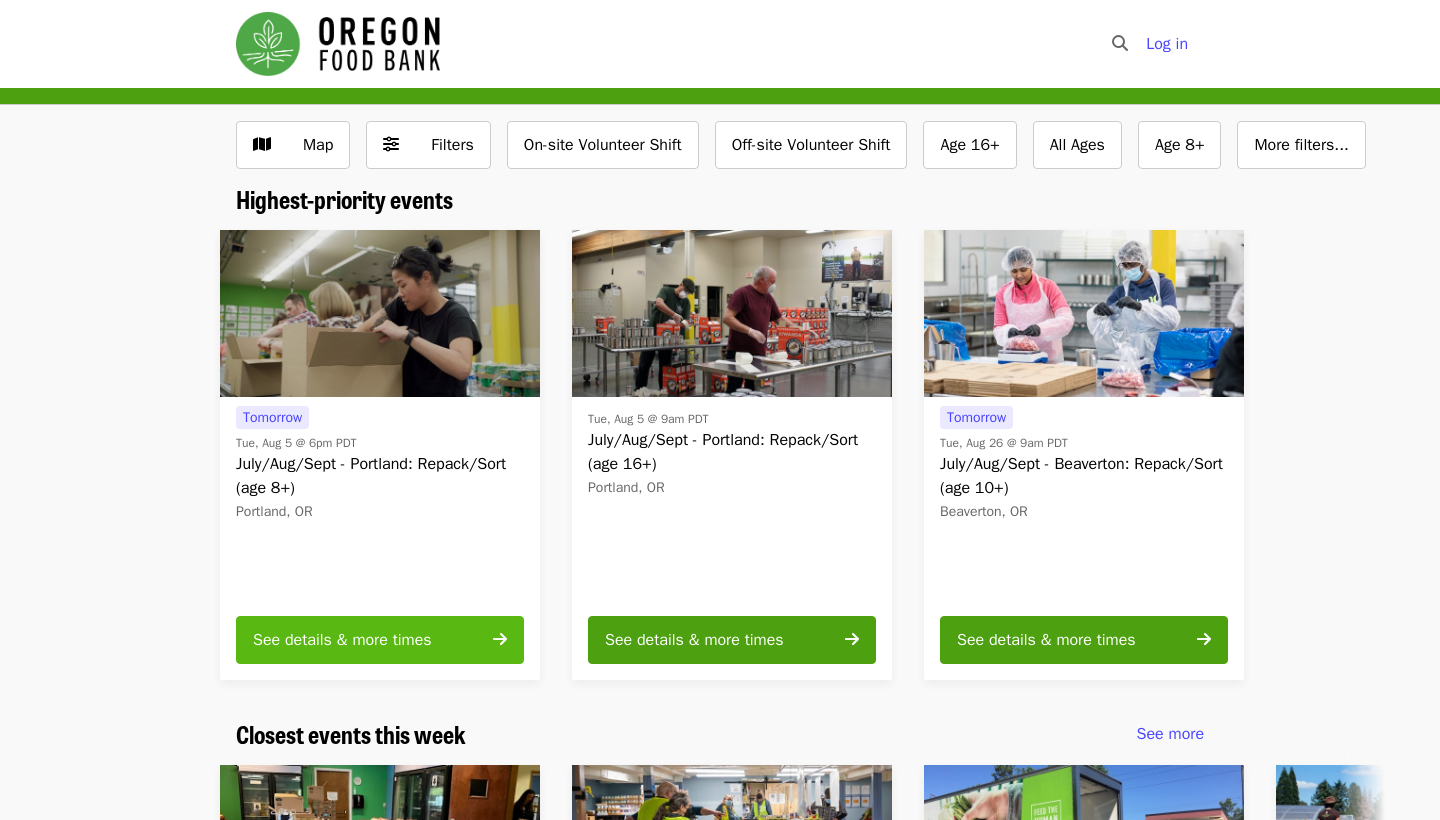 click at bounding box center [500, 640] 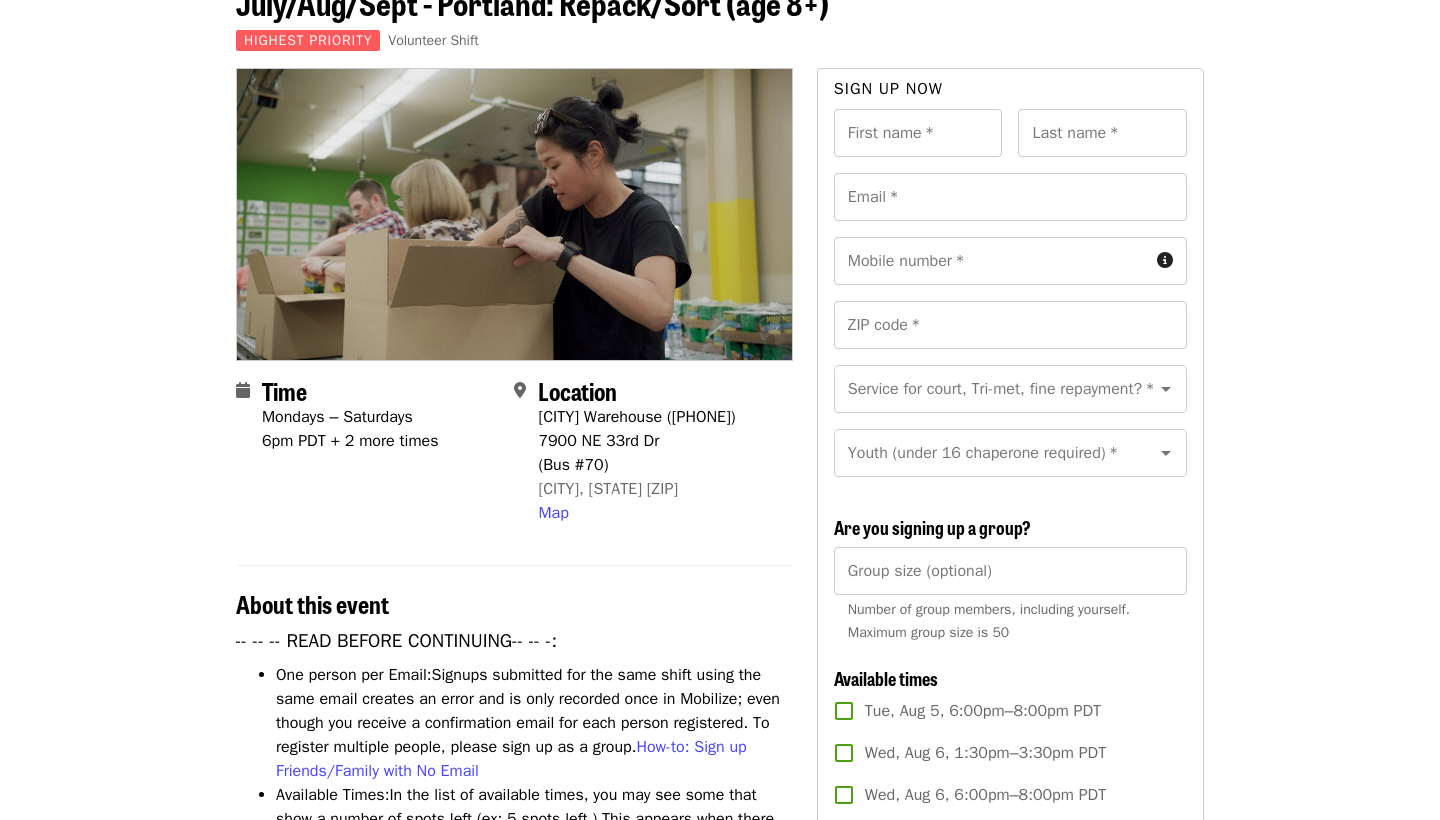 scroll, scrollTop: 160, scrollLeft: 0, axis: vertical 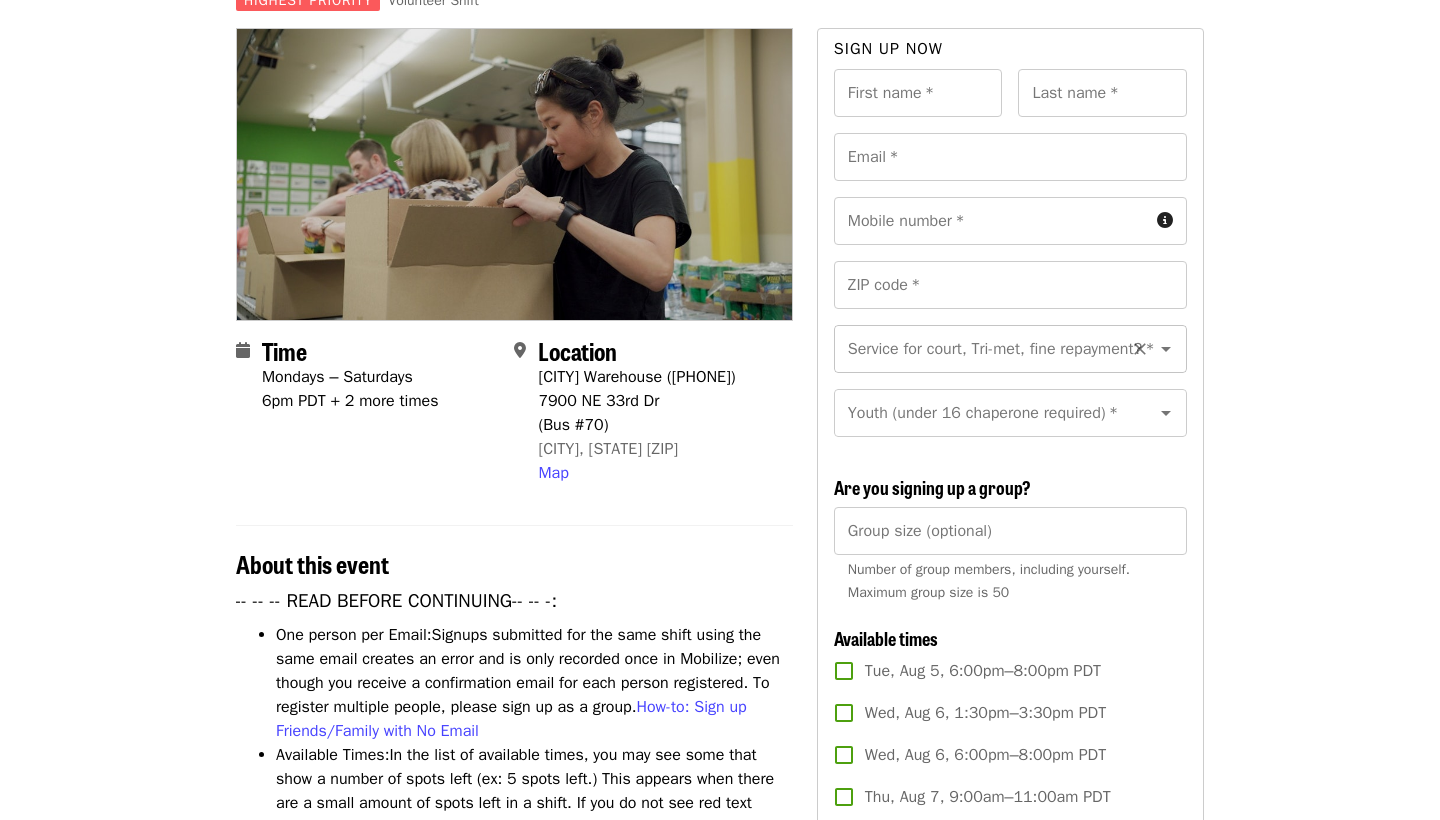 click 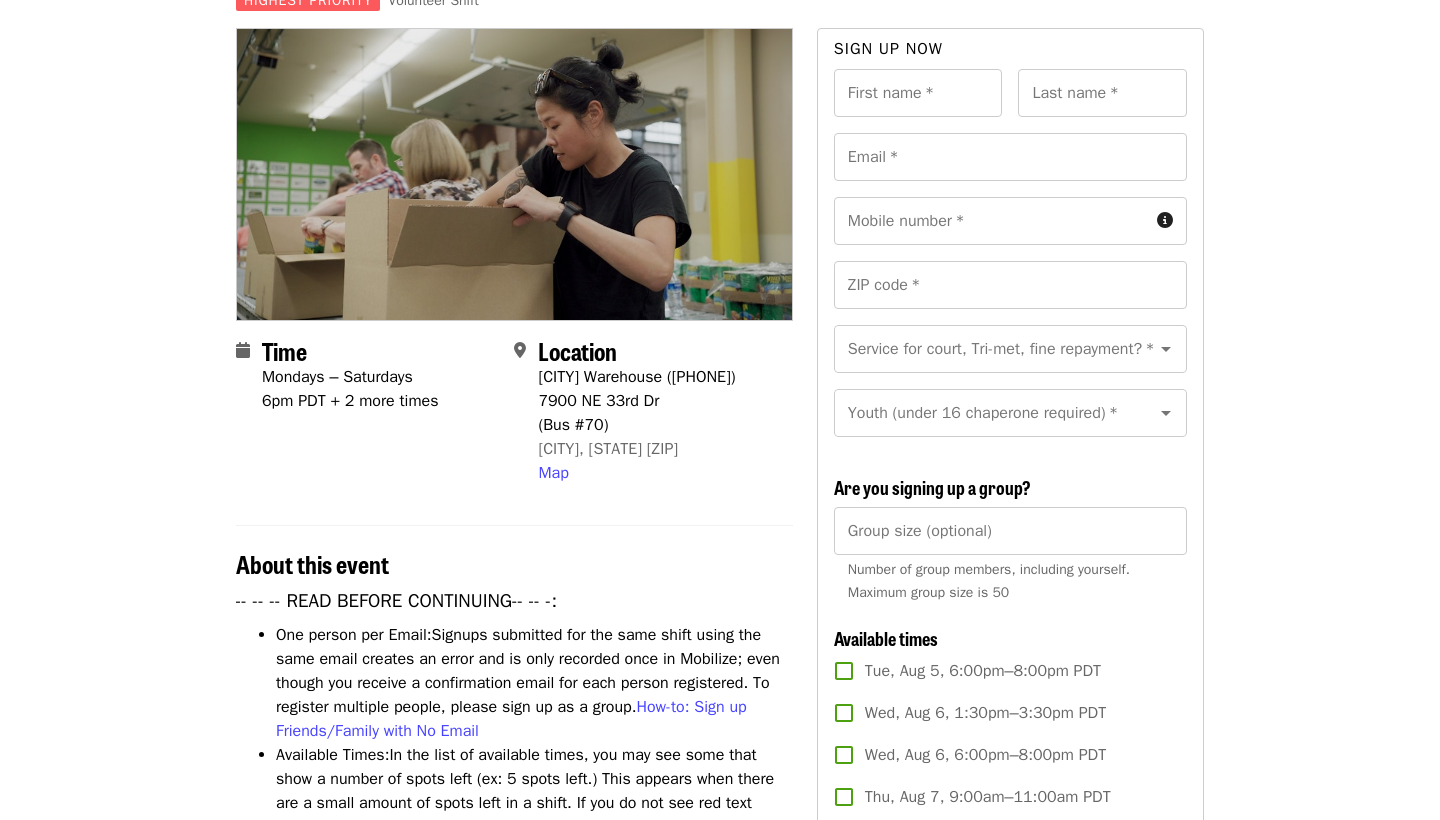 click on "July/[MONTH]/[MONTH] - [CITY]: Repack/Sort (age 8+) Highest Priority Volunteer Shift Time Mondays – Saturdays 6pm PDT + 2 more times Location [CITY] Warehouse ([PHONE]) 7900 NE 33rd Dr (Bus #70) [CITY], [STATE] [ZIP] Map About this event  -- -- -- READ BEFORE CONTINUING-- -- -:
One person per Email:  Signups submitted for the same shift using the same email creates an error and is only recorded once in Mobilize; even though you receive a confirmation email for each person registered. To register multiple people, please sign up as a group.  How-to: Sign up Friends/Family with No Email
Available Times:  In the list of available times, you may see some that show a number of spots left (ex: 5 spots left.) This appears when there are a small amount of spots left in a shift. If you do not see red text below a shift time, there is still room in that shift. Once a shift is full, it no longer shows up on this list.
Volunteer Expectations: Volunteer Agreement Policy
Inclement weather:" at bounding box center (720, 935) 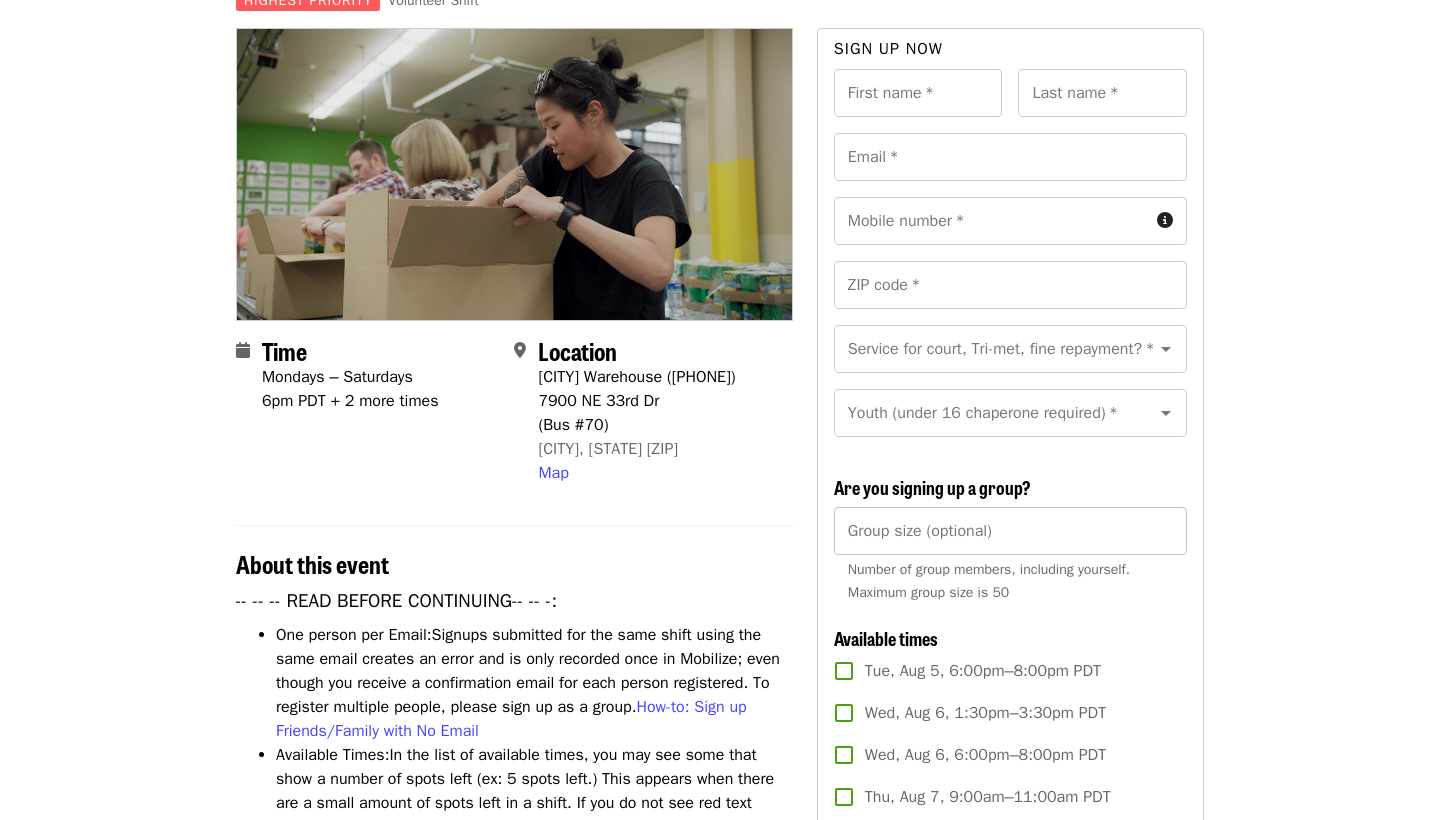 click on "Group size (optional)" at bounding box center [1010, 531] 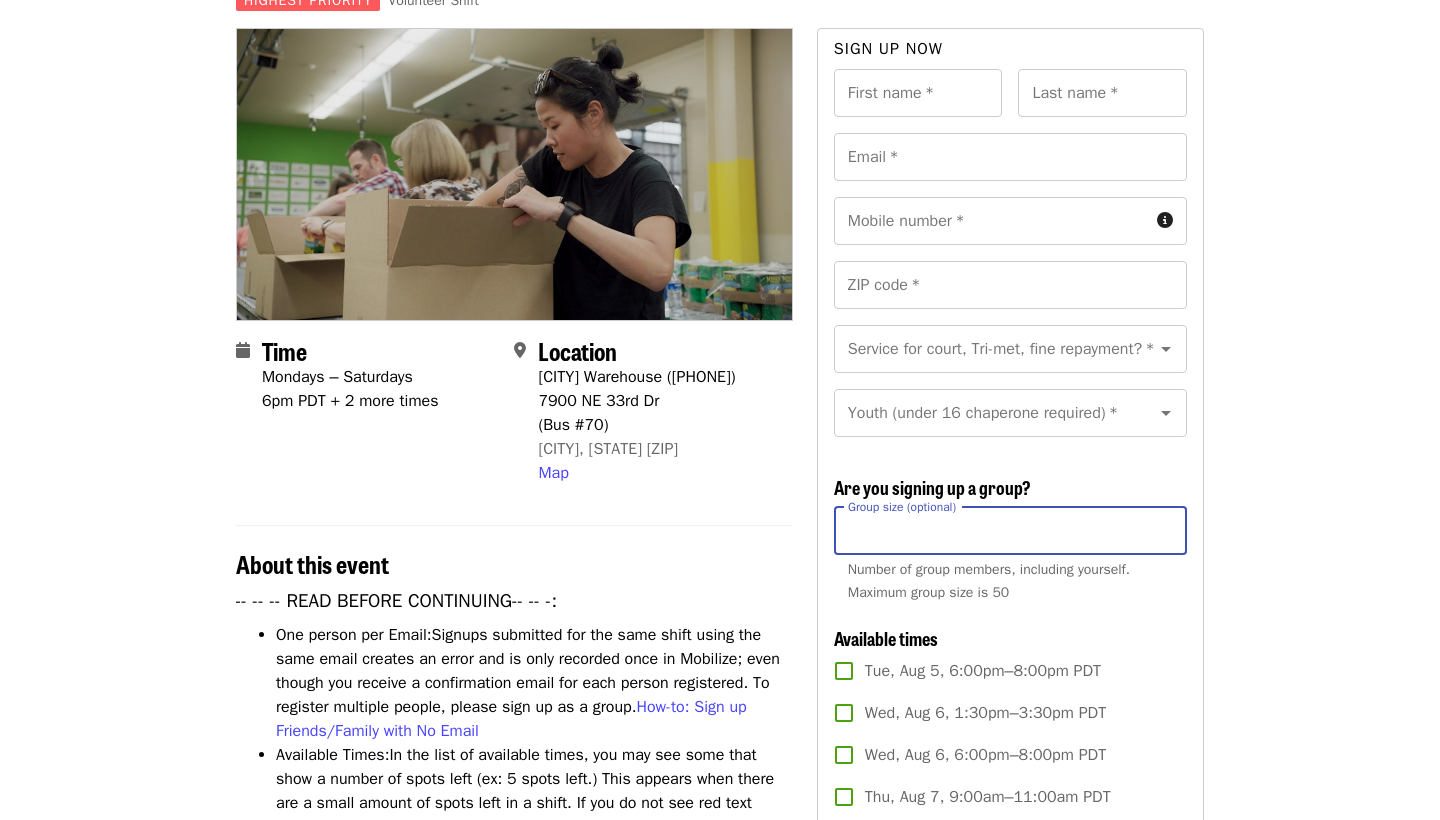 click on "*" at bounding box center [1010, 531] 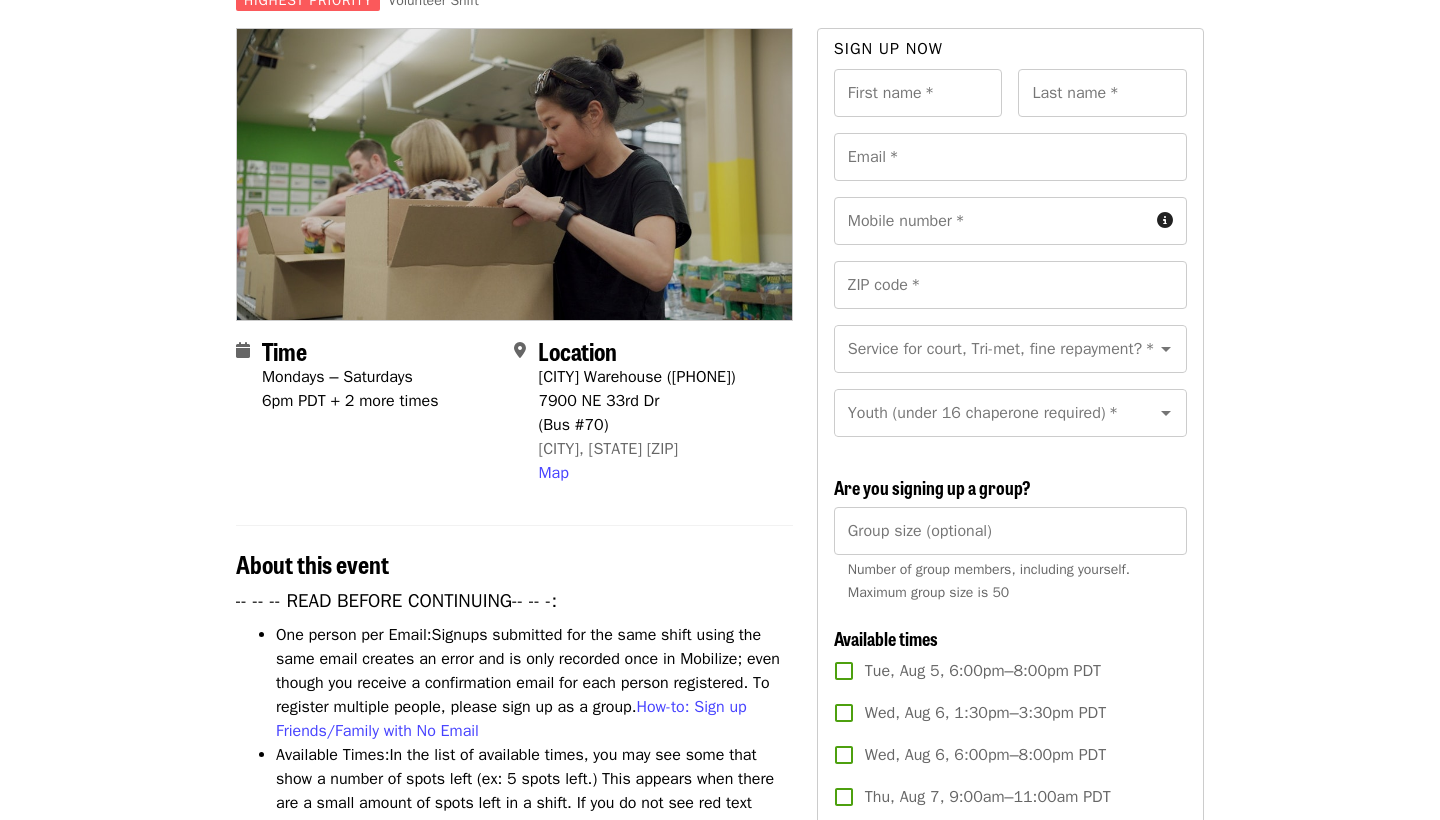 click on "July/[MONTH]/[MONTH] - [CITY]: Repack/Sort (age 8+) Highest Priority Volunteer Shift Time Mondays – Saturdays 6pm PDT + 2 more times Location [CITY] Warehouse ([PHONE]) 7900 NE 33rd Dr (Bus #70) [CITY], [STATE] [ZIP] Map About this event  -- -- -- READ BEFORE CONTINUING-- -- -:
One person per Email:  Signups submitted for the same shift using the same email creates an error and is only recorded once in Mobilize; even though you receive a confirmation email for each person registered. To register multiple people, please sign up as a group.  How-to: Sign up Friends/Family with No Email
Available Times:  In the list of available times, you may see some that show a number of spots left (ex: 5 spots left.) This appears when there are a small amount of spots left in a shift. If you do not see red text below a shift time, there is still room in that shift. Once a shift is full, it no longer shows up on this list.
Volunteer Expectations: Volunteer Agreement Policy
Inclement weather:" at bounding box center (720, 935) 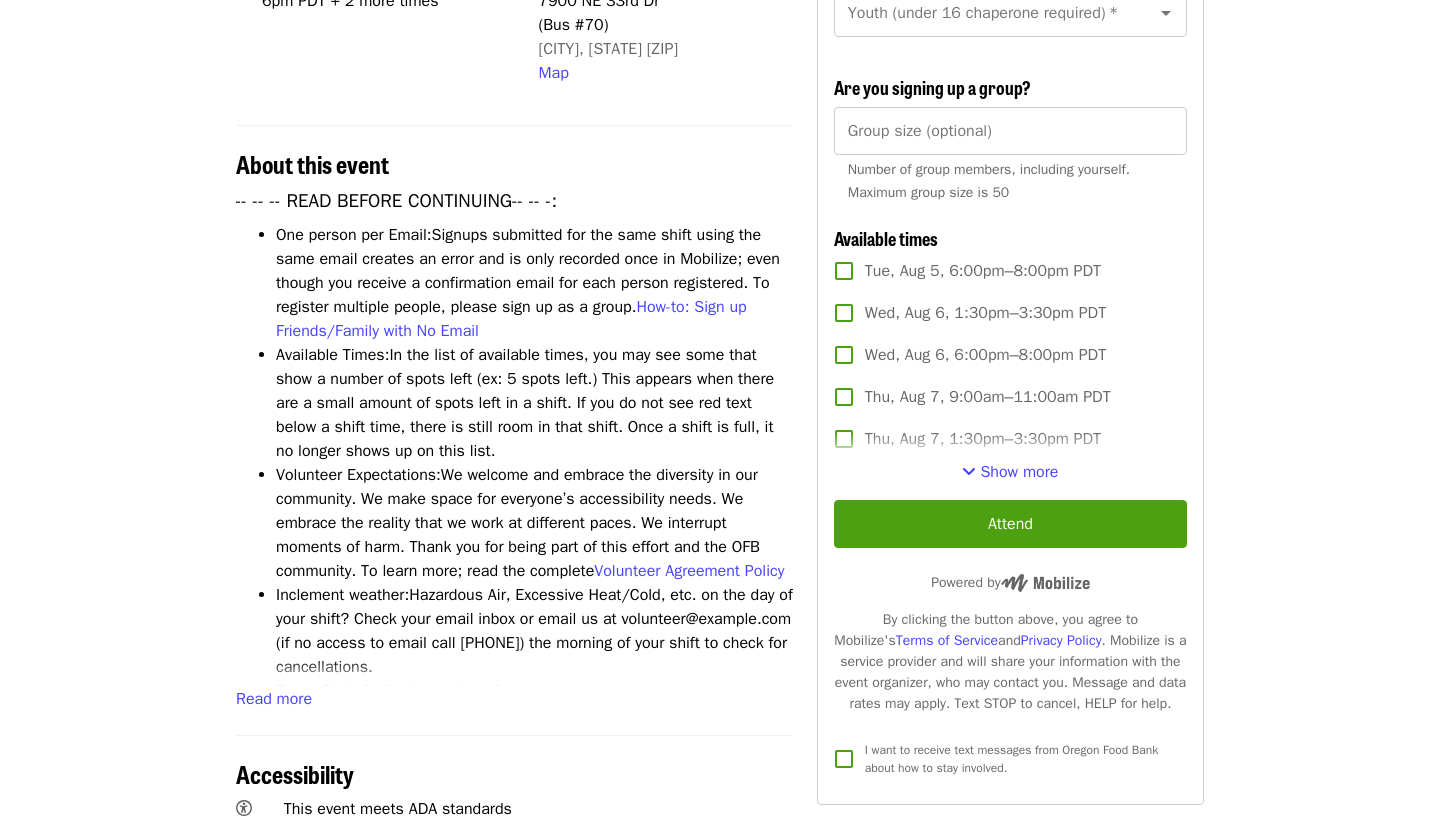 scroll, scrollTop: 600, scrollLeft: 0, axis: vertical 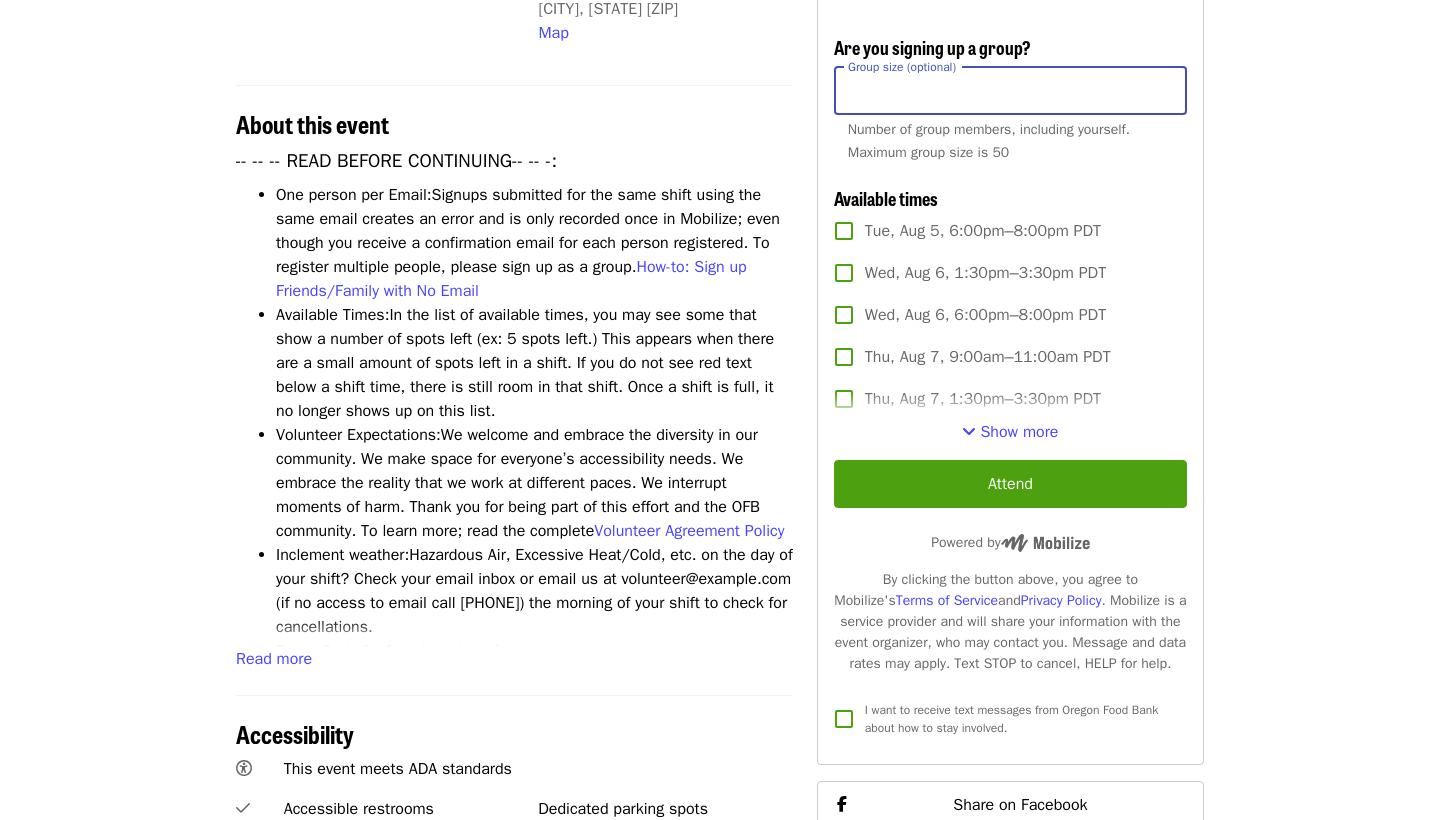 click on "Group size (optional)" at bounding box center (1010, 91) 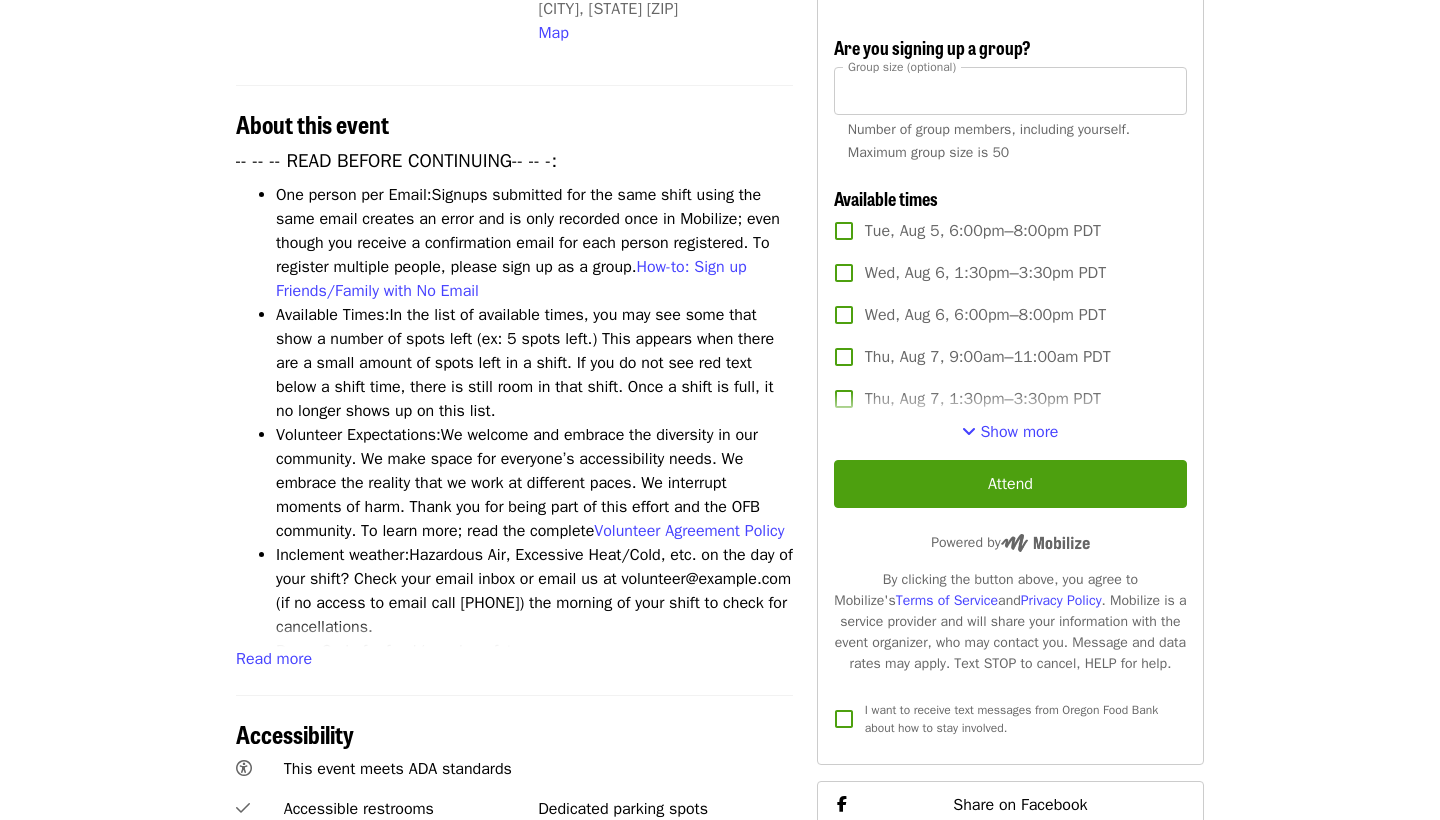 click on "Sign up now First name   * [NAME] First name  * Last name   * [NAME] Last name  * Email   * [EMAIL] Email  * Mobile number   * [PHONE] Mobile number  * ZIP code   * [ZIP] ZIP code  * Service for court, Tri-met, fine repayment?   * Service for court, Tri-met, fine repayment?  * Youth (under 16 chaperone required)   * Youth (under 16 chaperone required)  * Are you signing up a group? Group size (optional) * [NUMBER] Group size (optional) Number of group members, including yourself. Maximum group size is 50 Available times Tue, Aug 5, 6:00pm–8:00pm PDT Wed, Aug 6, 1:30pm–3:30pm PDT Wed, Aug 6, 6:00pm–8:00pm PDT Thu, Aug 7, 9:00am–11:00am PDT Thu, Aug 7, 1:30pm–3:30pm PDT Thu, Aug 7, 6:00pm–8:00pm PDT Fri, Aug 8, 1:30pm–3:30pm PDT Sat, Aug 9, 9:00am–11:00am PDT Mon, Aug 11, 1:30pm–3:30pm PDT Tue, Aug 12, 1:30pm–3:30pm PDT Tue, Aug 12, 6:00pm–8:00pm PDT Wed, Aug 13, 1:30pm–3:30pm PDT Thu, Aug 14, 9:00am–11:00am PDT Thu, Aug 14, 6:00pm–8:00pm PDT Fri, Aug 15, 1:30pm–3:30pm PDT Mon, Aug 18, 1:30pm–3:30pm PDT" at bounding box center (1010, 176) 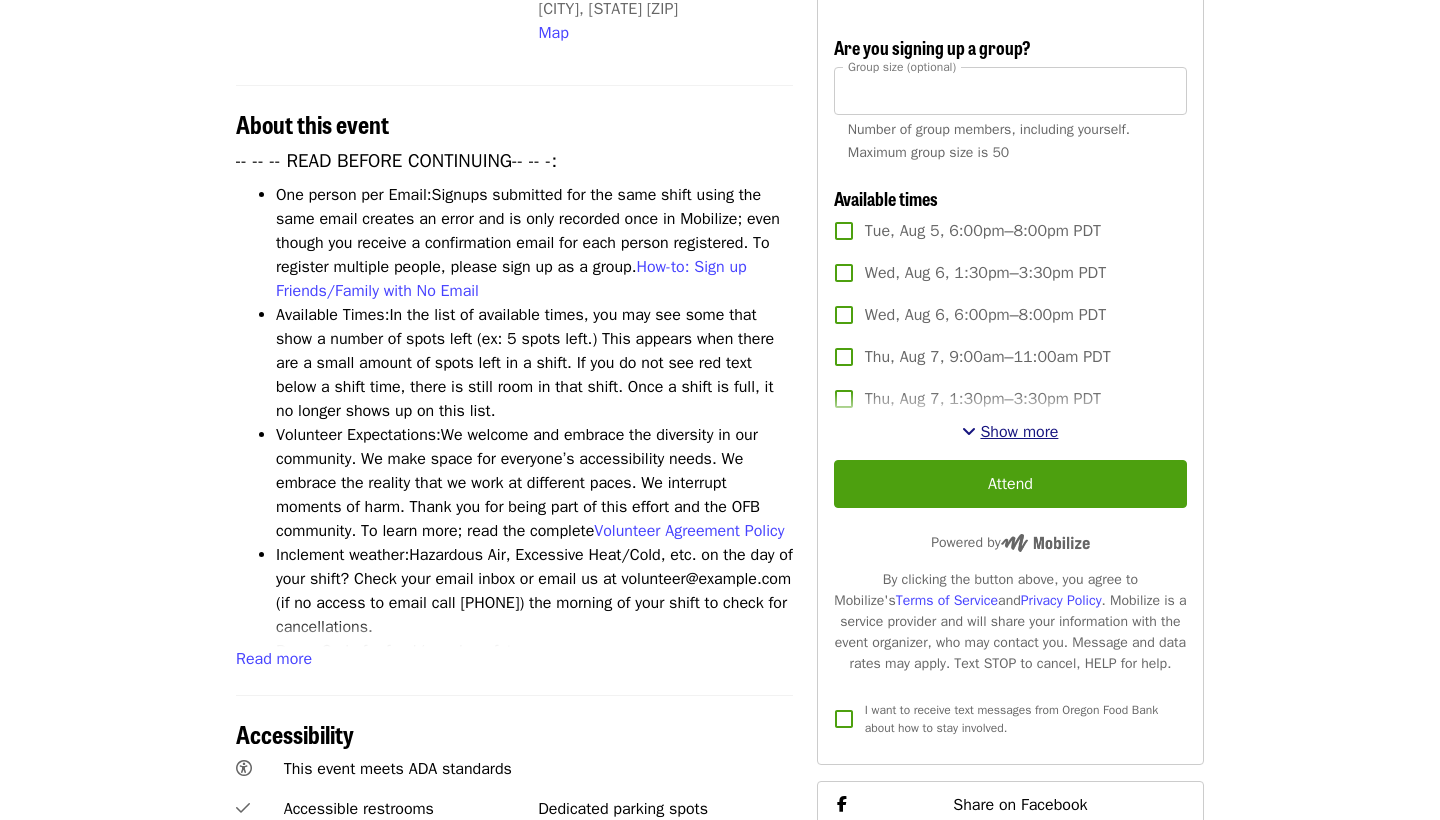 click on "Show more" at bounding box center (1010, 432) 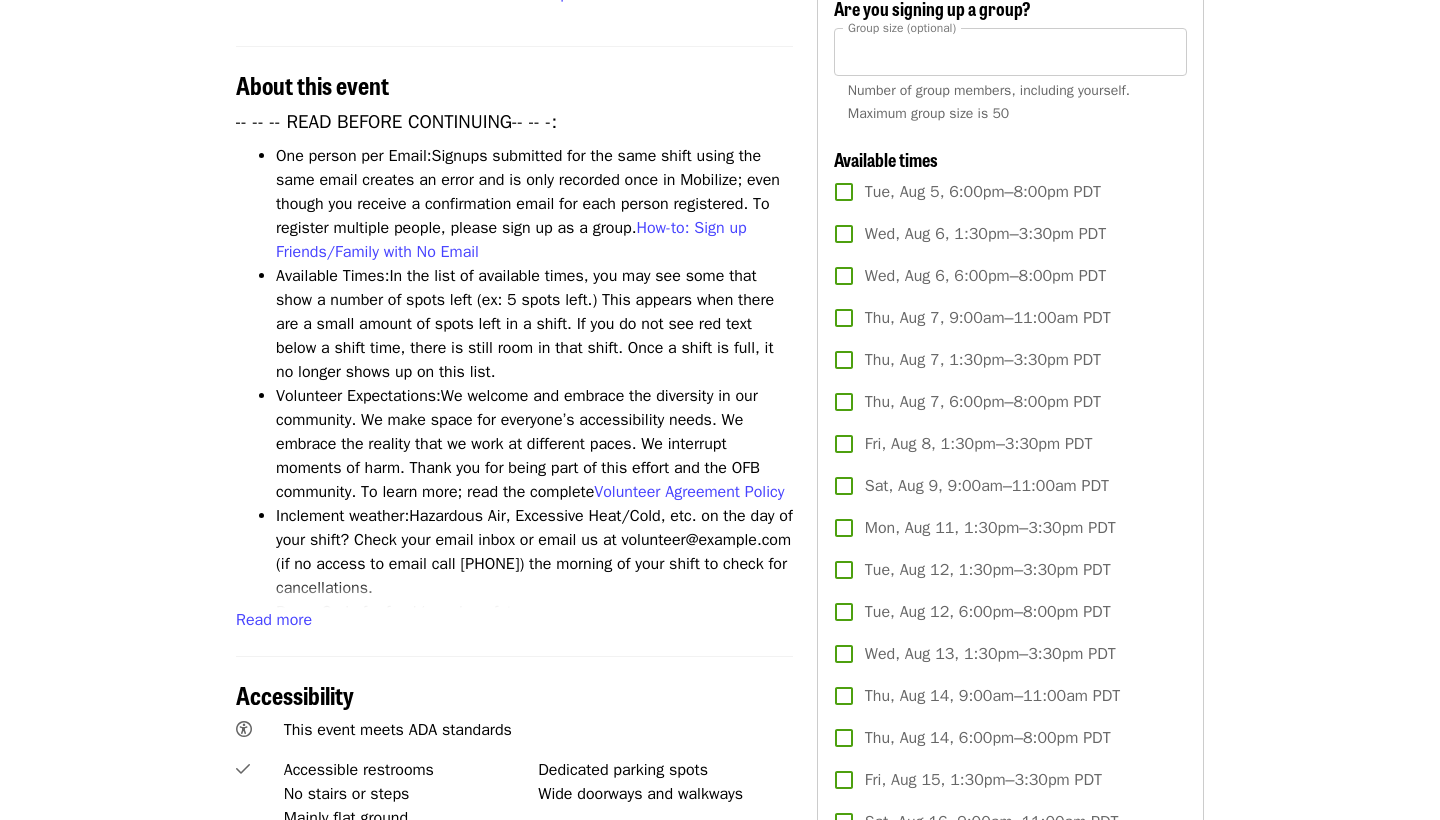 scroll, scrollTop: 640, scrollLeft: 0, axis: vertical 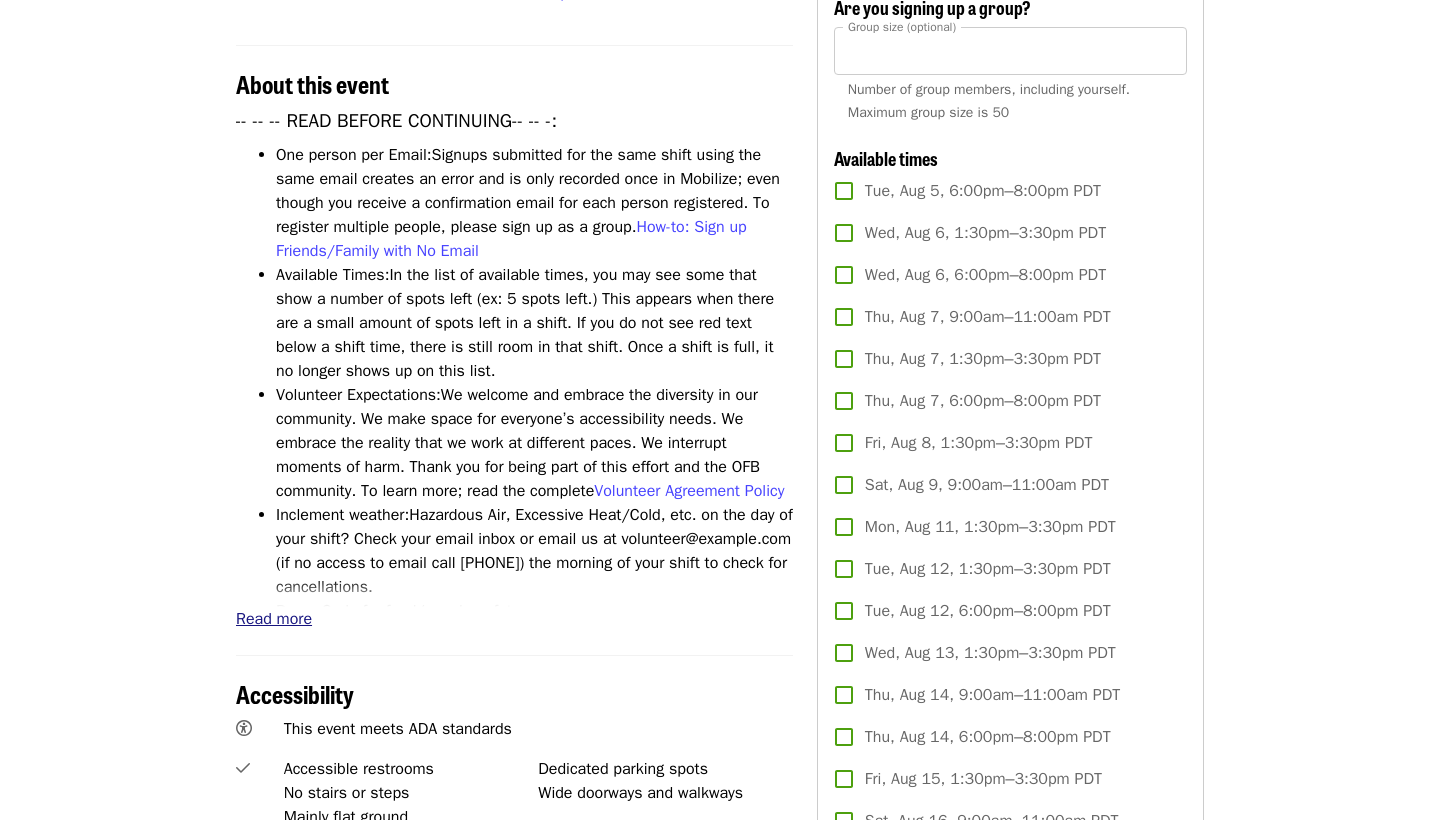 click on "Read more" at bounding box center [274, 619] 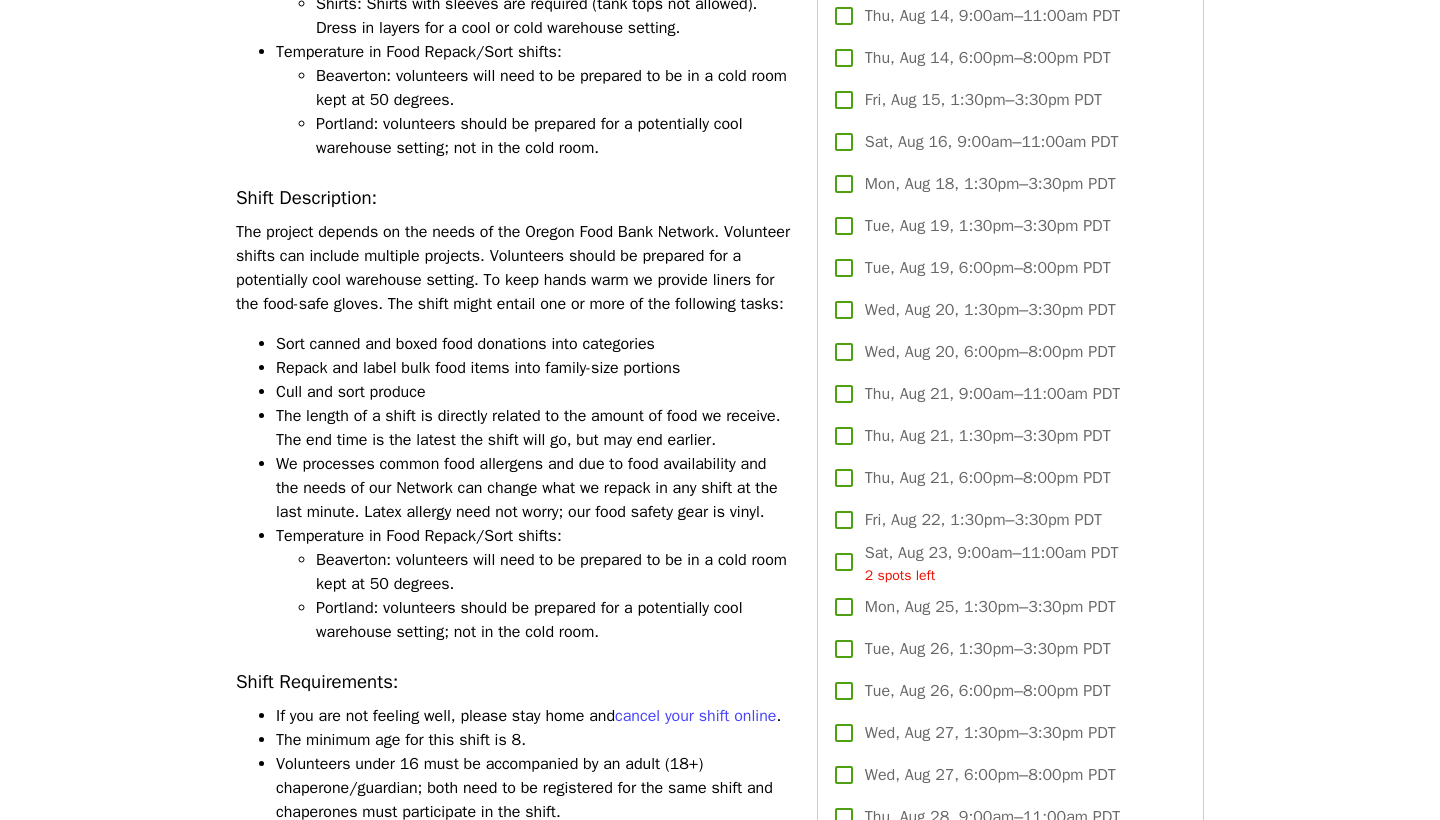 scroll, scrollTop: 1280, scrollLeft: 0, axis: vertical 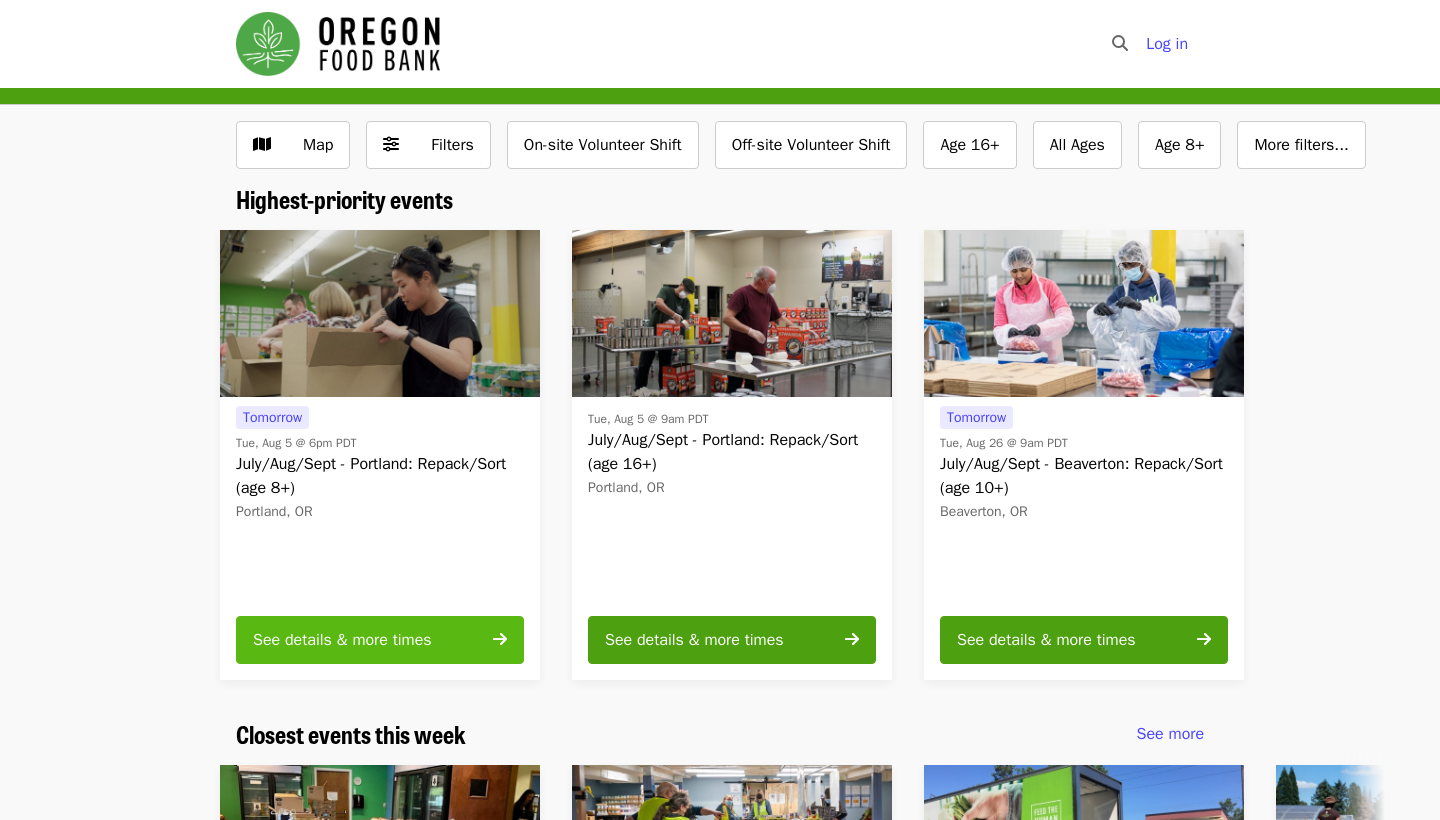 click on "See details & more times" at bounding box center (380, 640) 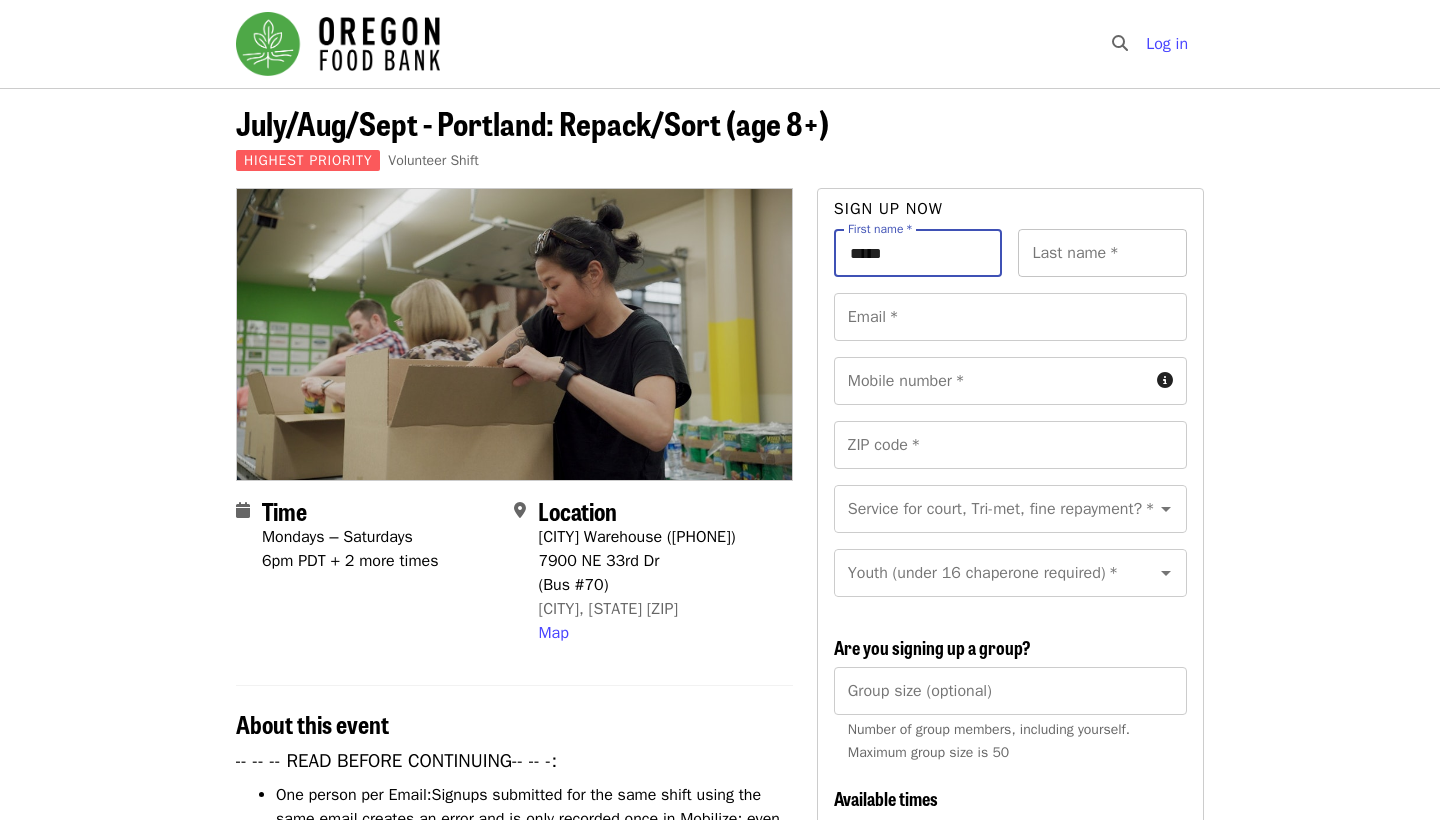 type on "*****" 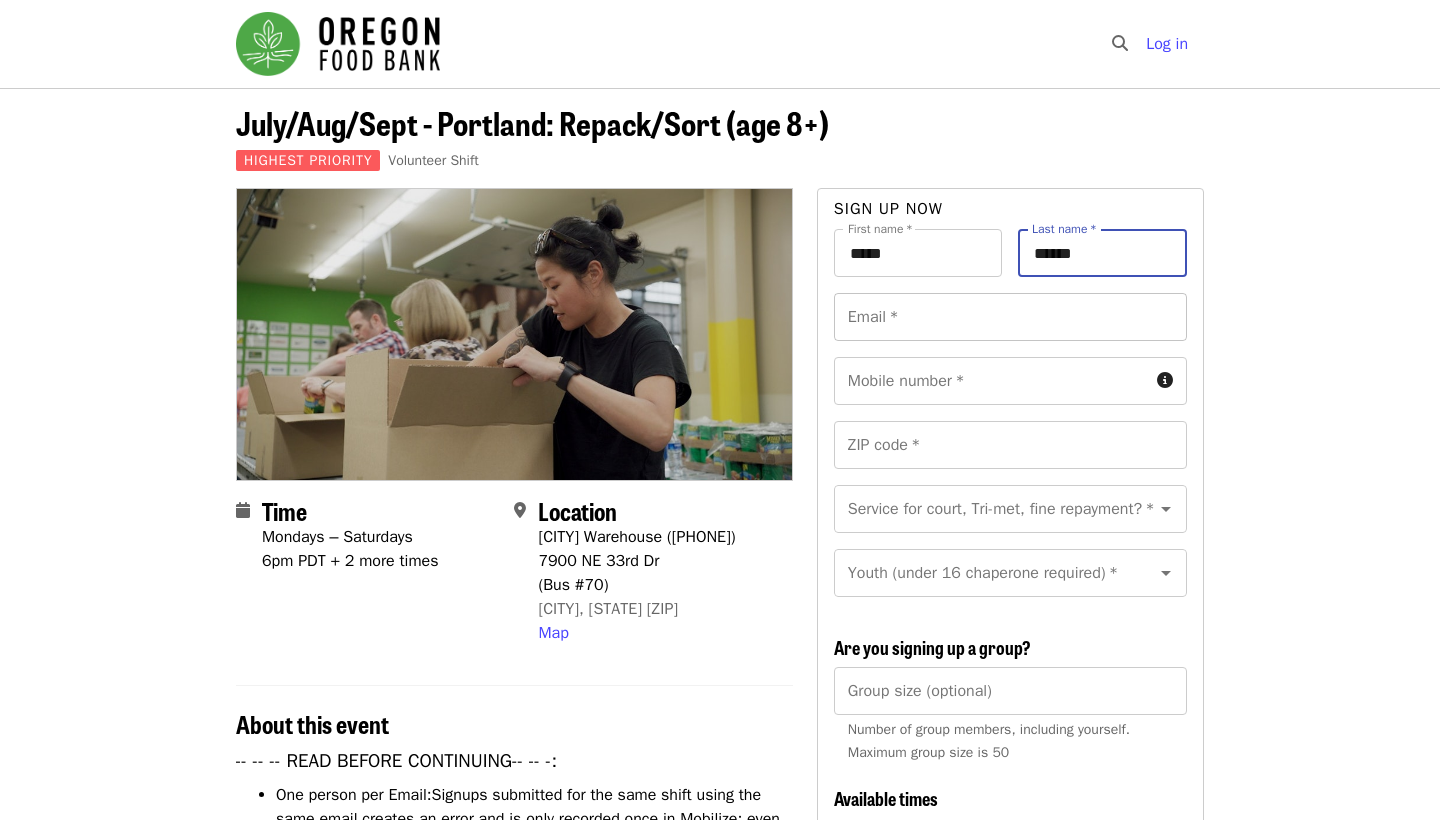 type on "******" 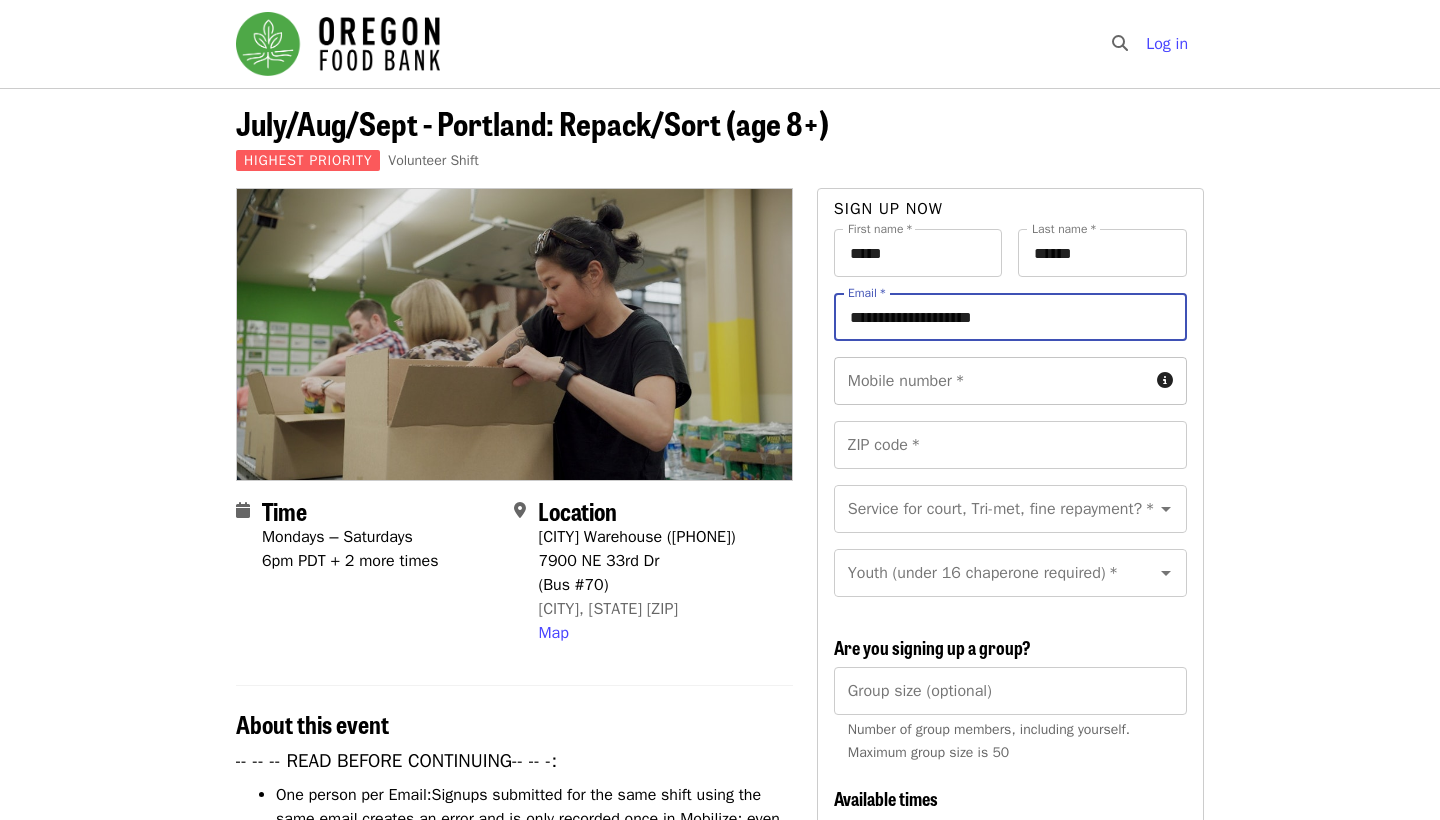 type on "**********" 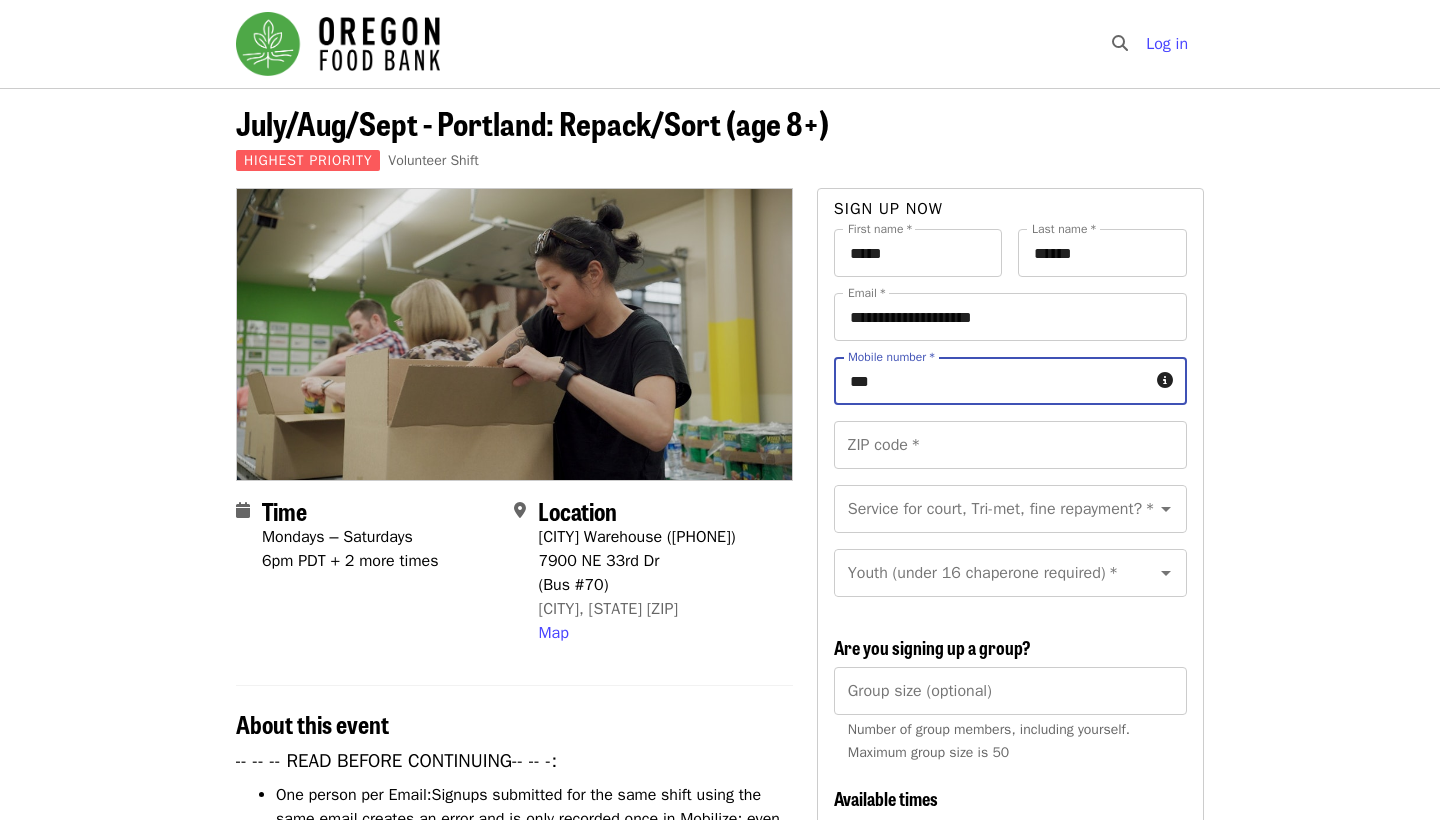 click on "***" at bounding box center (991, 381) 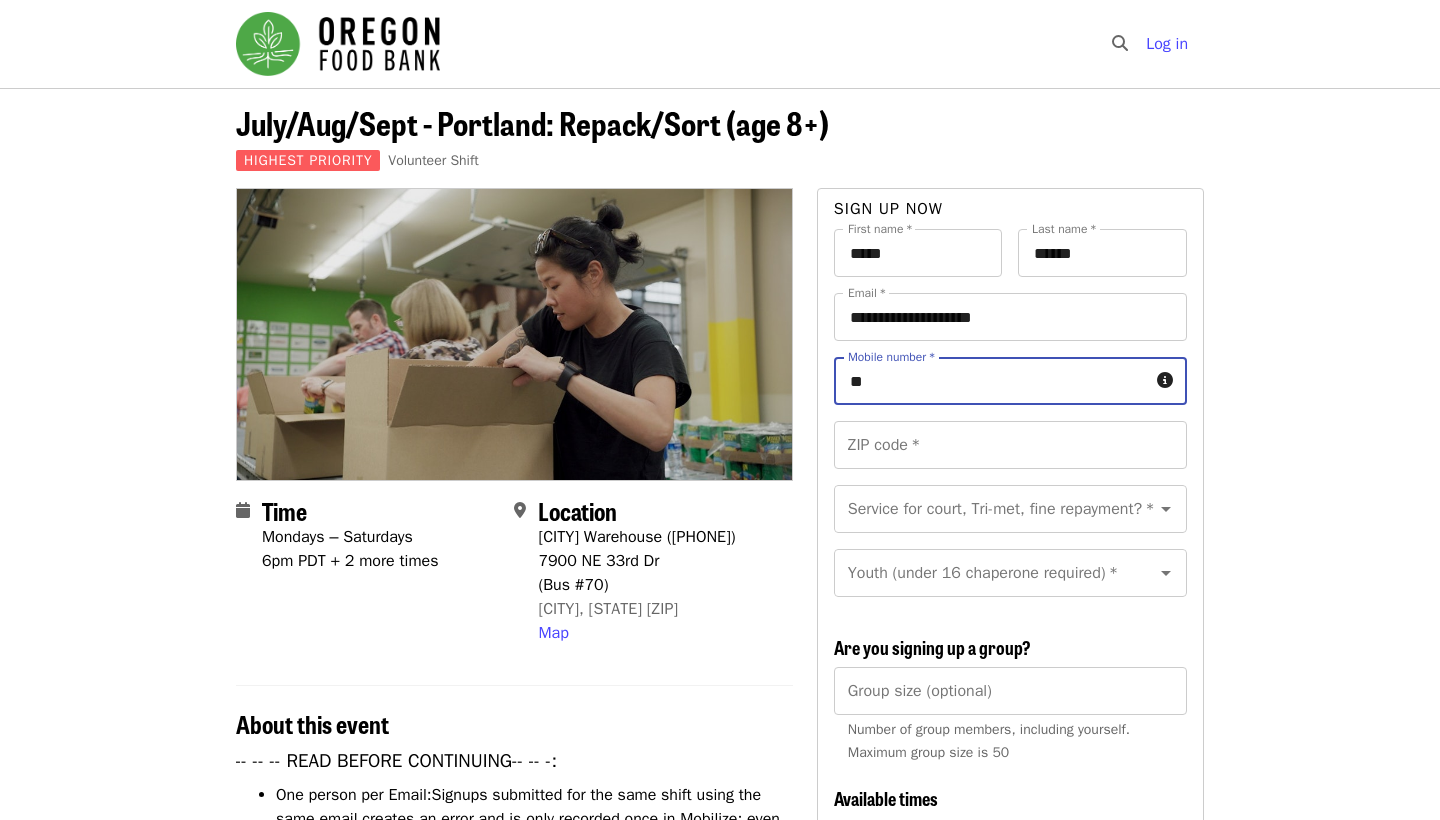type on "*" 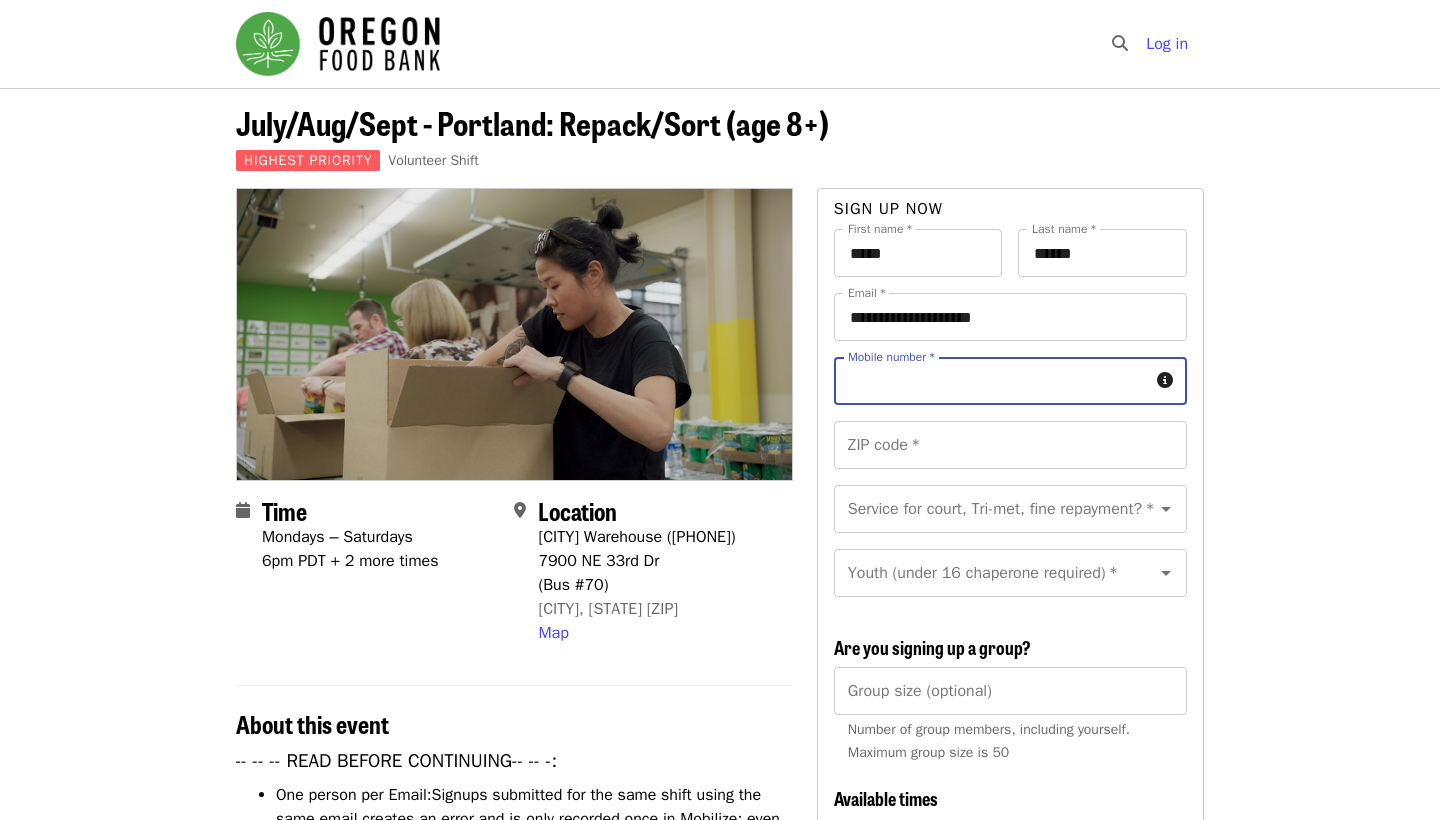 click on "Mobile number   *" at bounding box center [991, 381] 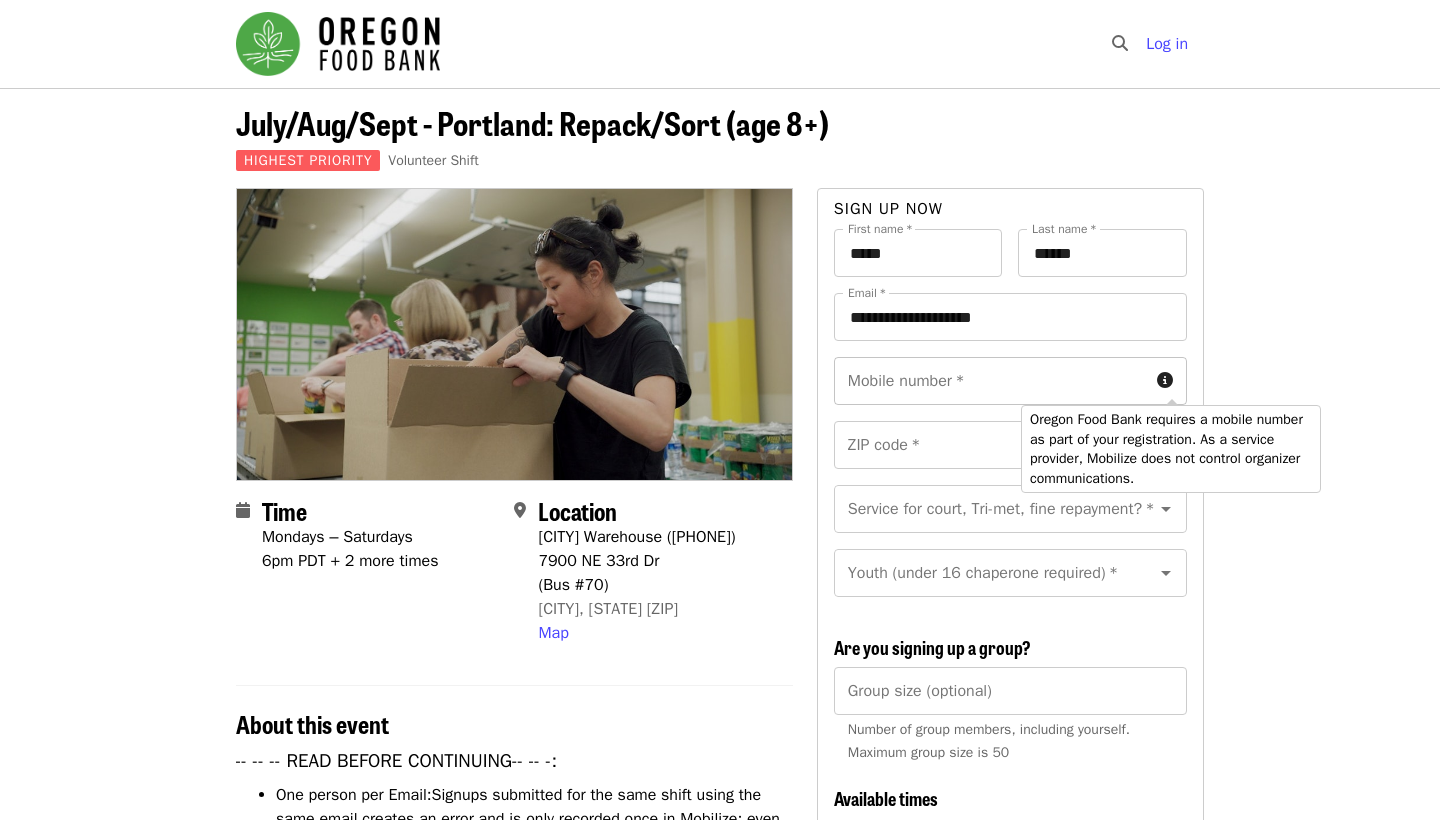 click at bounding box center (1165, 380) 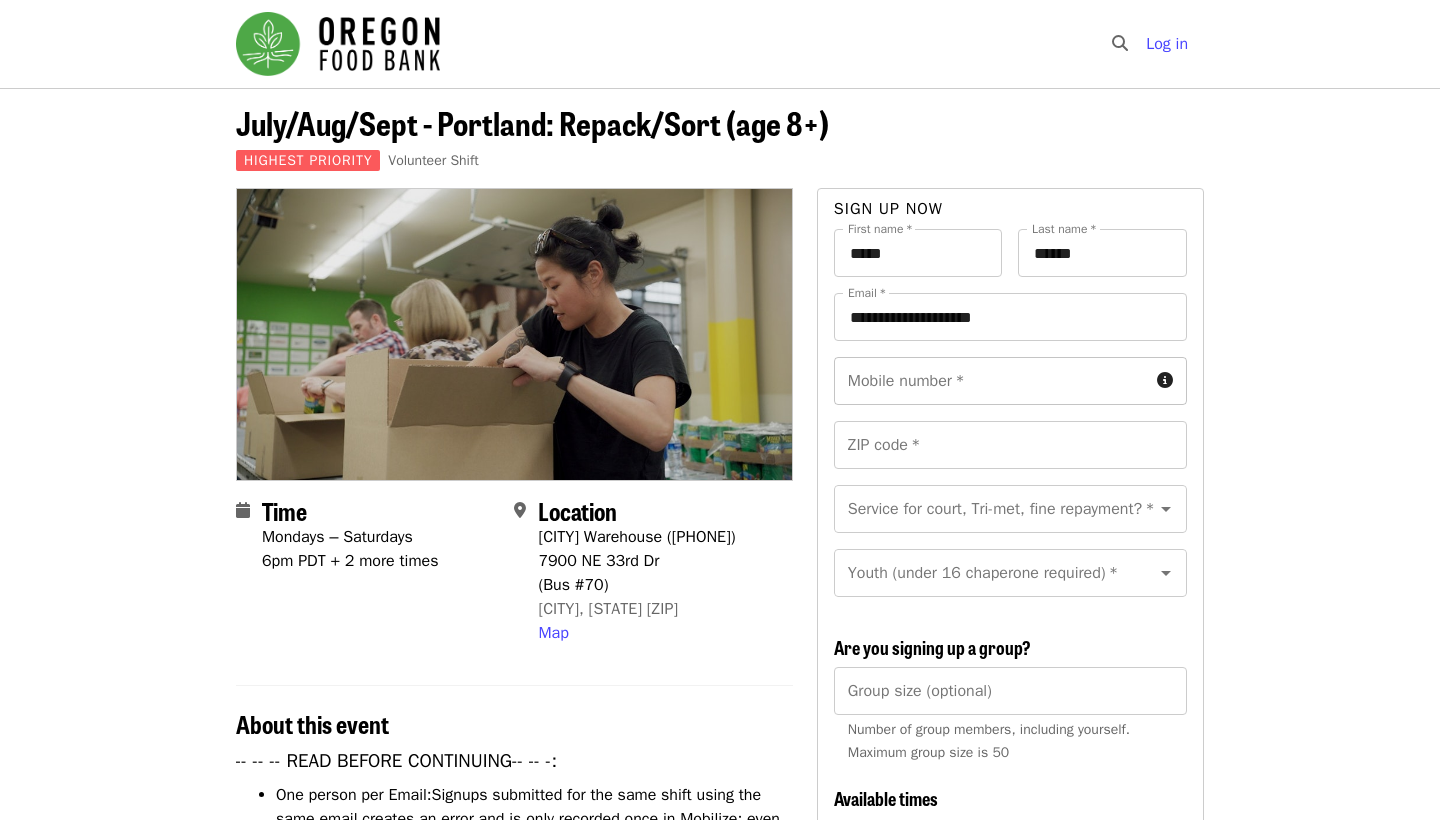 click on "Mobile number   *" at bounding box center [991, 381] 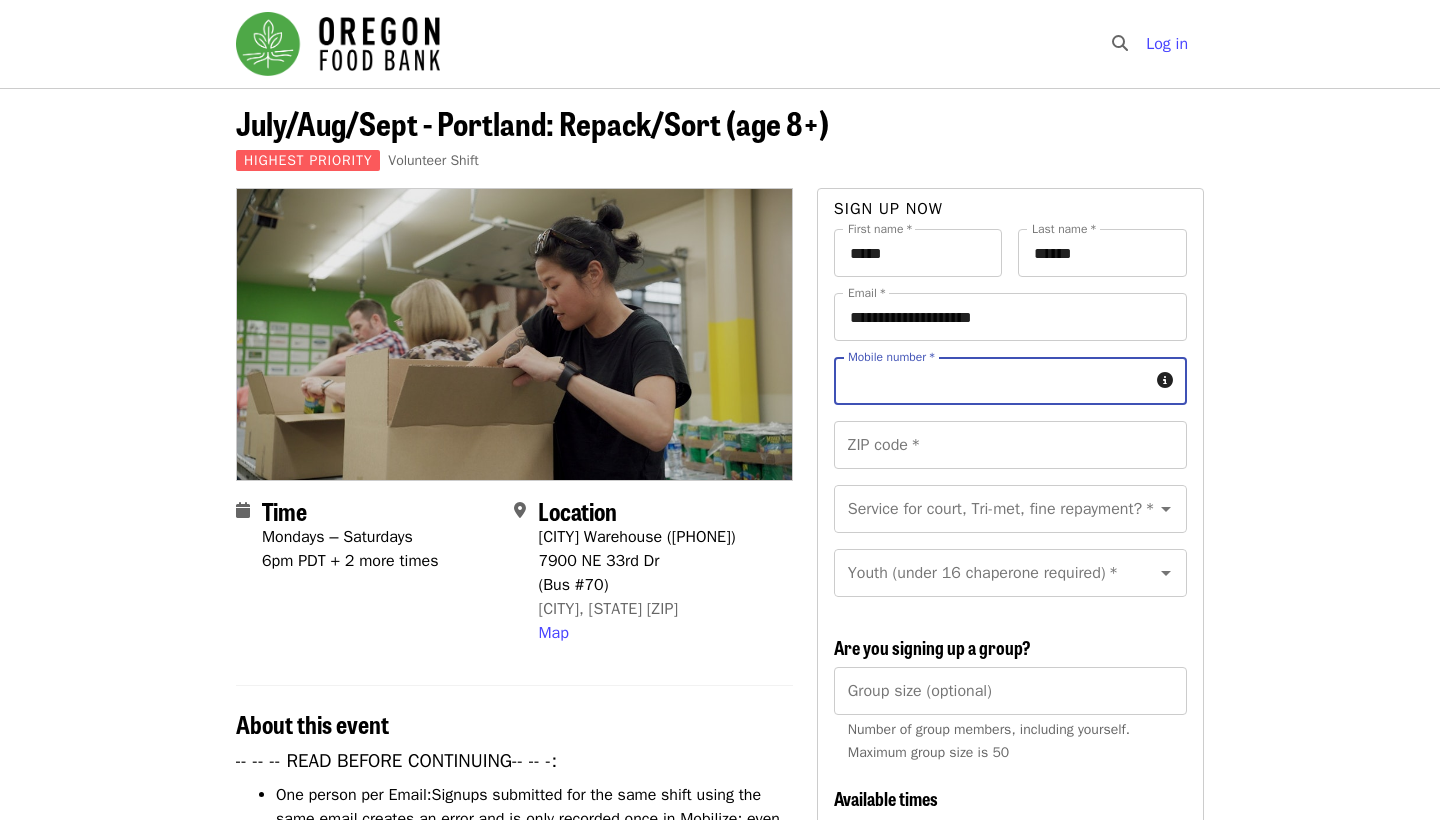 click on "Mobile number   *" at bounding box center (991, 381) 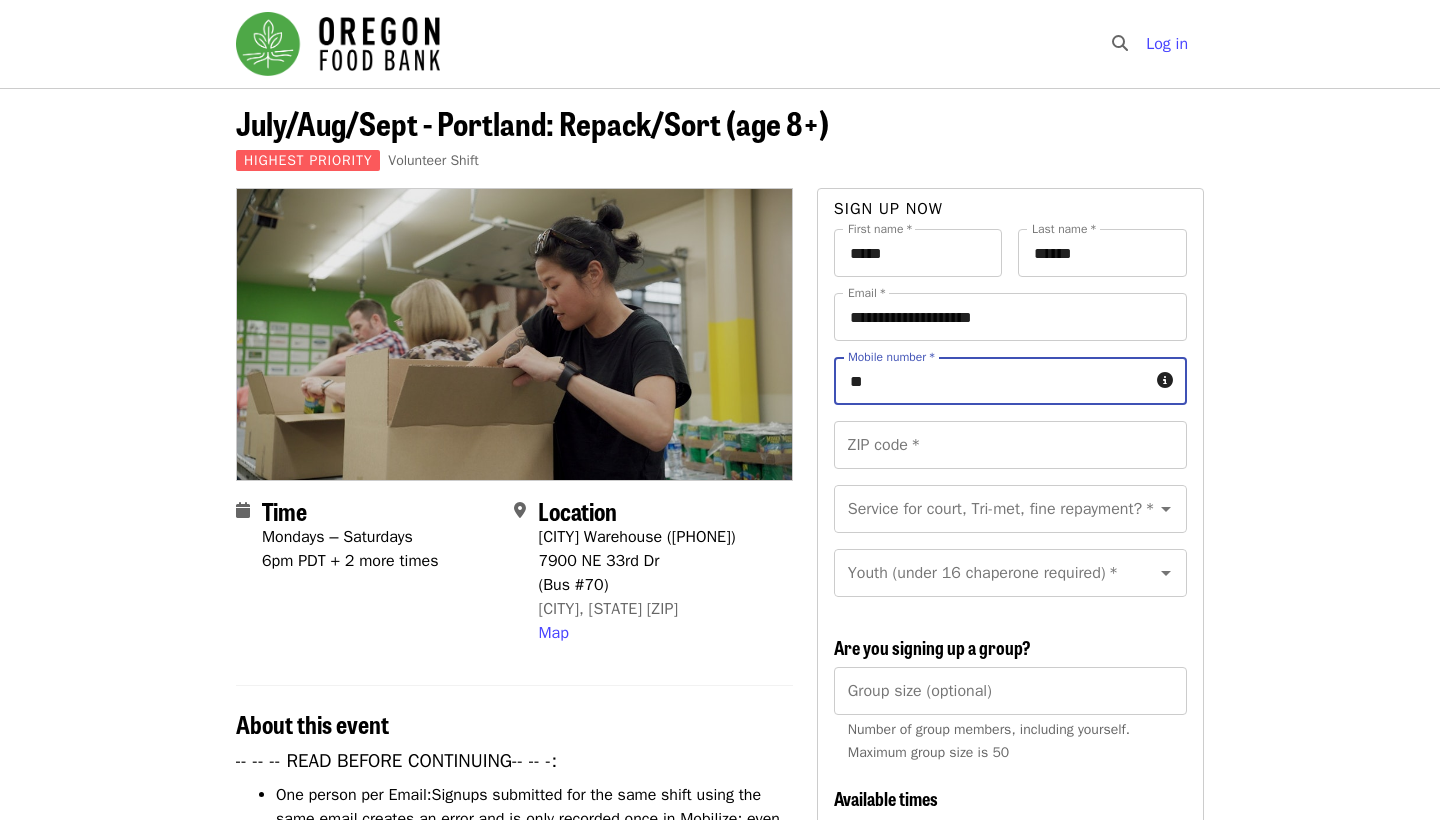 type on "*" 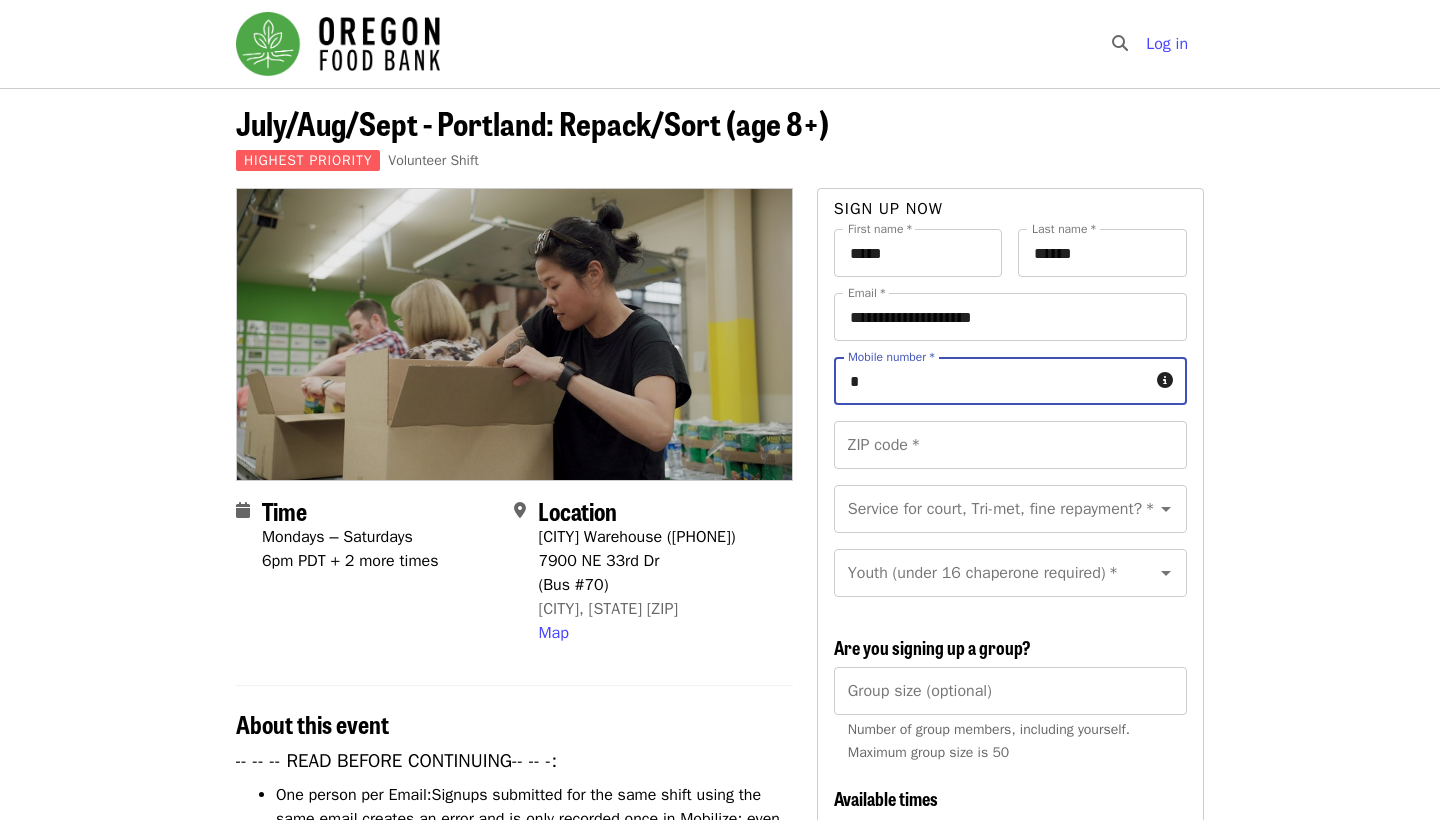 type 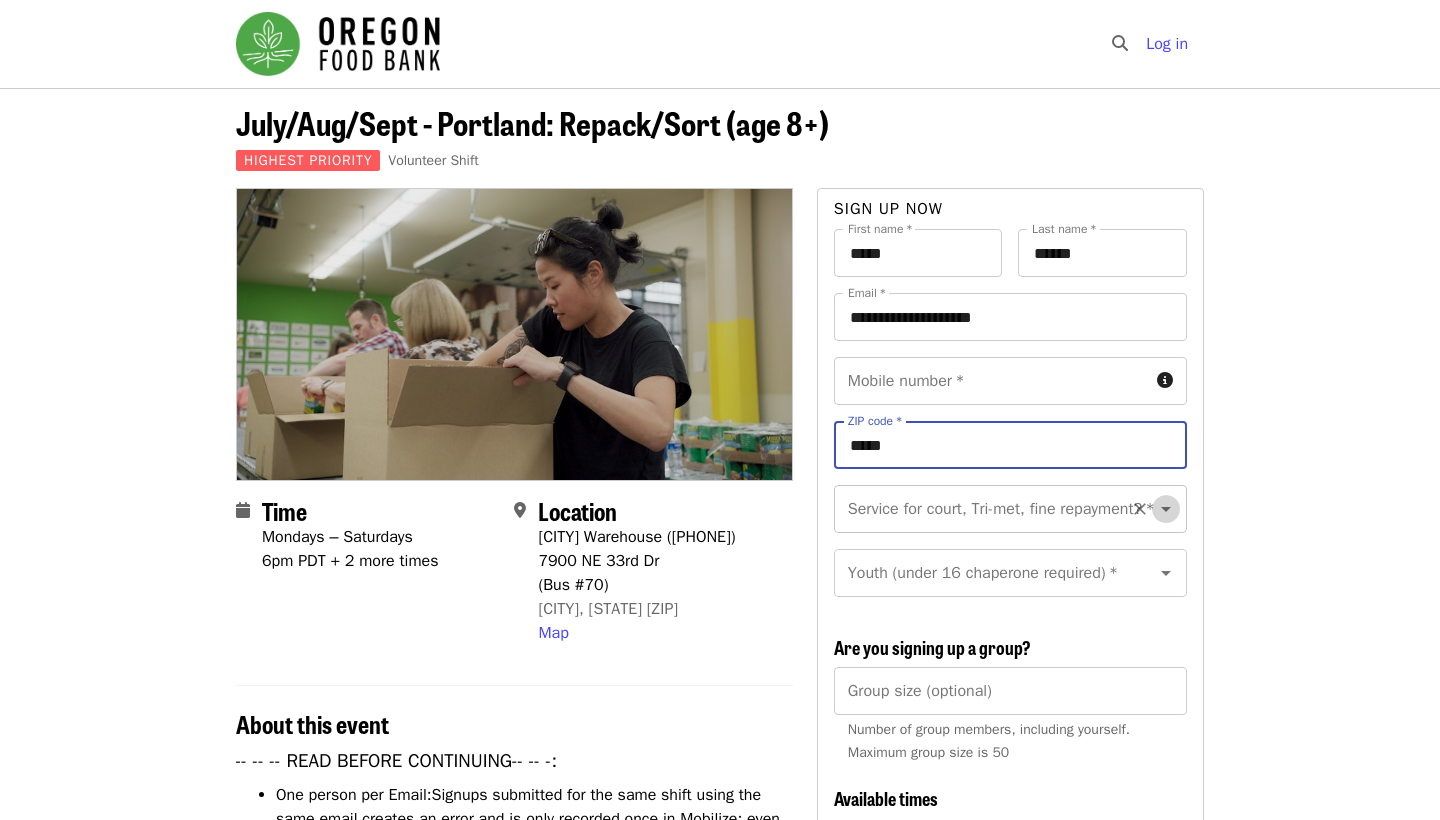 click 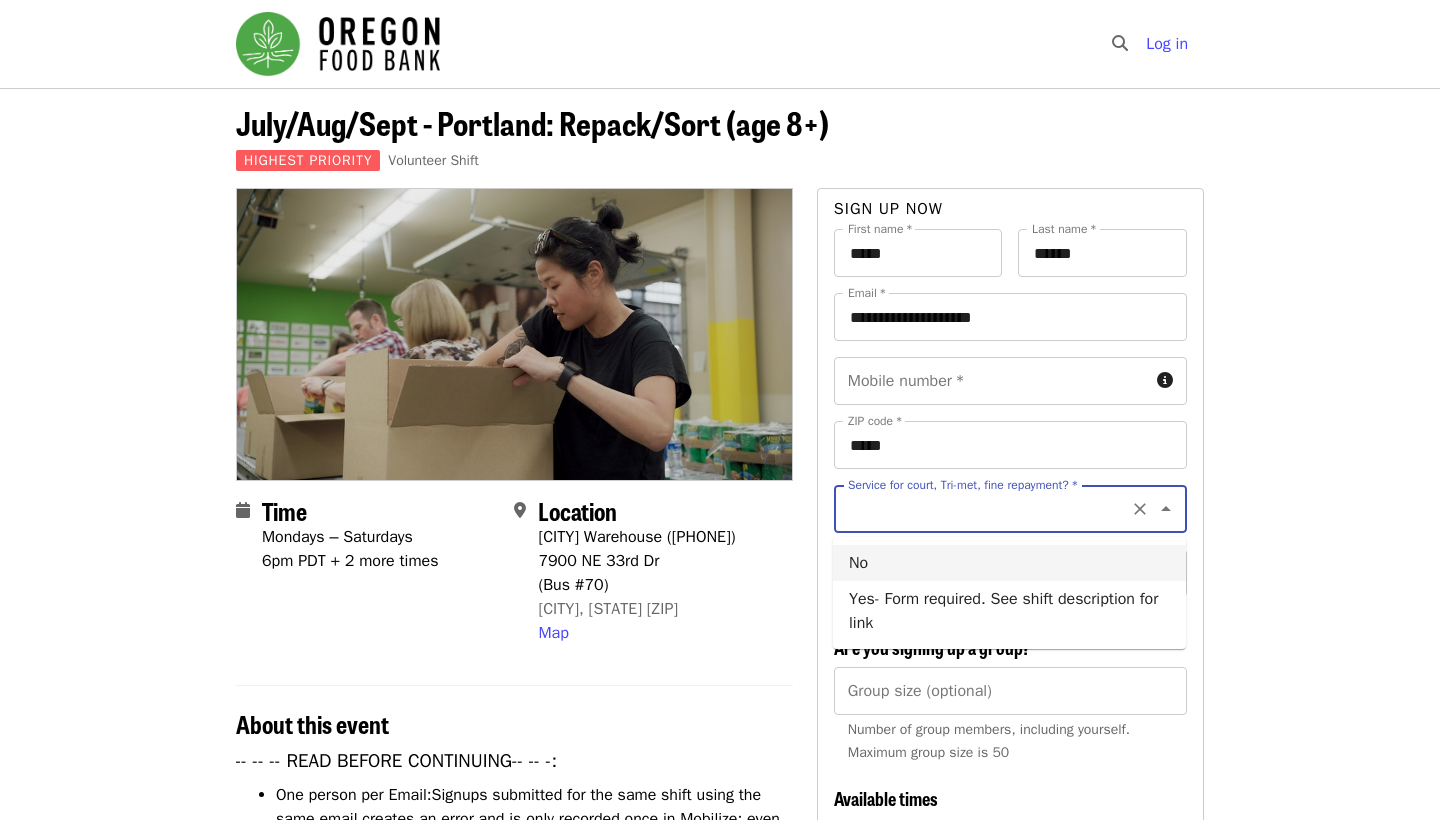 click on "No" at bounding box center [1009, 563] 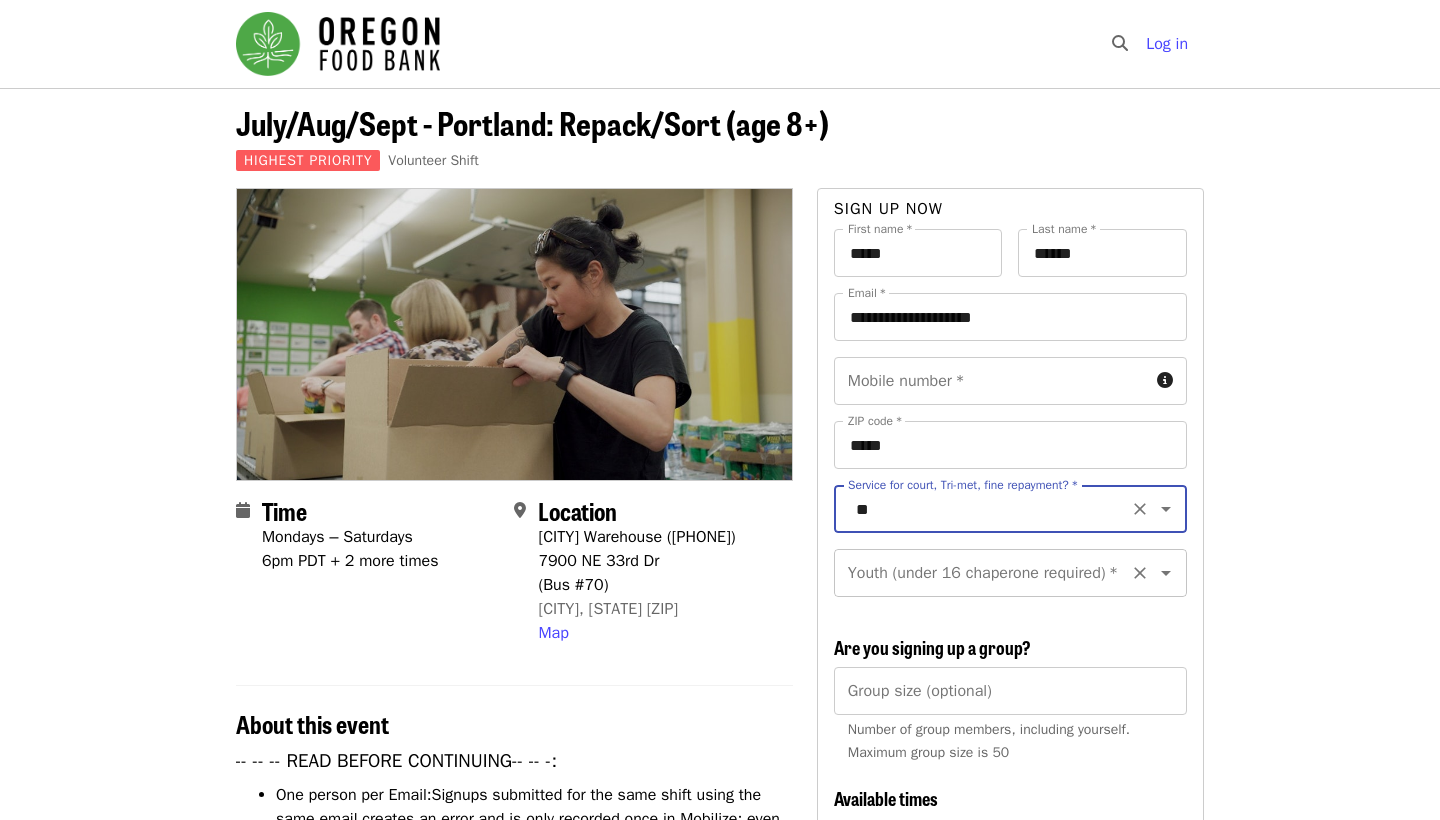 click 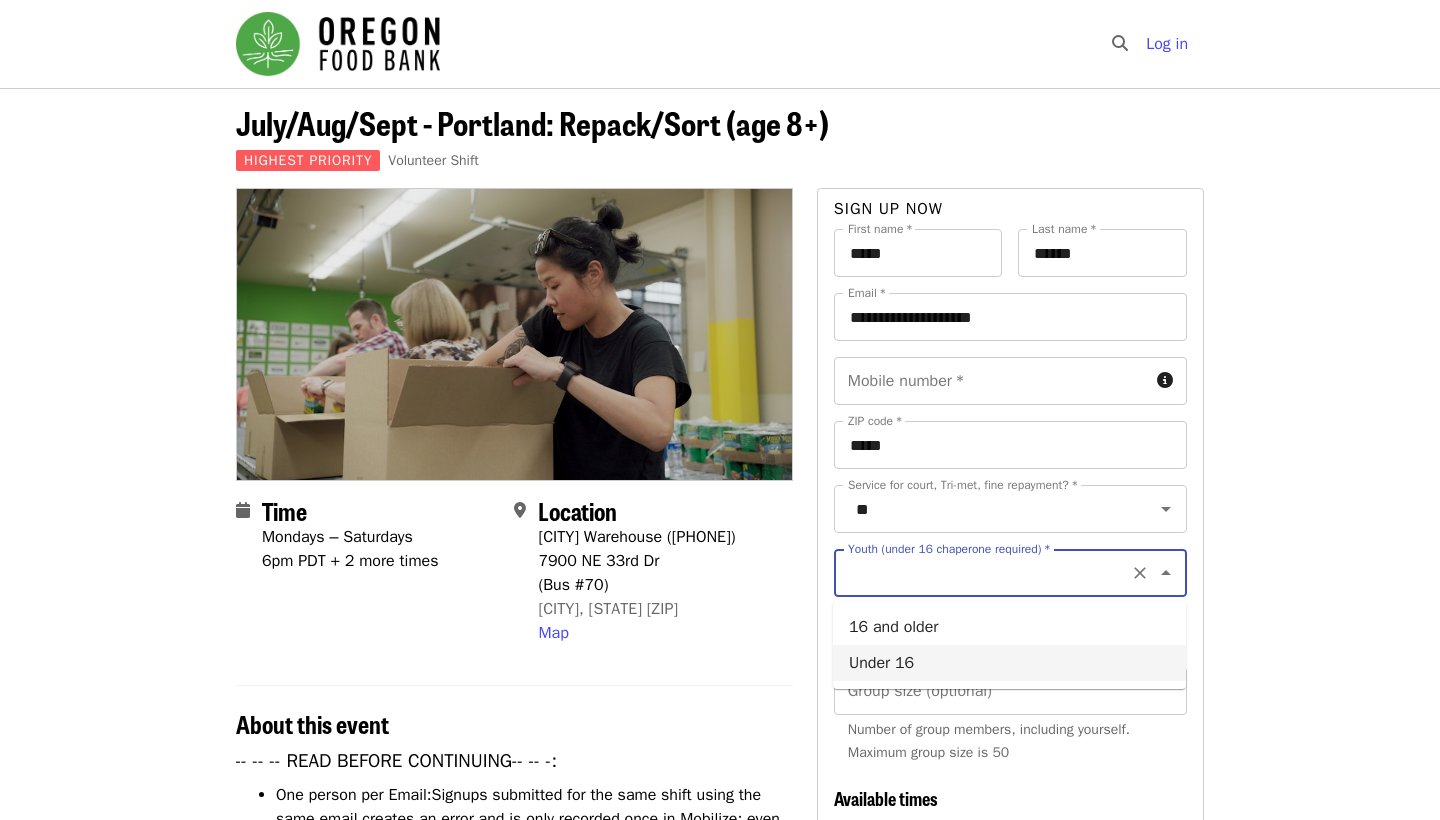 click on "Under 16" at bounding box center (1009, 663) 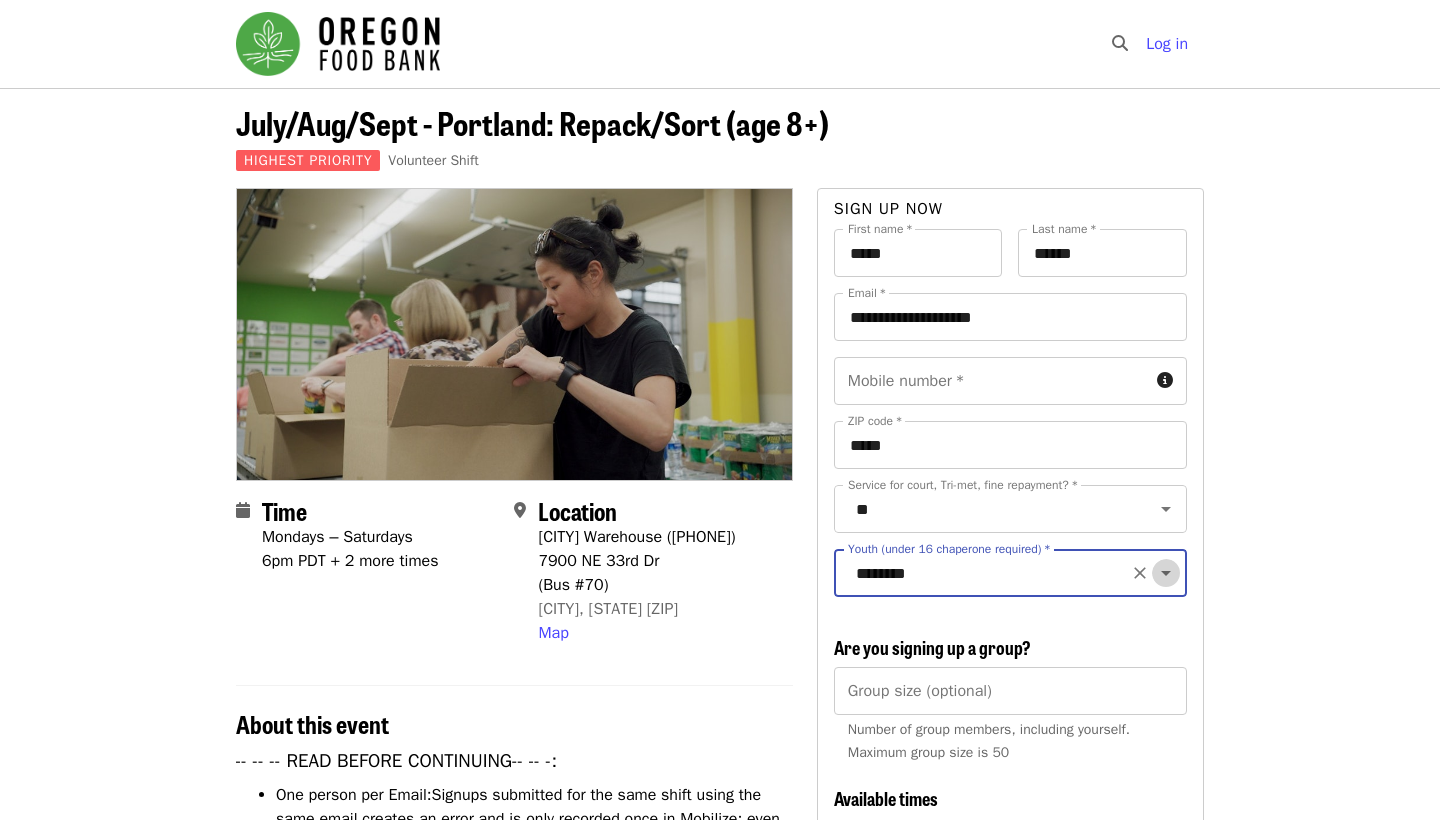 click 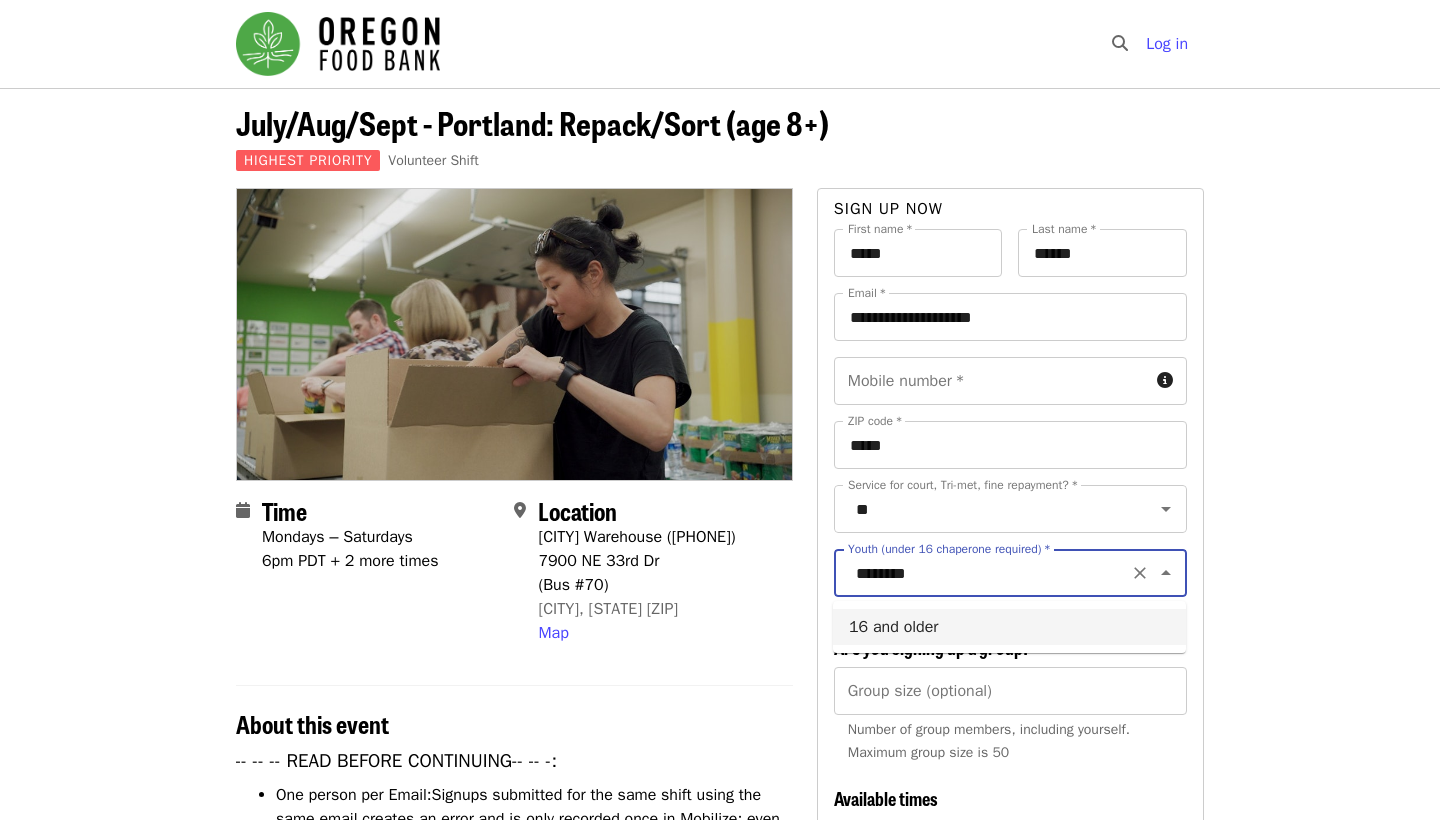 click on "16 and older" at bounding box center [1009, 627] 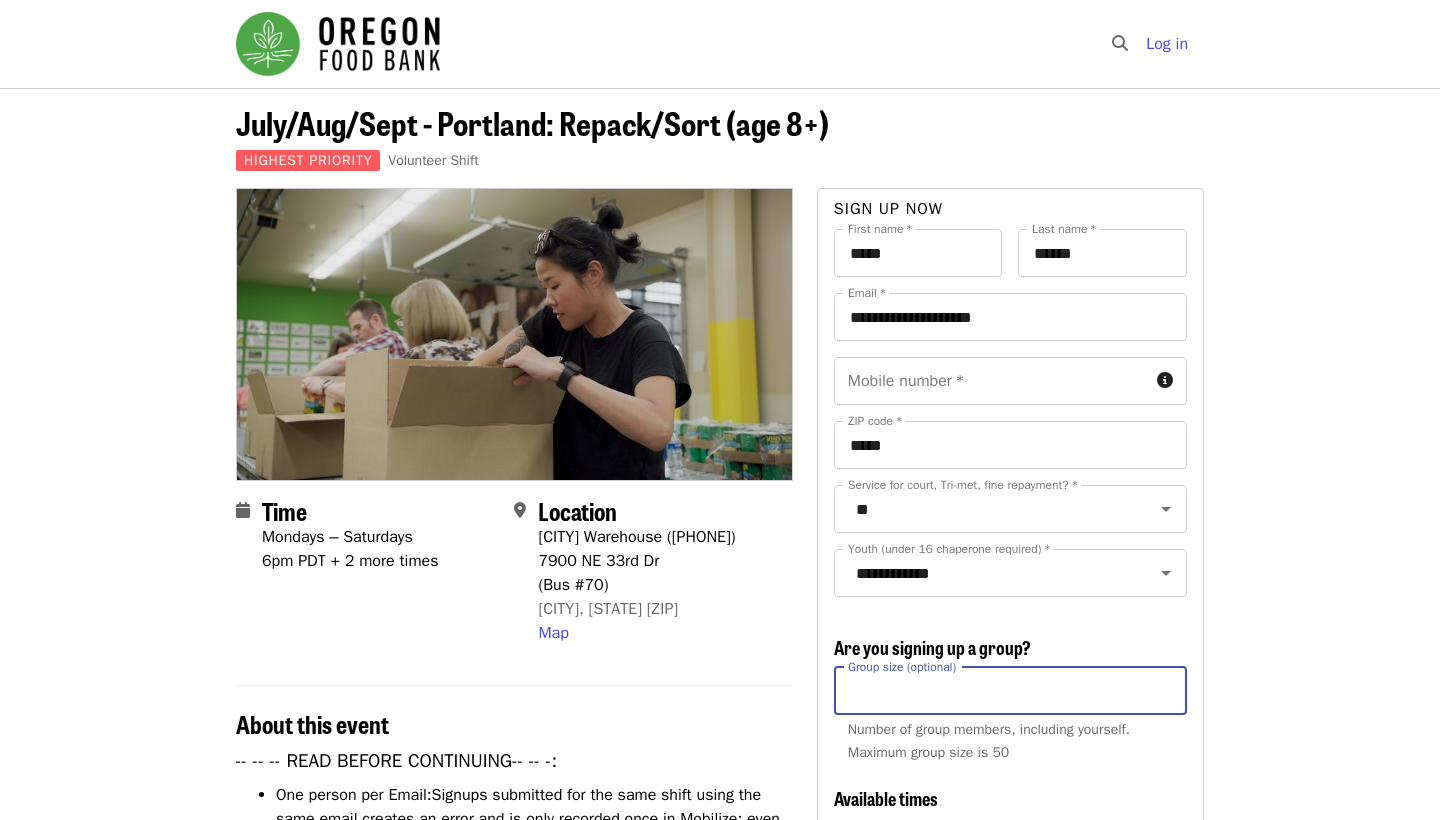 click on "*" at bounding box center [1010, 691] 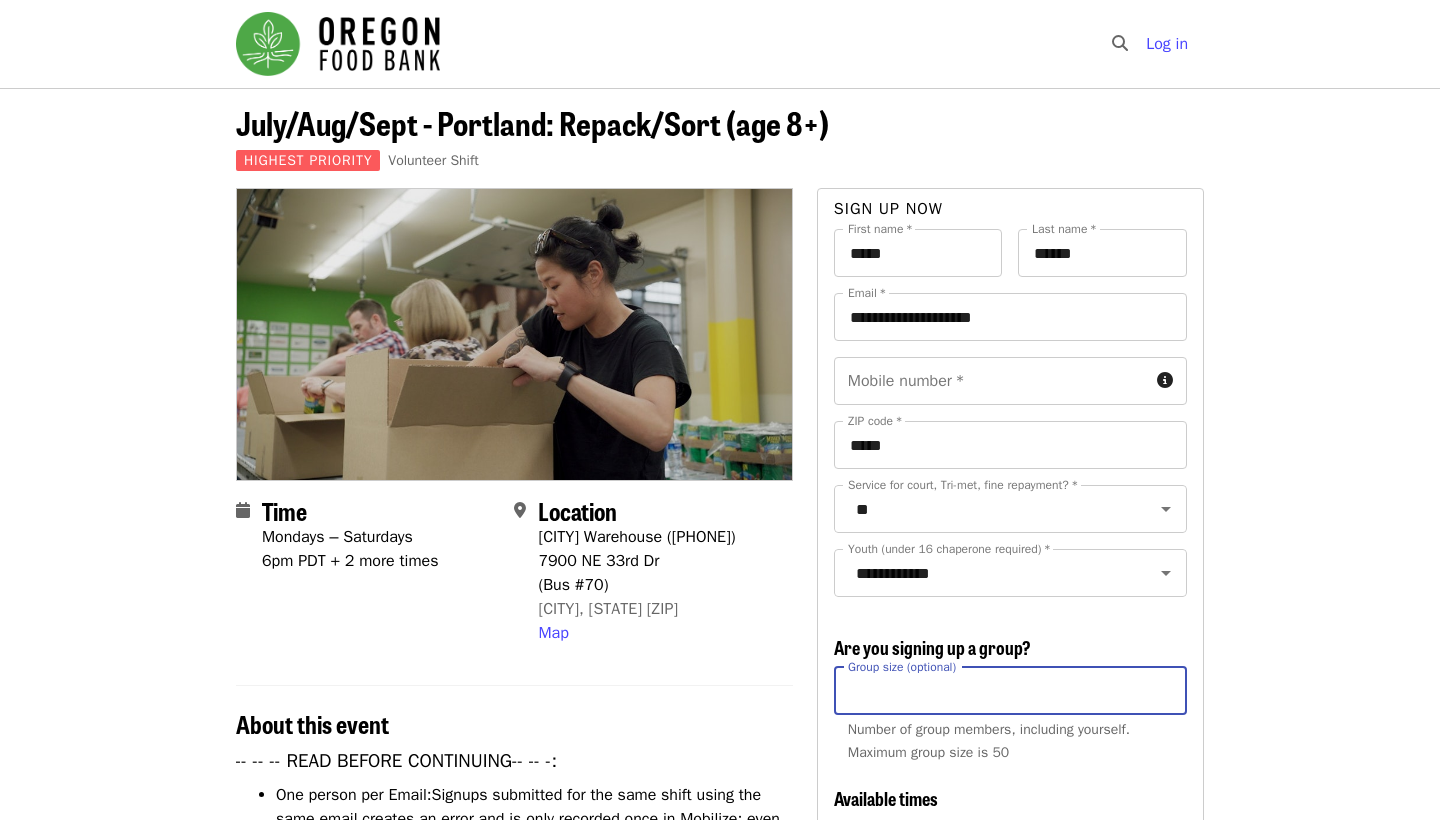 drag, startPoint x: 896, startPoint y: 687, endPoint x: 799, endPoint y: 675, distance: 97.73945 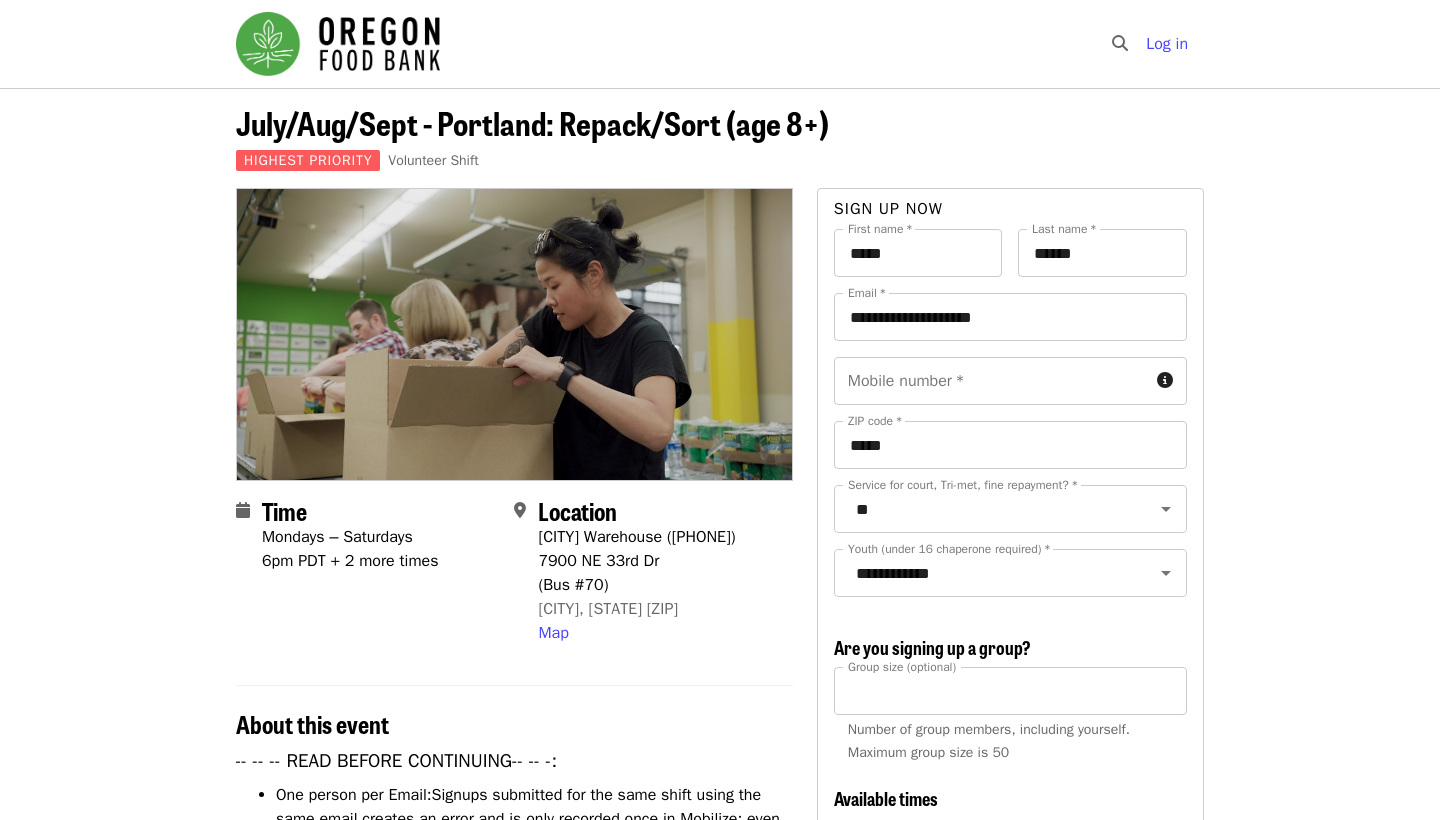 click on "July/[MONTH]/[MONTH] - [CITY]: Repack/Sort (age 8+) Highest Priority Volunteer Shift Time Mondays – Saturdays 6pm PDT + 2 more times Location [CITY] Warehouse ([PHONE]) 7900 NE 33rd Dr (Bus #70) [CITY], [STATE] [ZIP] Map About this event  -- -- -- READ BEFORE CONTINUING-- -- -:
One person per Email:  Signups submitted for the same shift using the same email creates an error and is only recorded once in Mobilize; even though you receive a confirmation email for each person registered. To register multiple people, please sign up as a group.  How-to: Sign up Friends/Family with No Email
Available Times:  In the list of available times, you may see some that show a number of spots left (ex: 5 spots left.) This appears when there are a small amount of spots left in a shift. If you do not see red text below a shift time, there is still room in that shift. Once a shift is full, it no longer shows up on this list.
Volunteer Expectations: Volunteer Agreement Policy
Inclement weather:" at bounding box center (720, 1095) 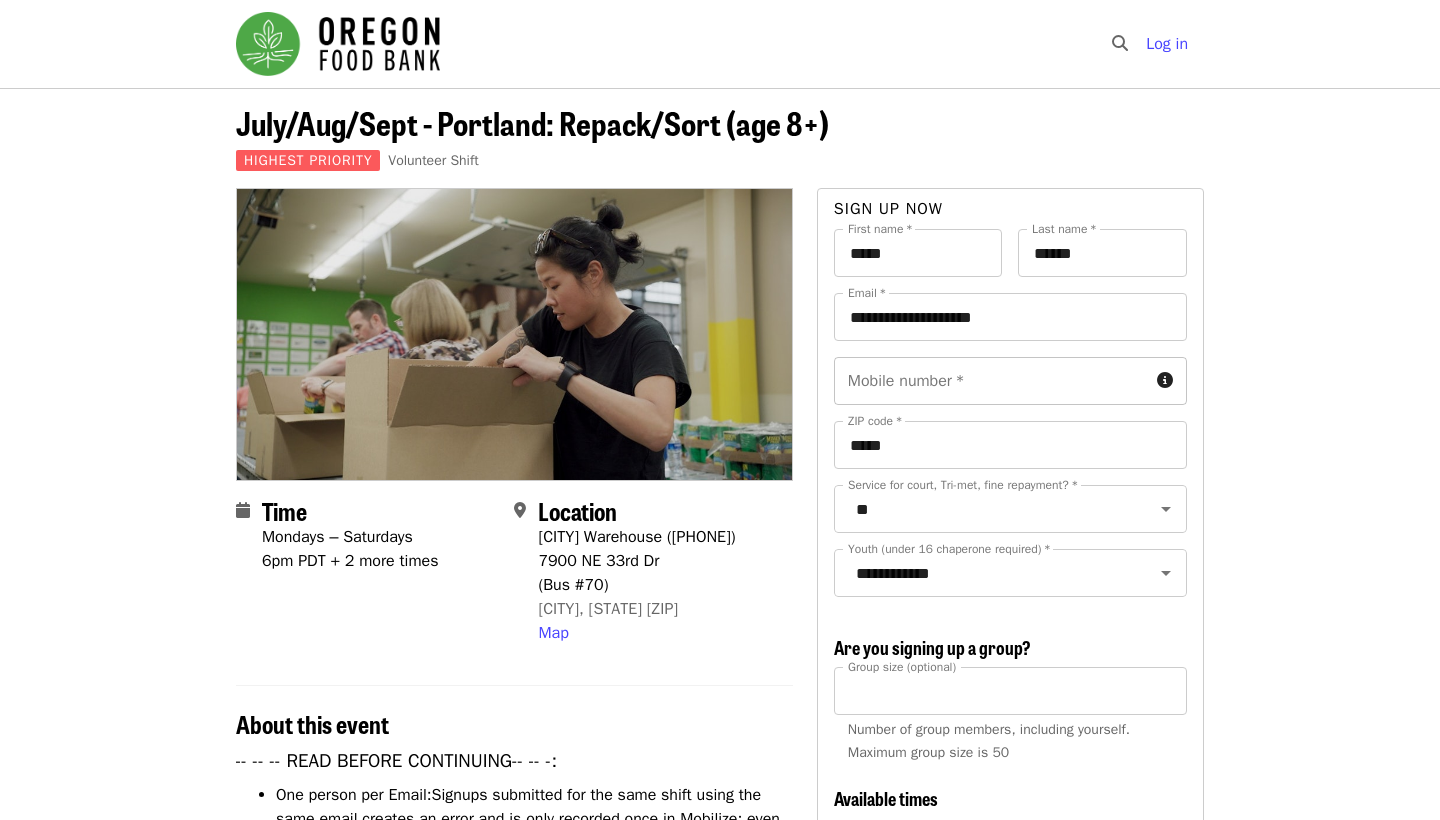 click on "Mobile number   *" at bounding box center (991, 381) 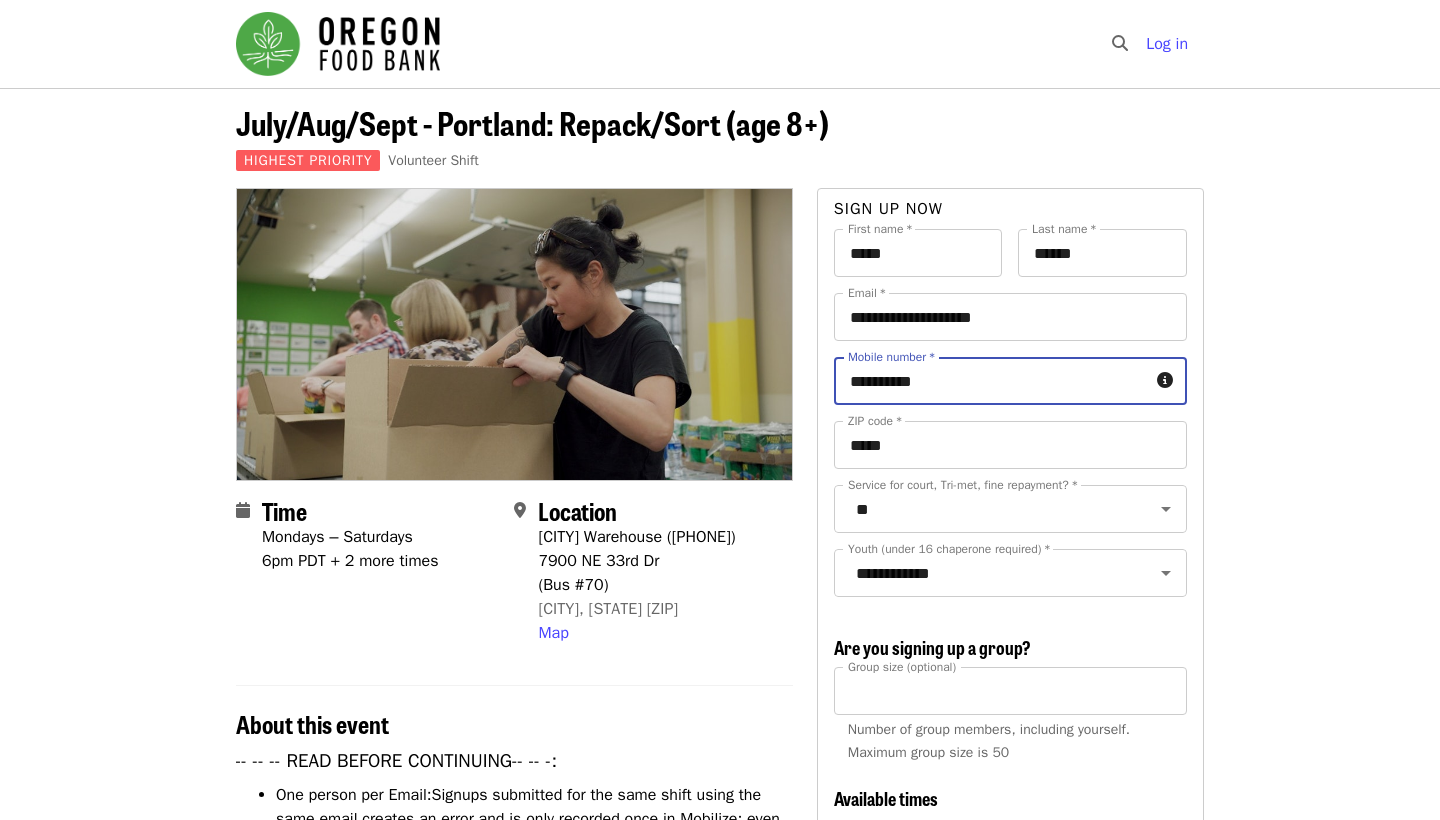 click on "**********" at bounding box center (991, 381) 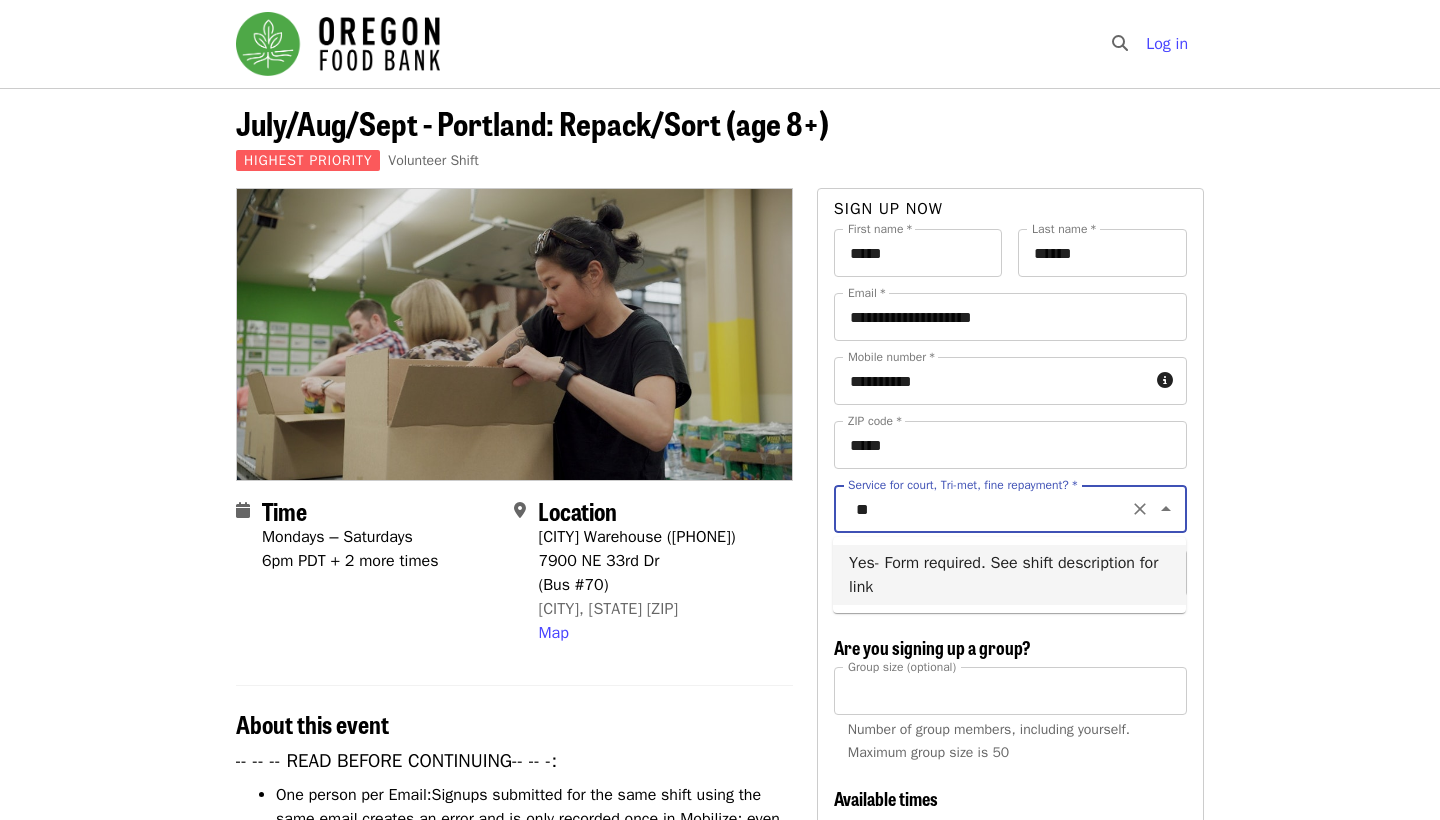 click on "**" at bounding box center [986, 509] 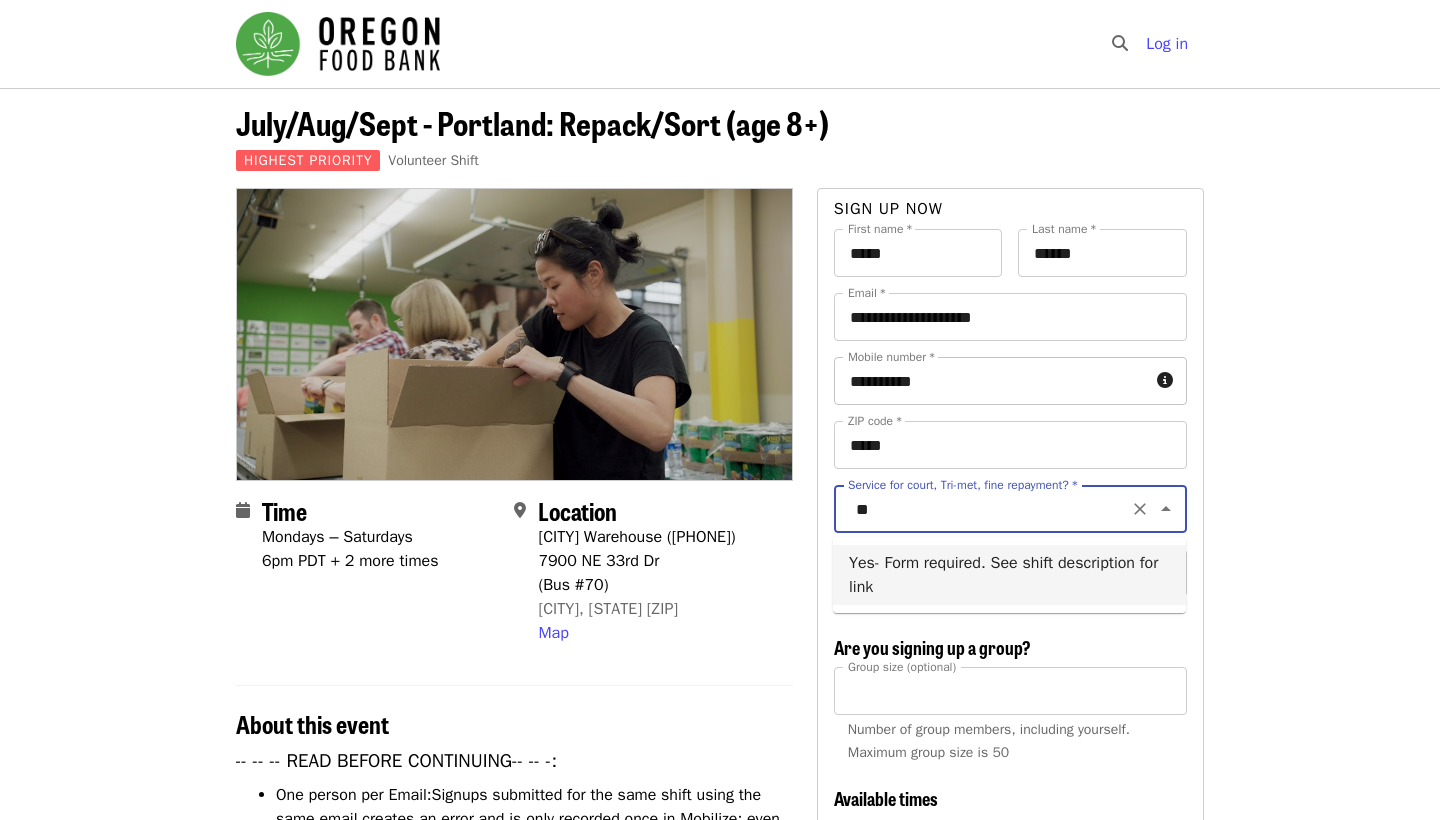 click on "**********" at bounding box center [991, 381] 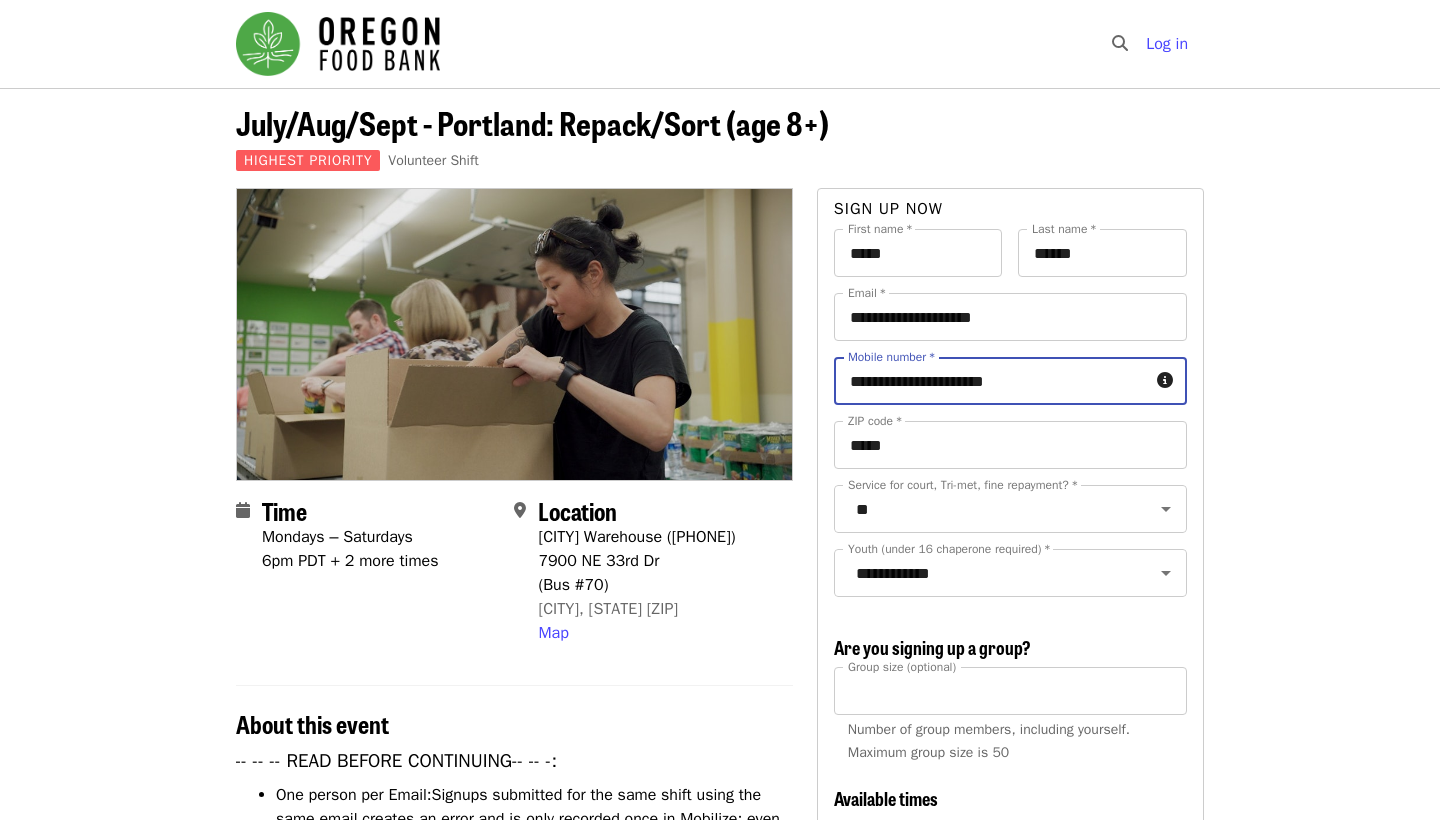 drag, startPoint x: 979, startPoint y: 380, endPoint x: 884, endPoint y: 385, distance: 95.131485 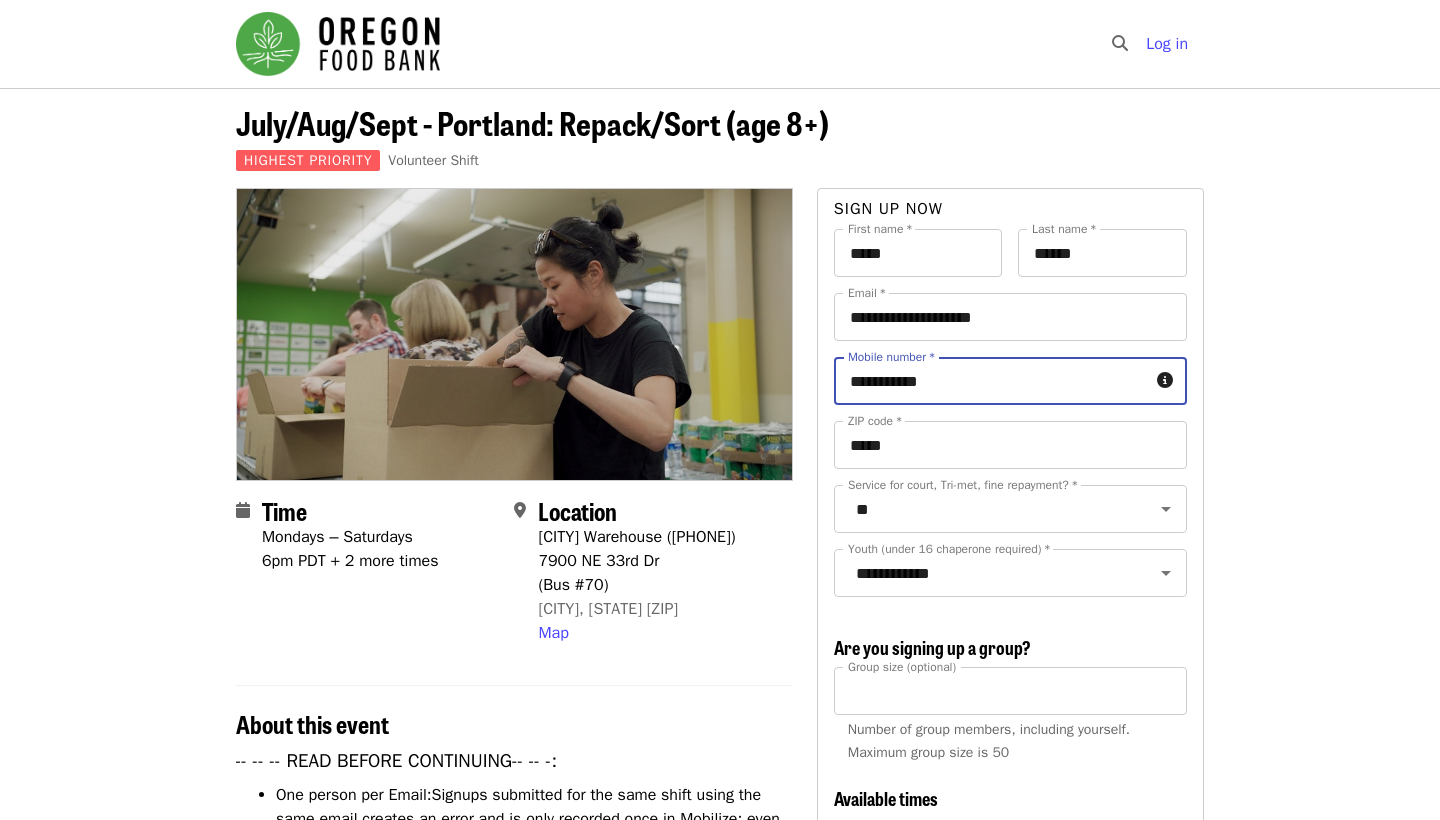 click on "**********" at bounding box center [991, 381] 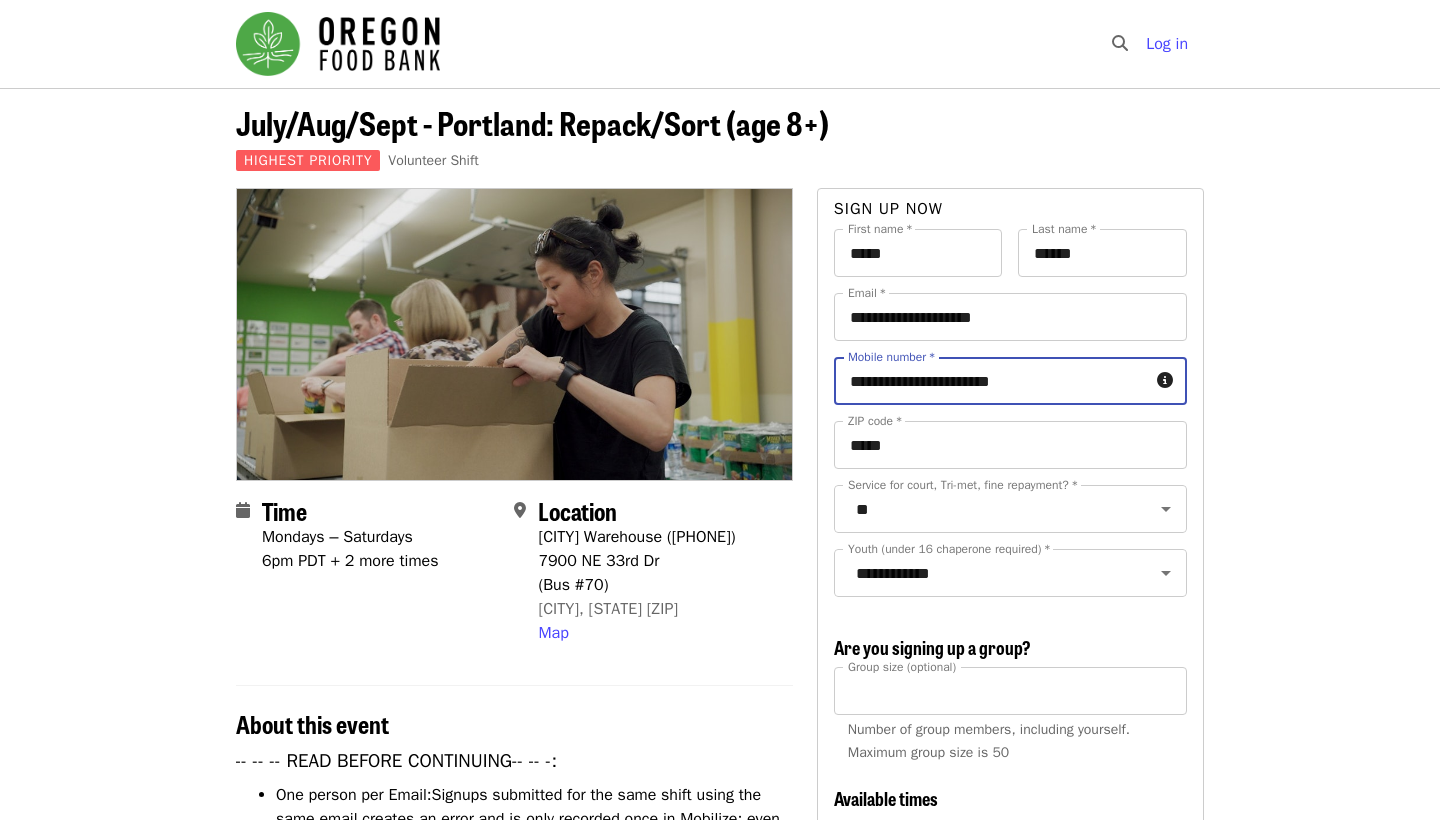 drag, startPoint x: 969, startPoint y: 381, endPoint x: 877, endPoint y: 389, distance: 92.34717 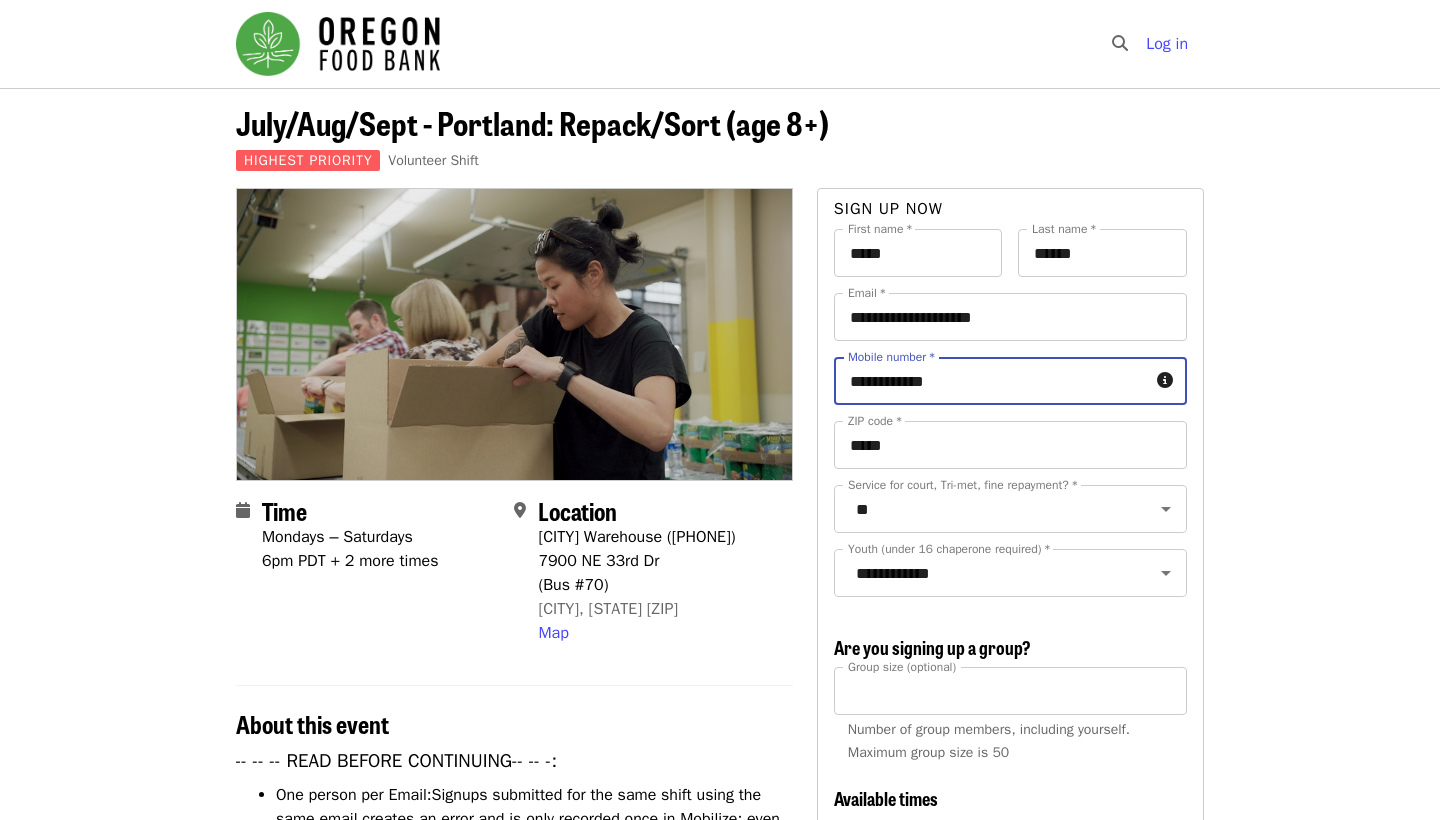type on "**********" 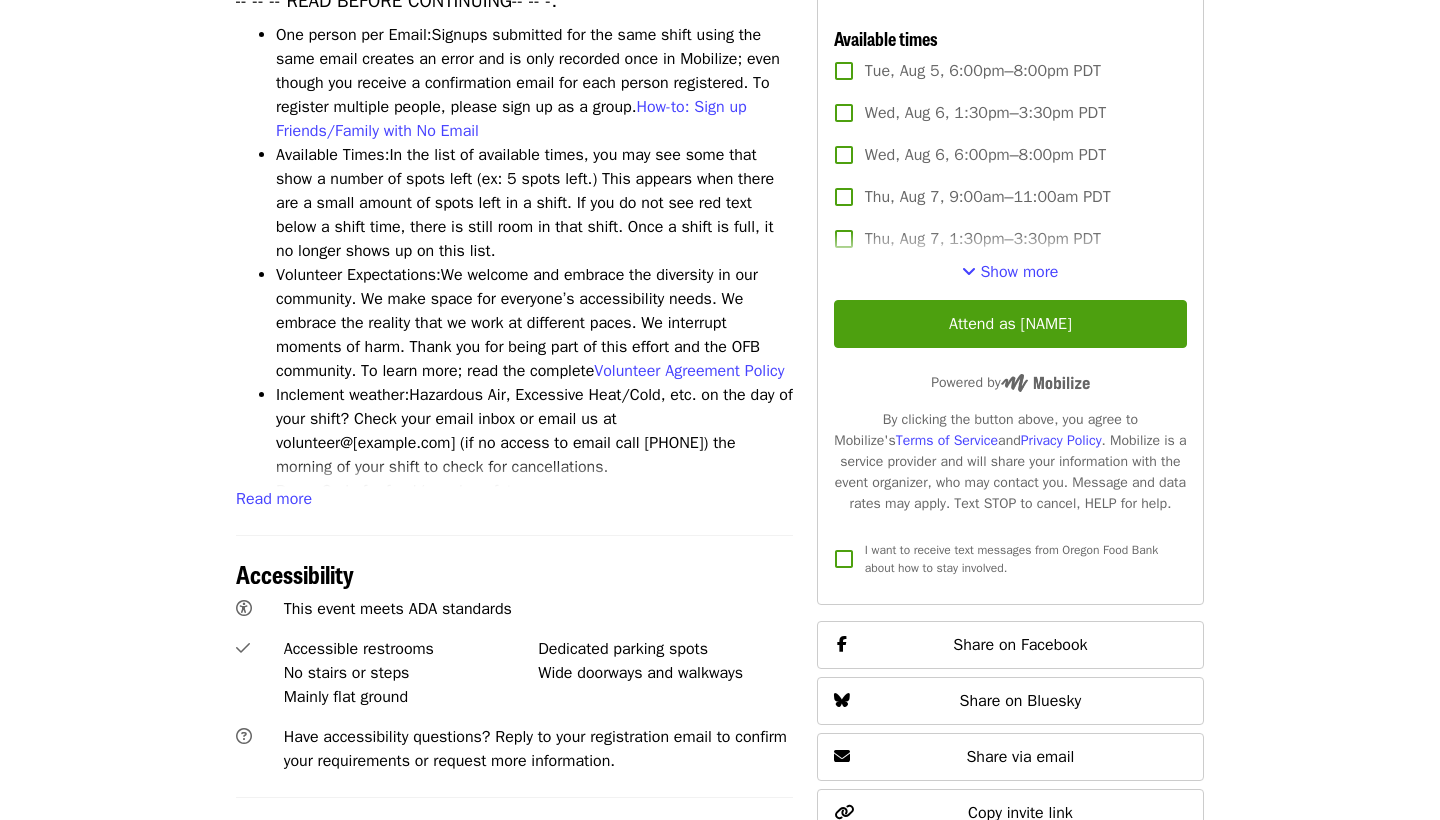 scroll, scrollTop: 720, scrollLeft: 0, axis: vertical 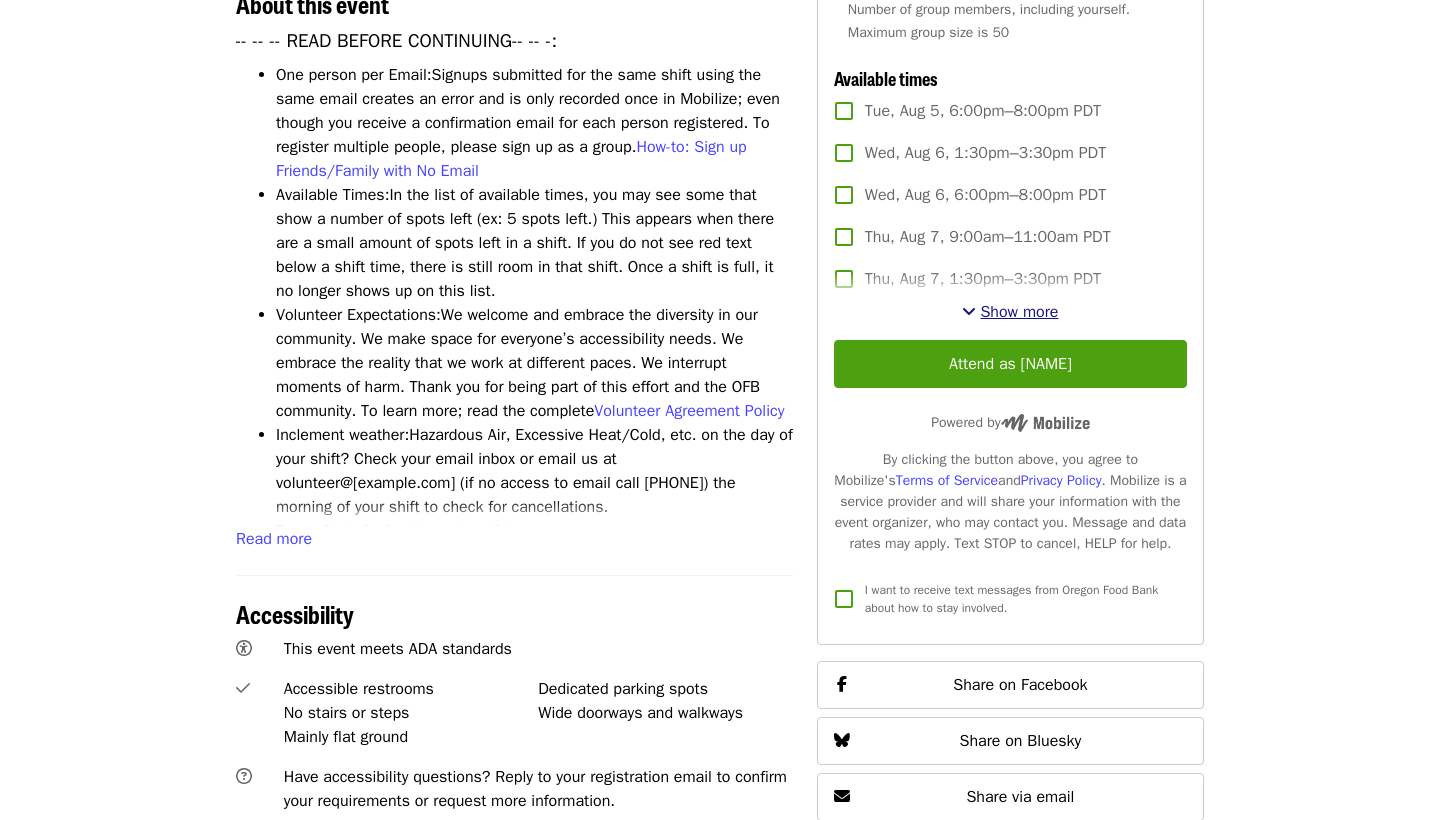 click on "Show more" at bounding box center [1019, 312] 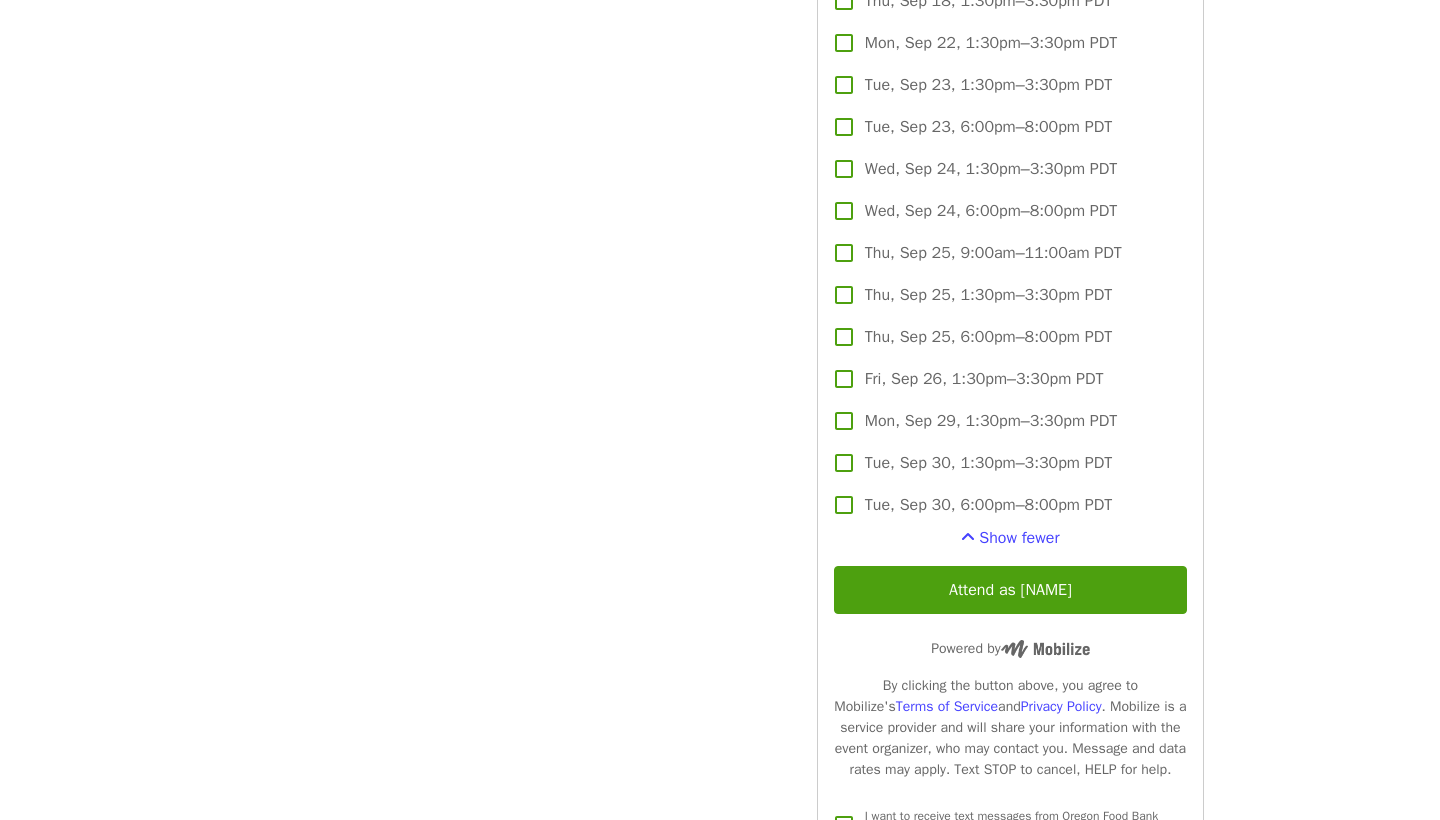 scroll, scrollTop: 3360, scrollLeft: 0, axis: vertical 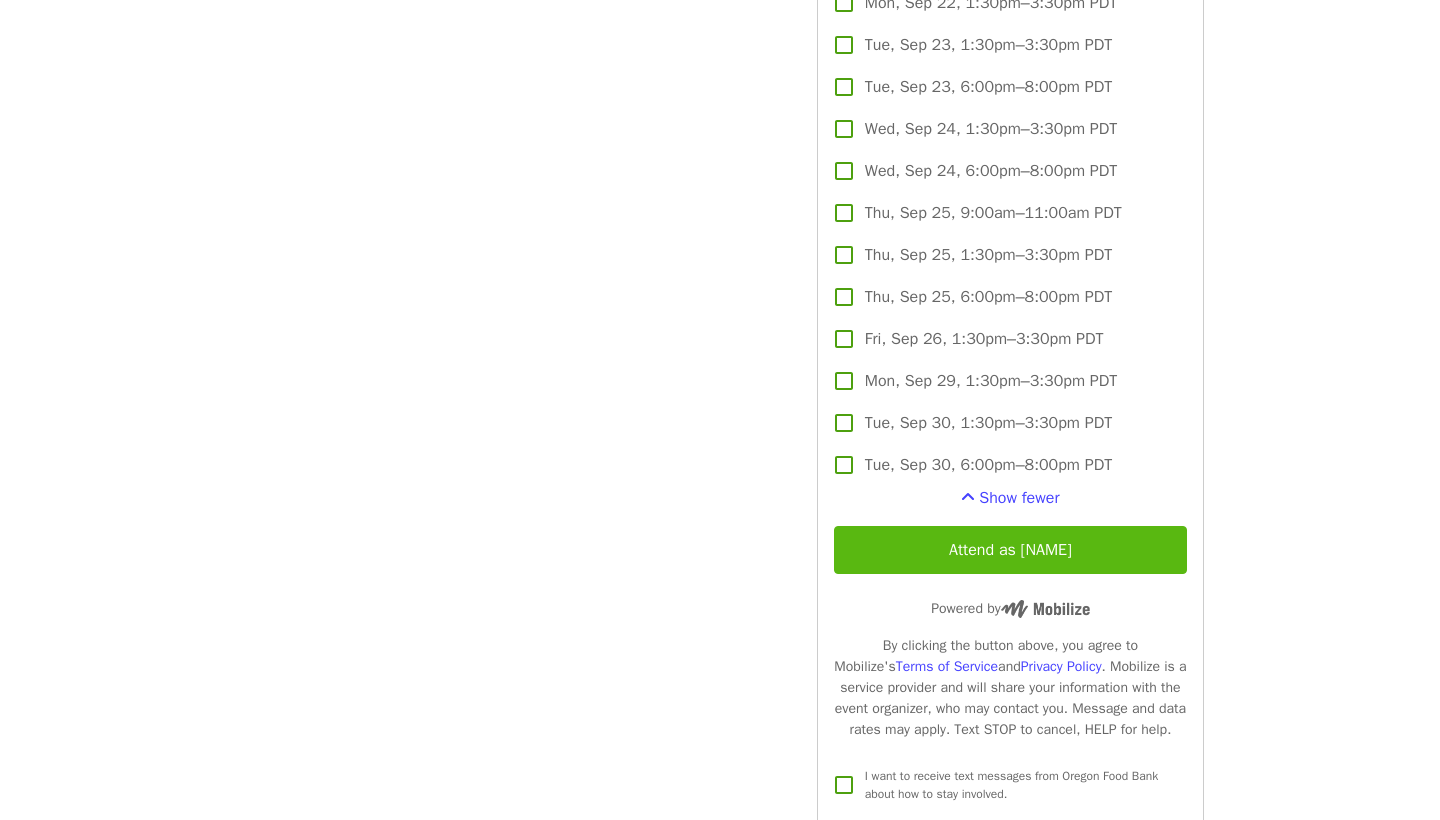click on "Attend as Sarah" at bounding box center [1010, 550] 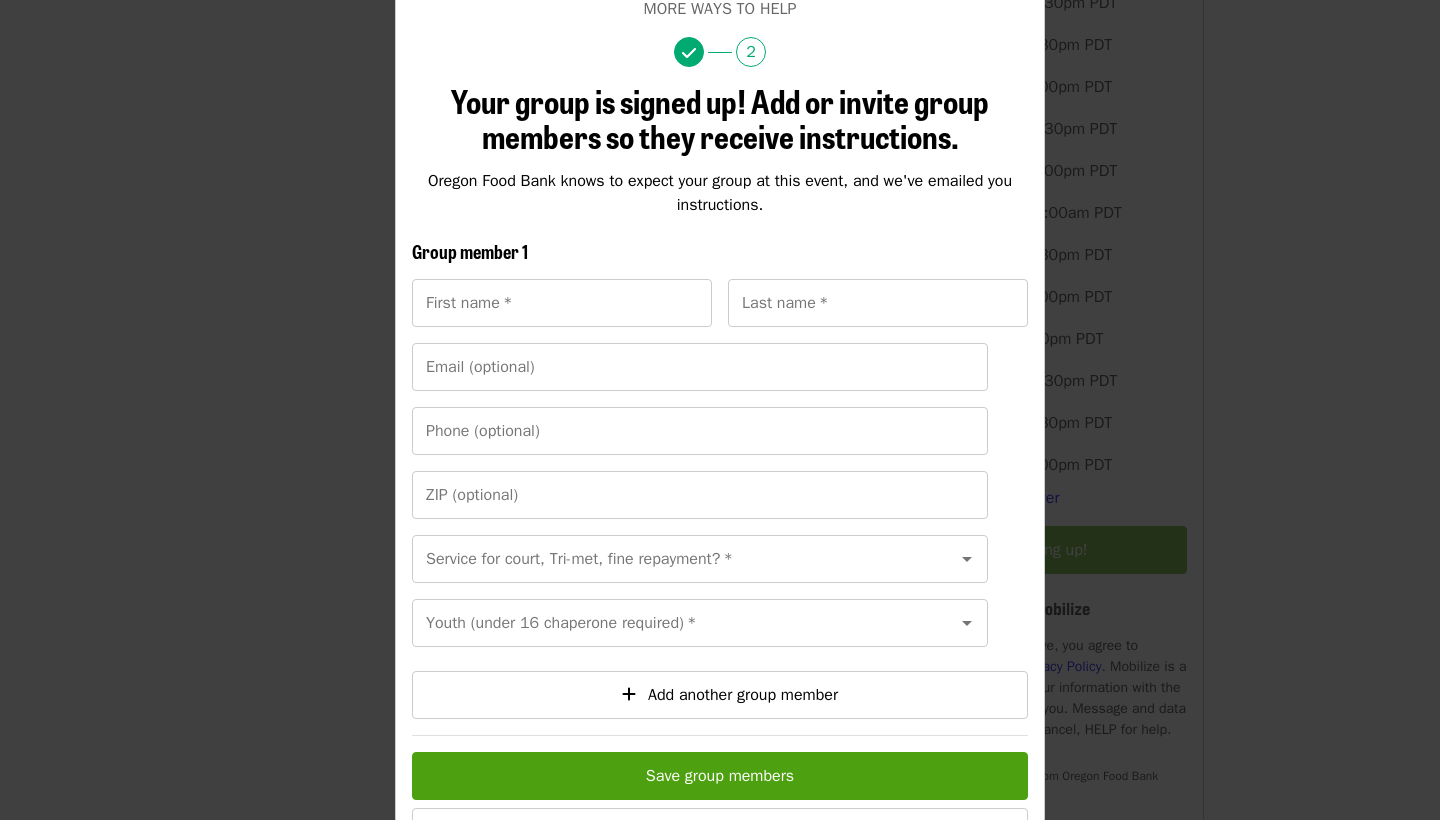 scroll, scrollTop: 120, scrollLeft: 0, axis: vertical 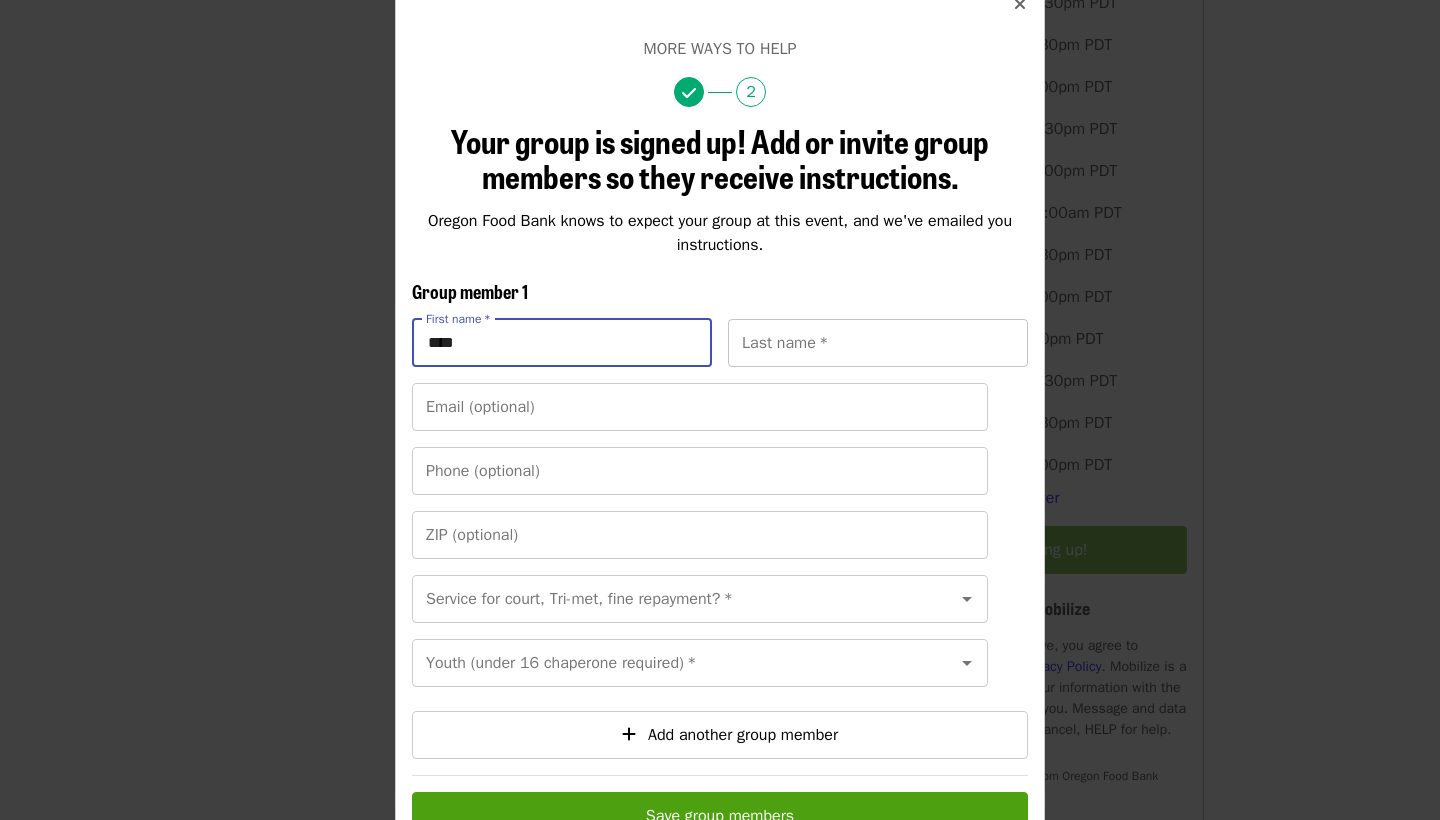 type on "****" 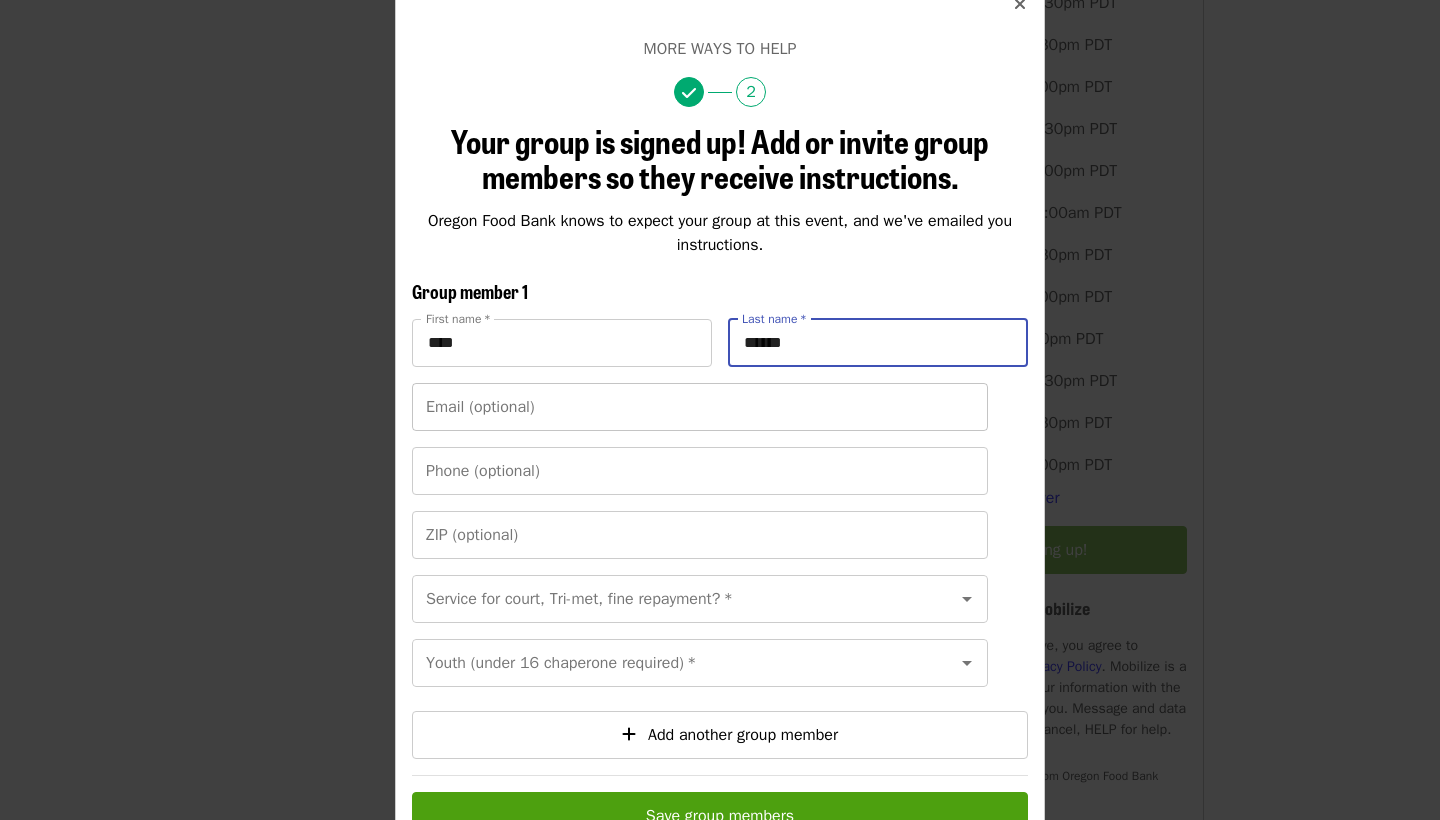 type on "******" 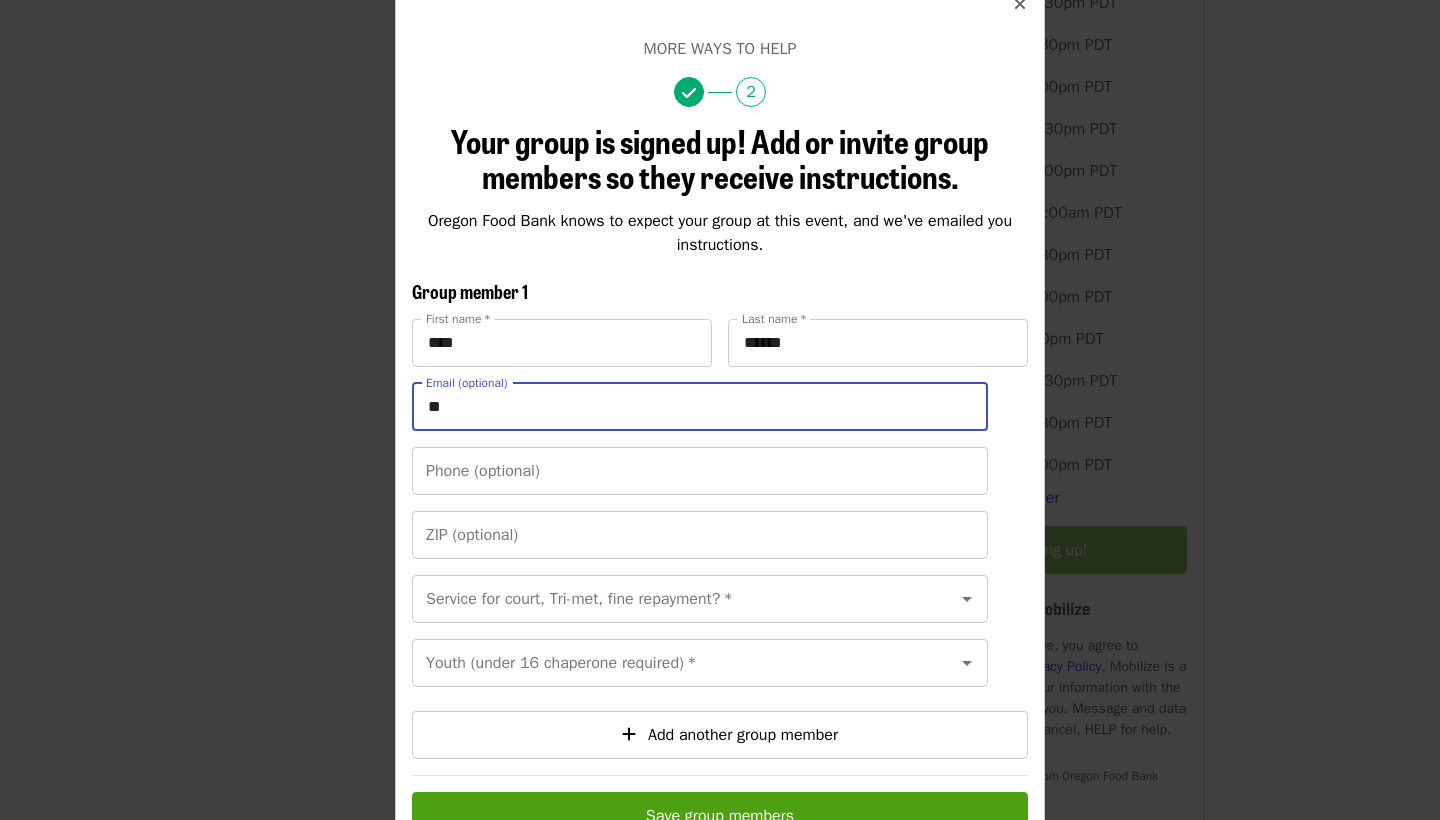 type on "*" 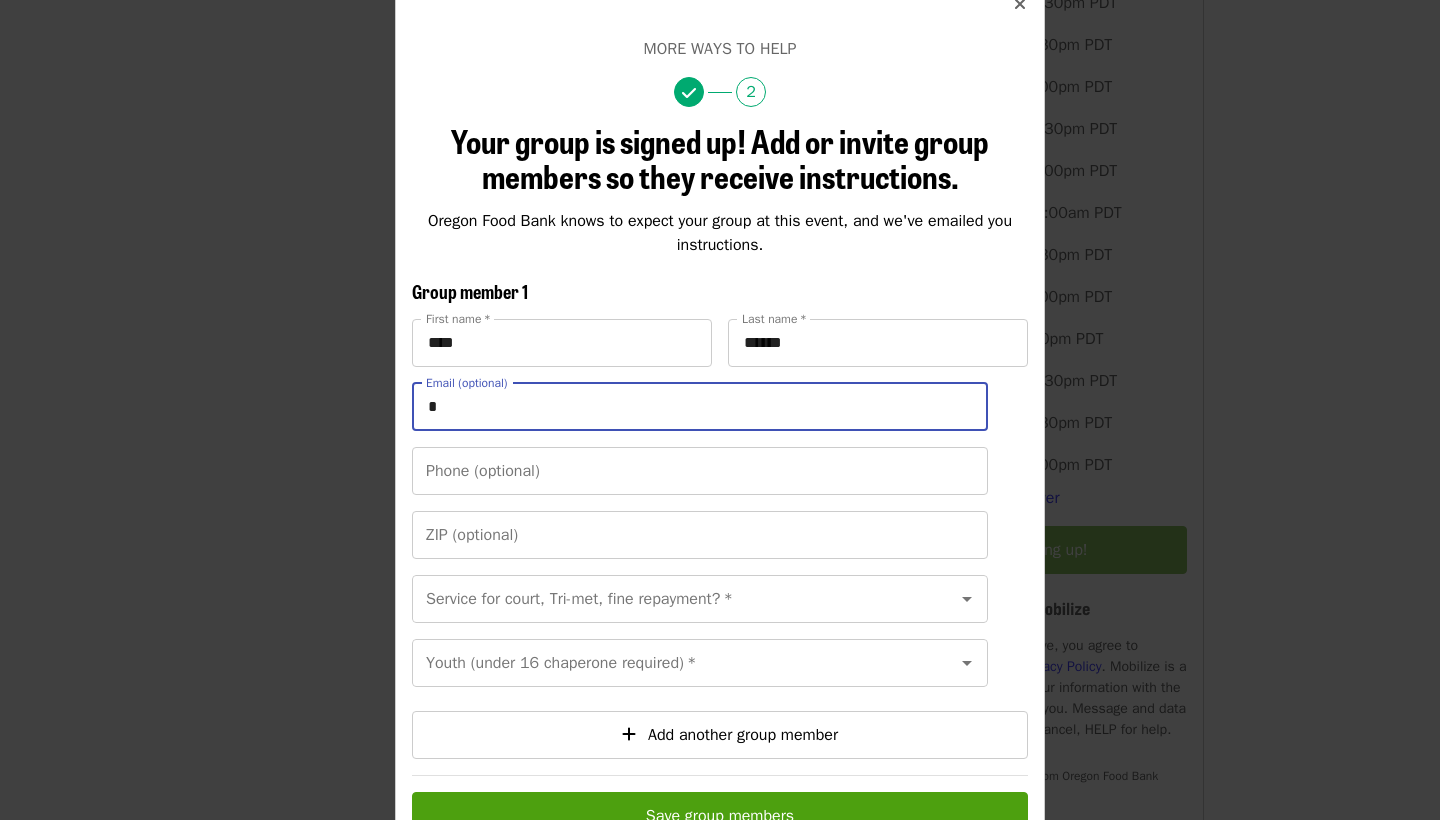type 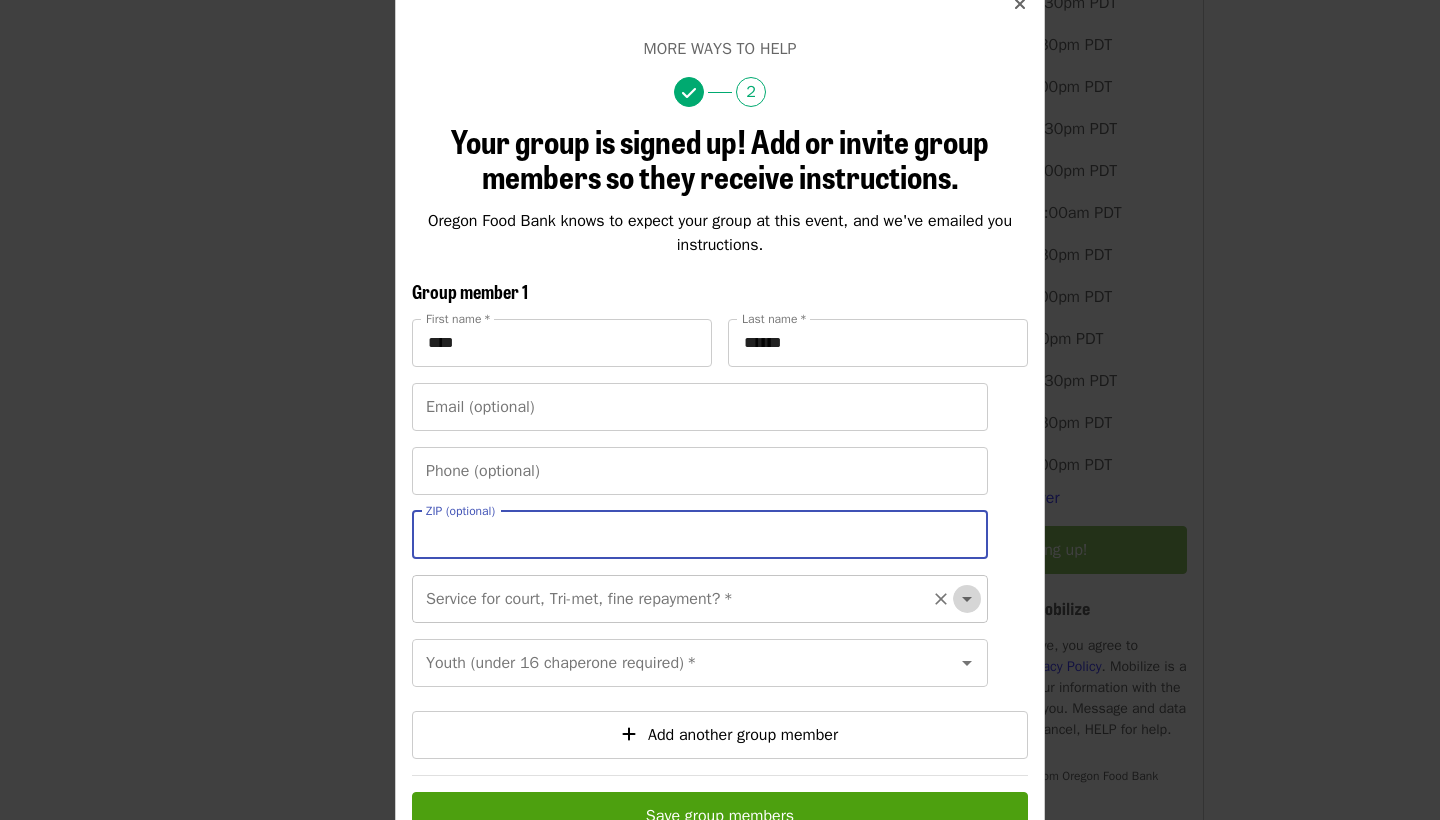 click 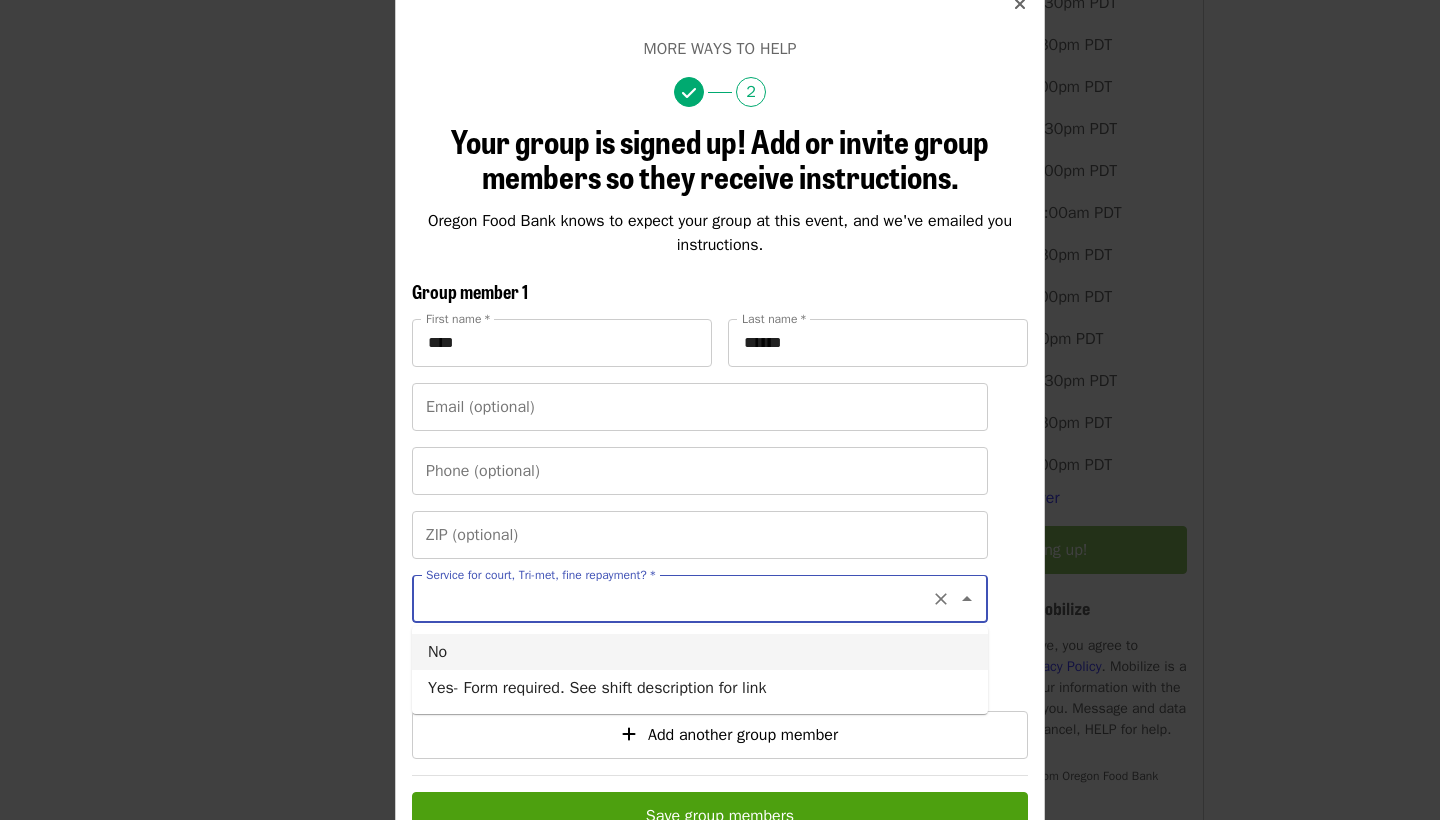 click on "No" at bounding box center (700, 652) 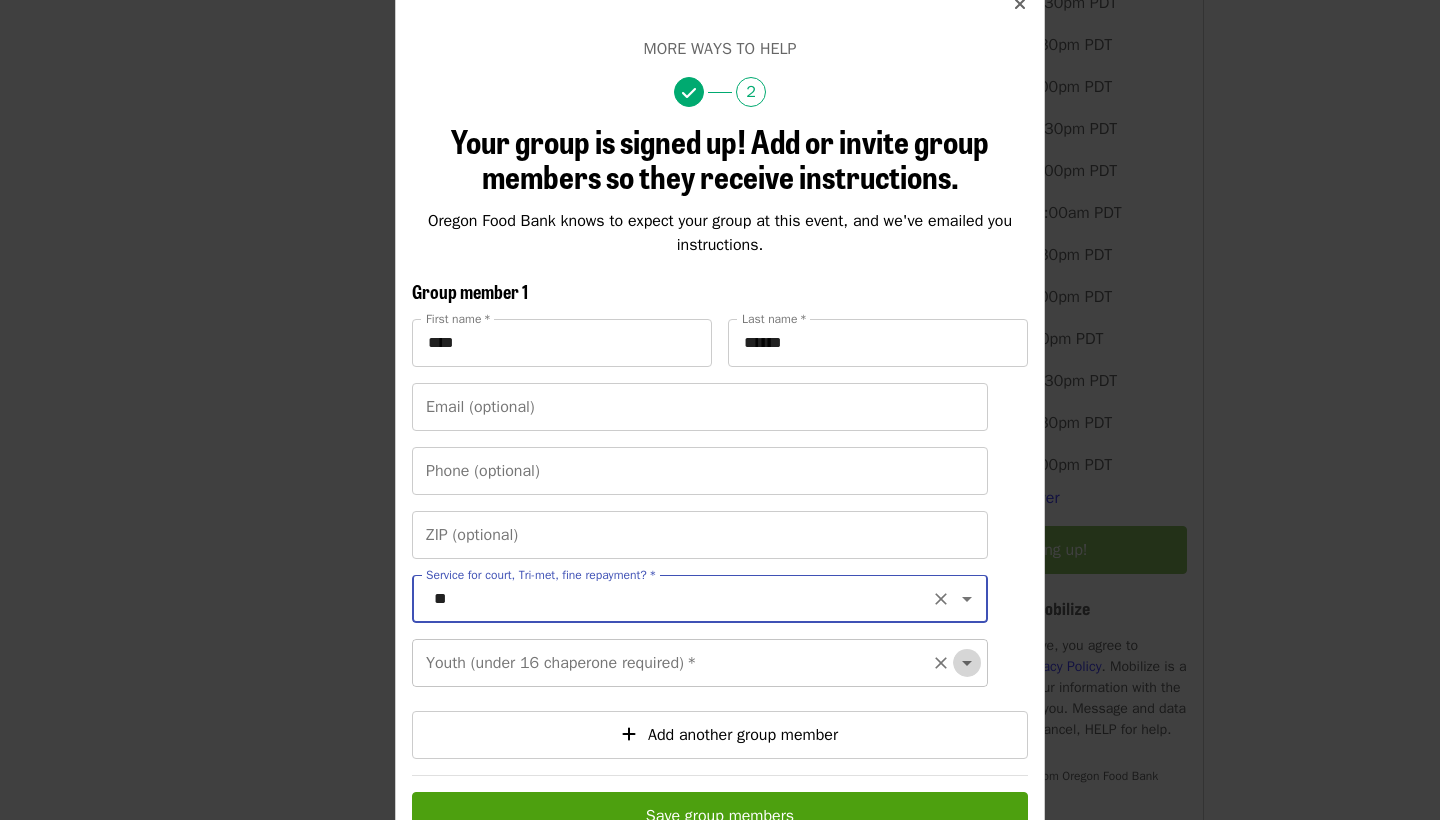 click 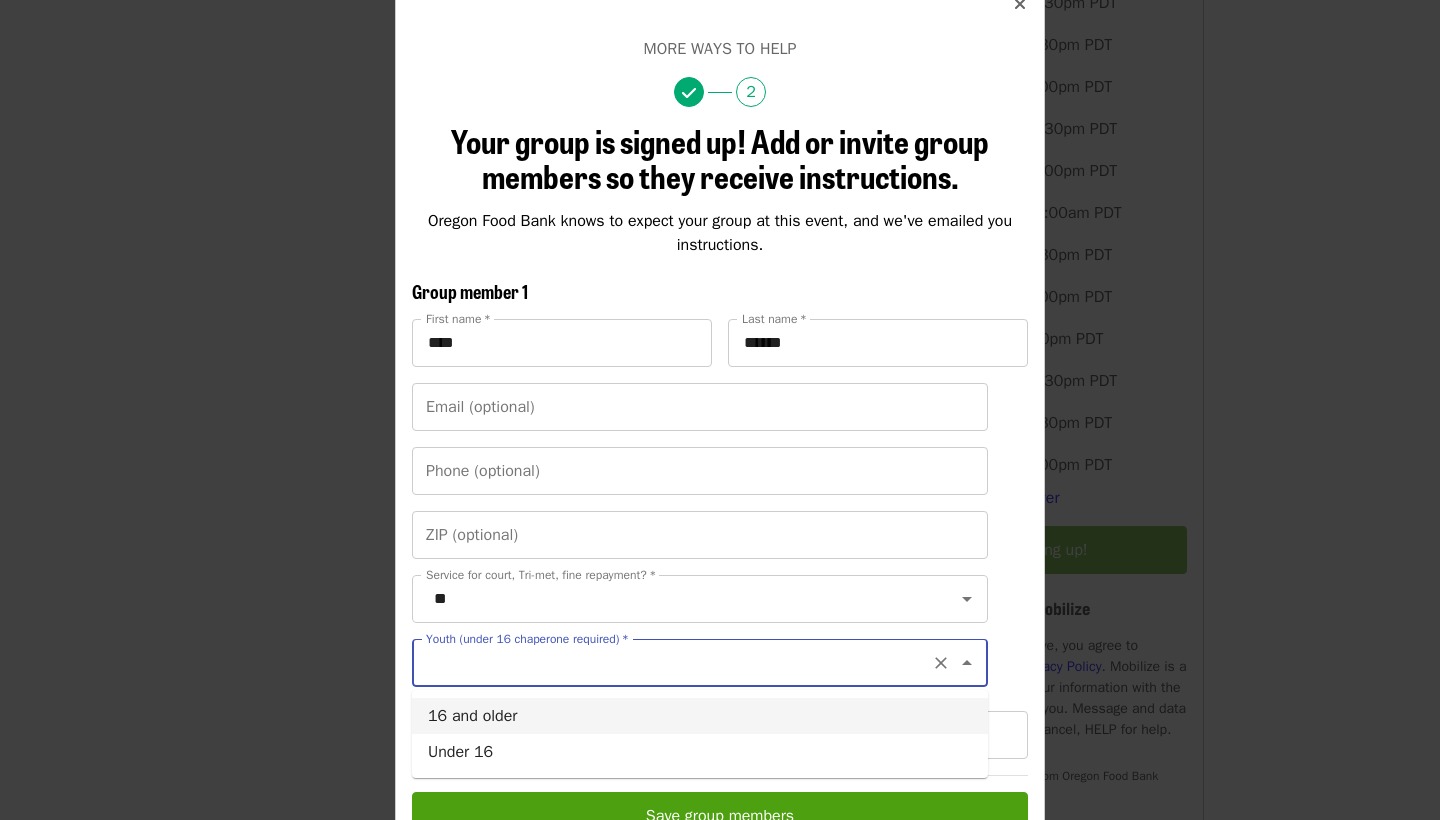 click on "16 and older" at bounding box center (700, 716) 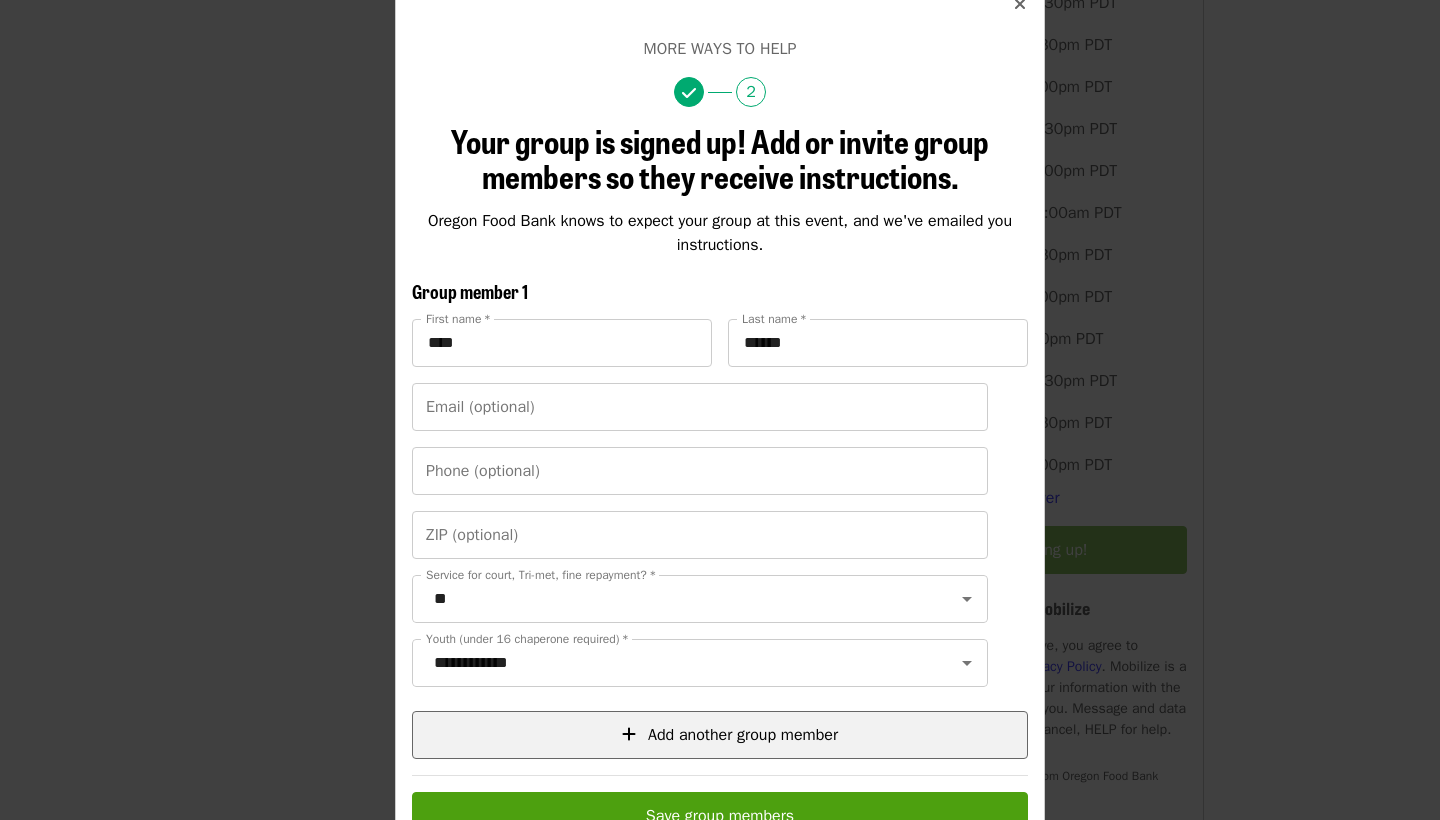 click on "Add another group member" at bounding box center [743, 735] 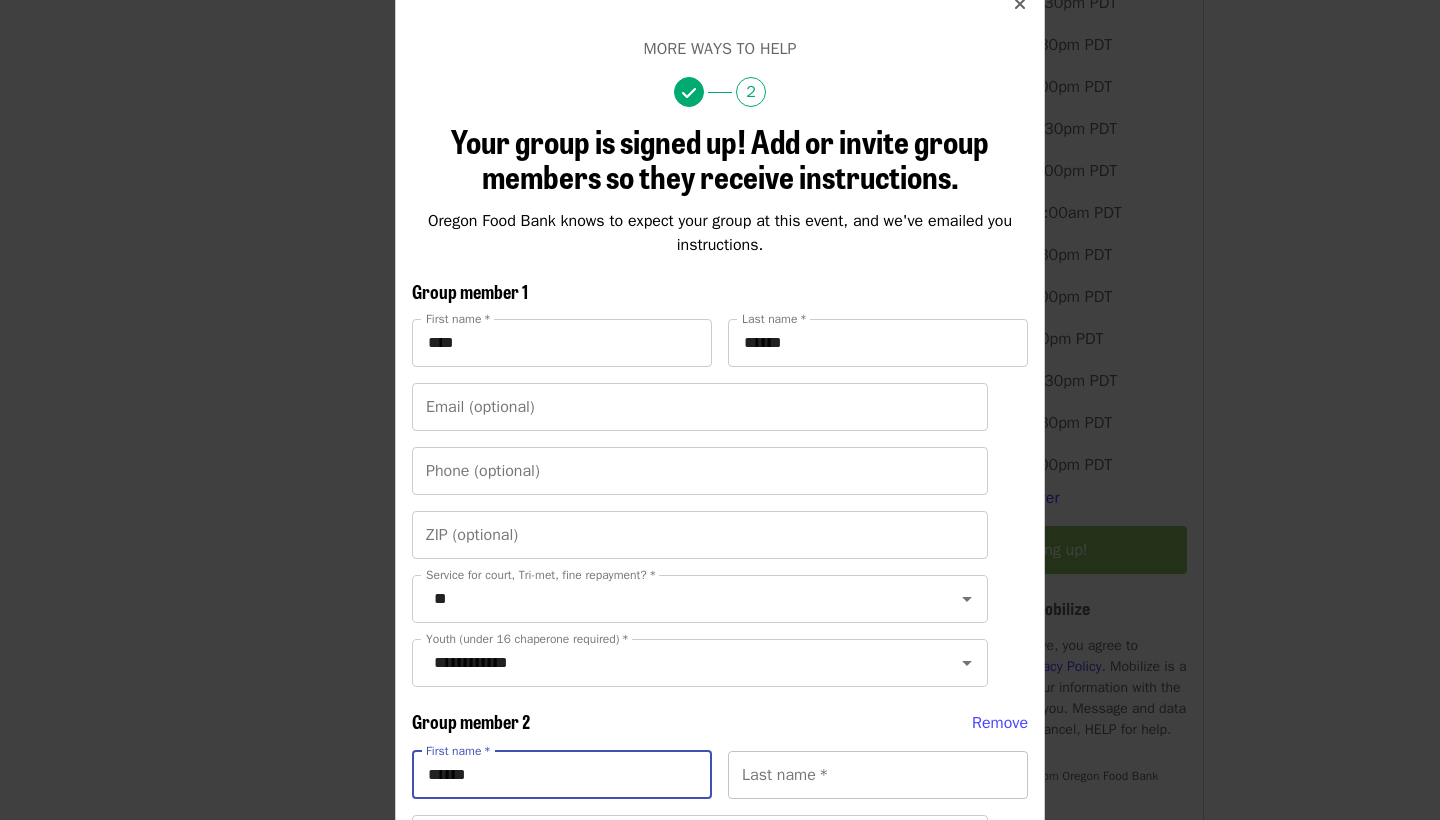 type on "******" 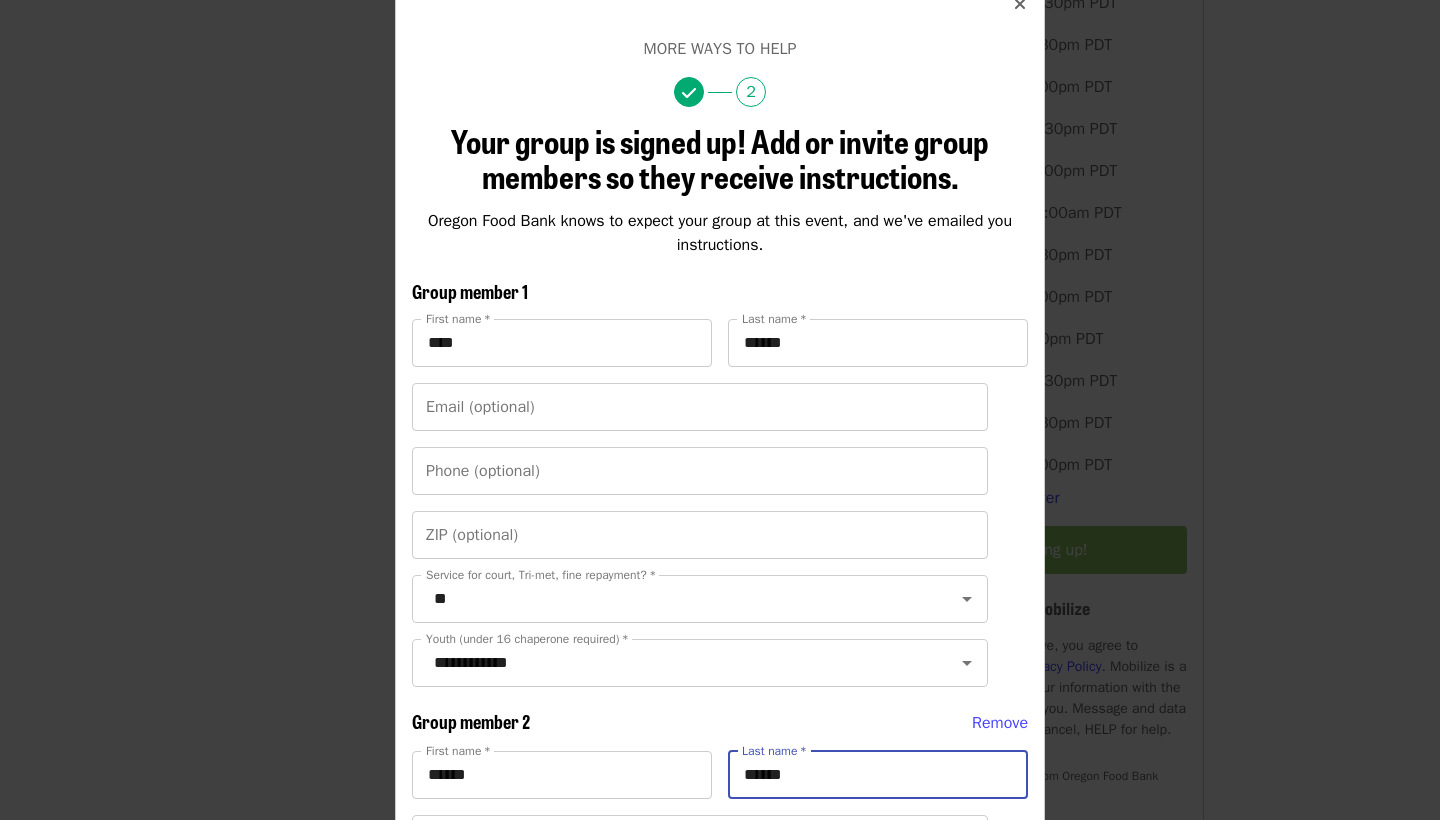 type on "******" 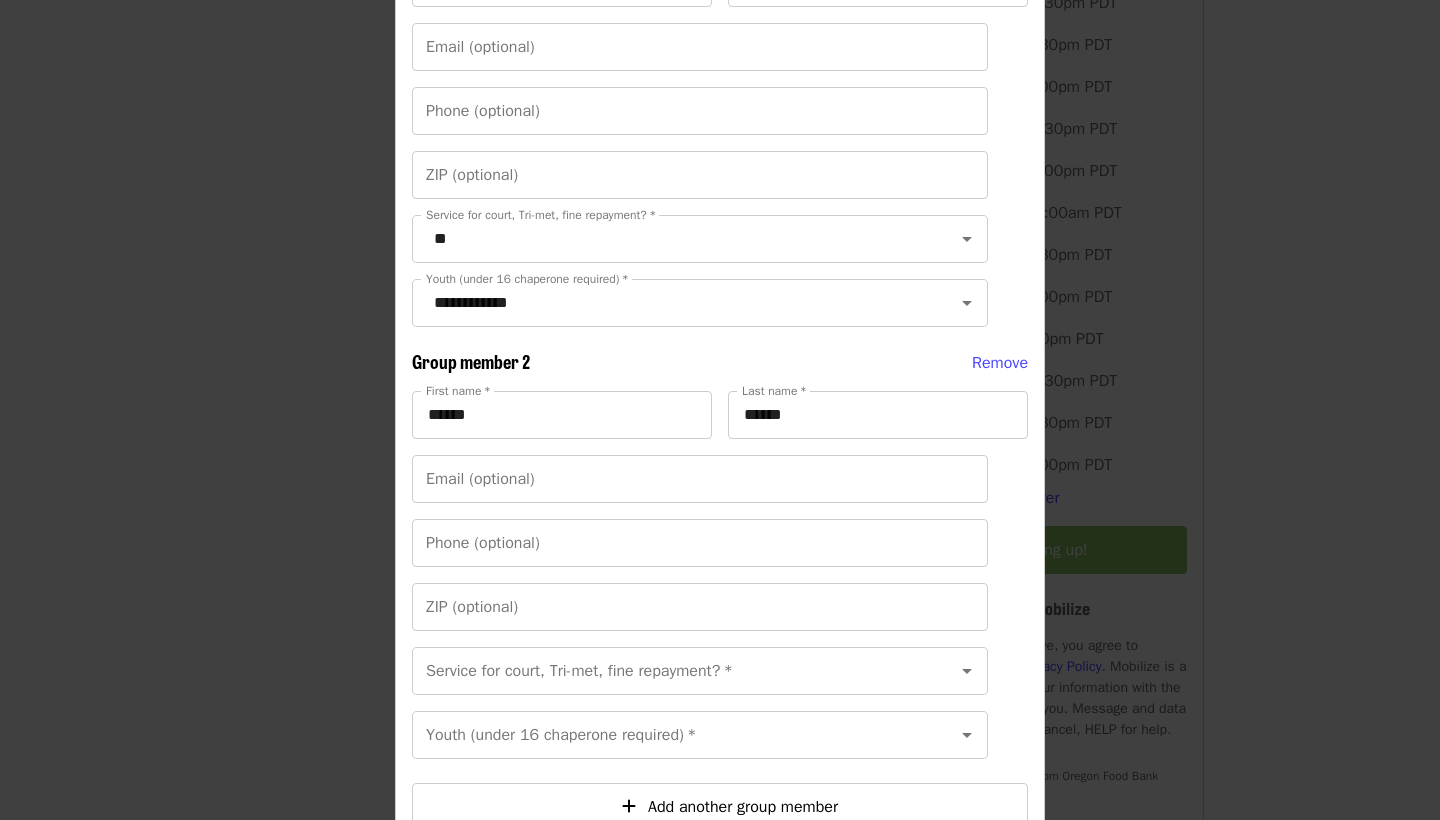 scroll, scrollTop: 520, scrollLeft: 0, axis: vertical 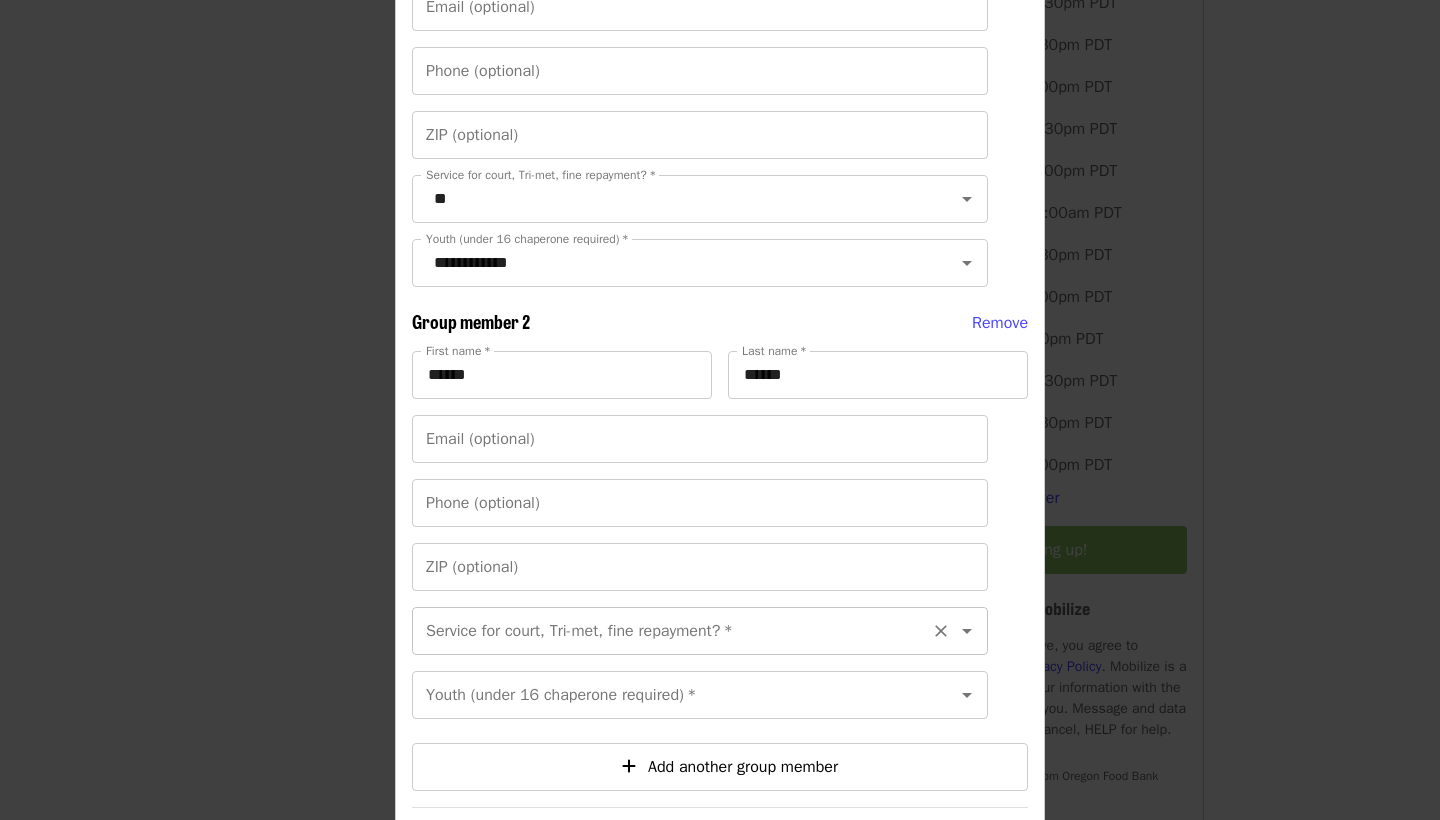click 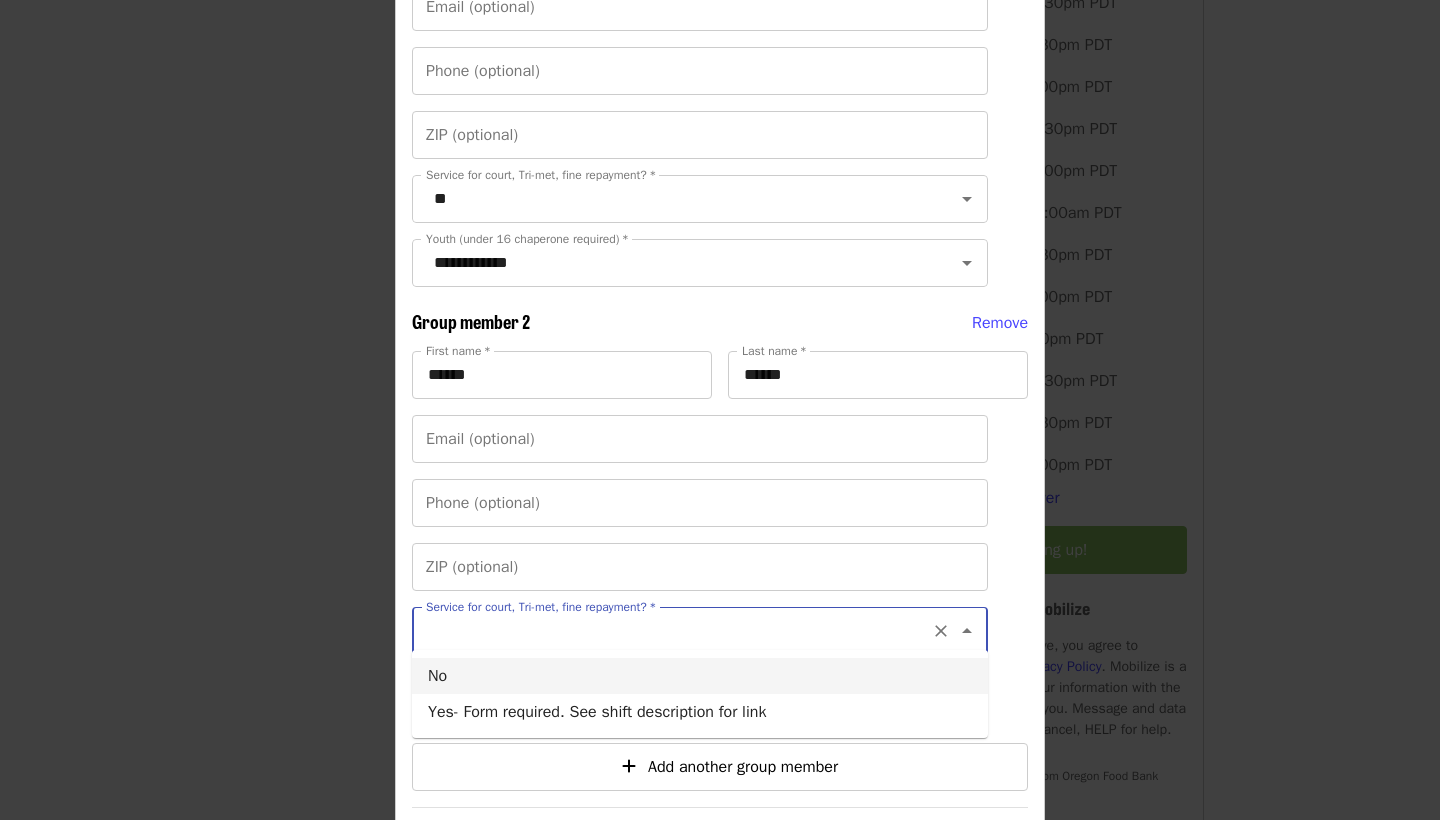 click on "No" at bounding box center [700, 676] 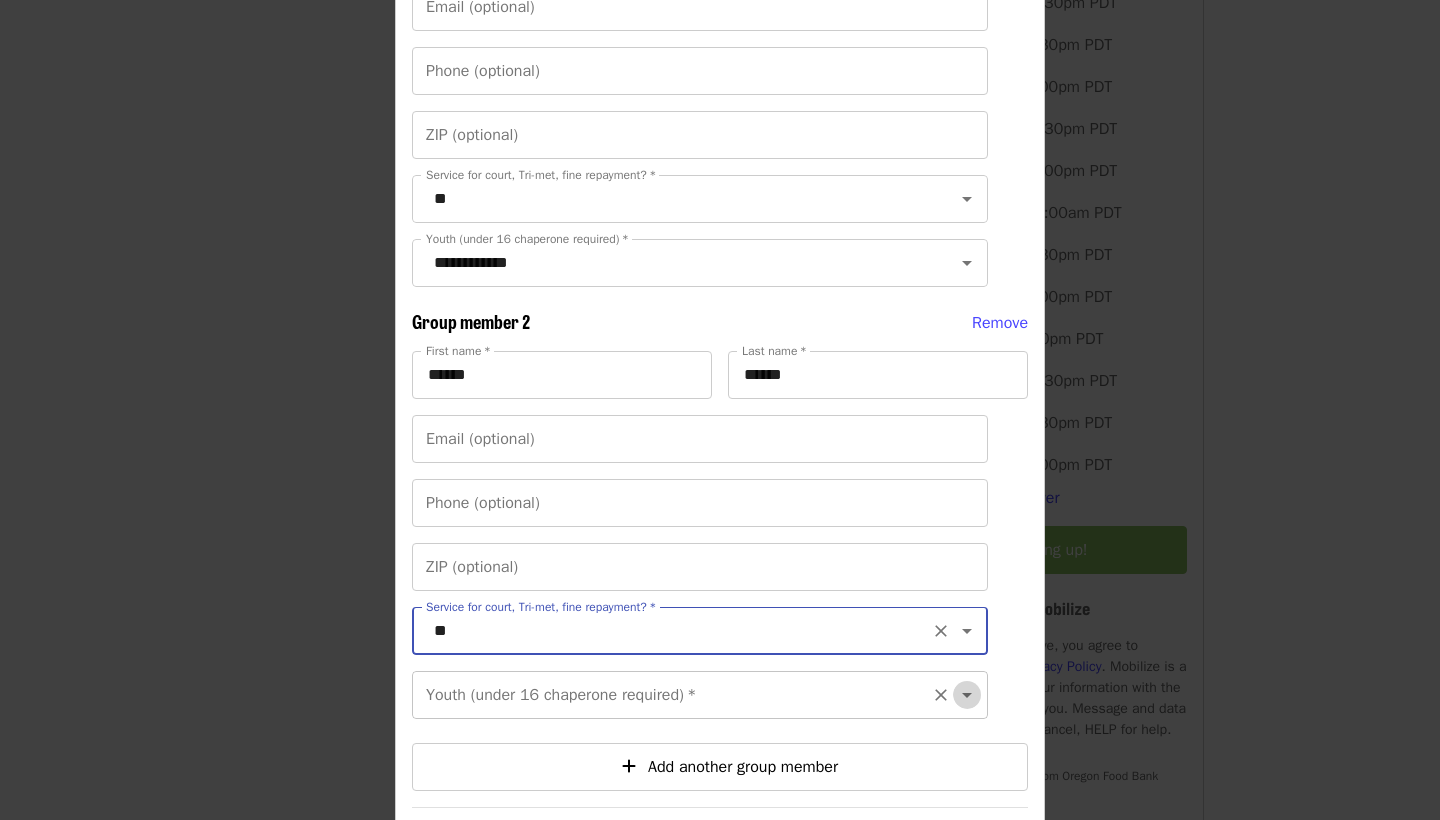 click 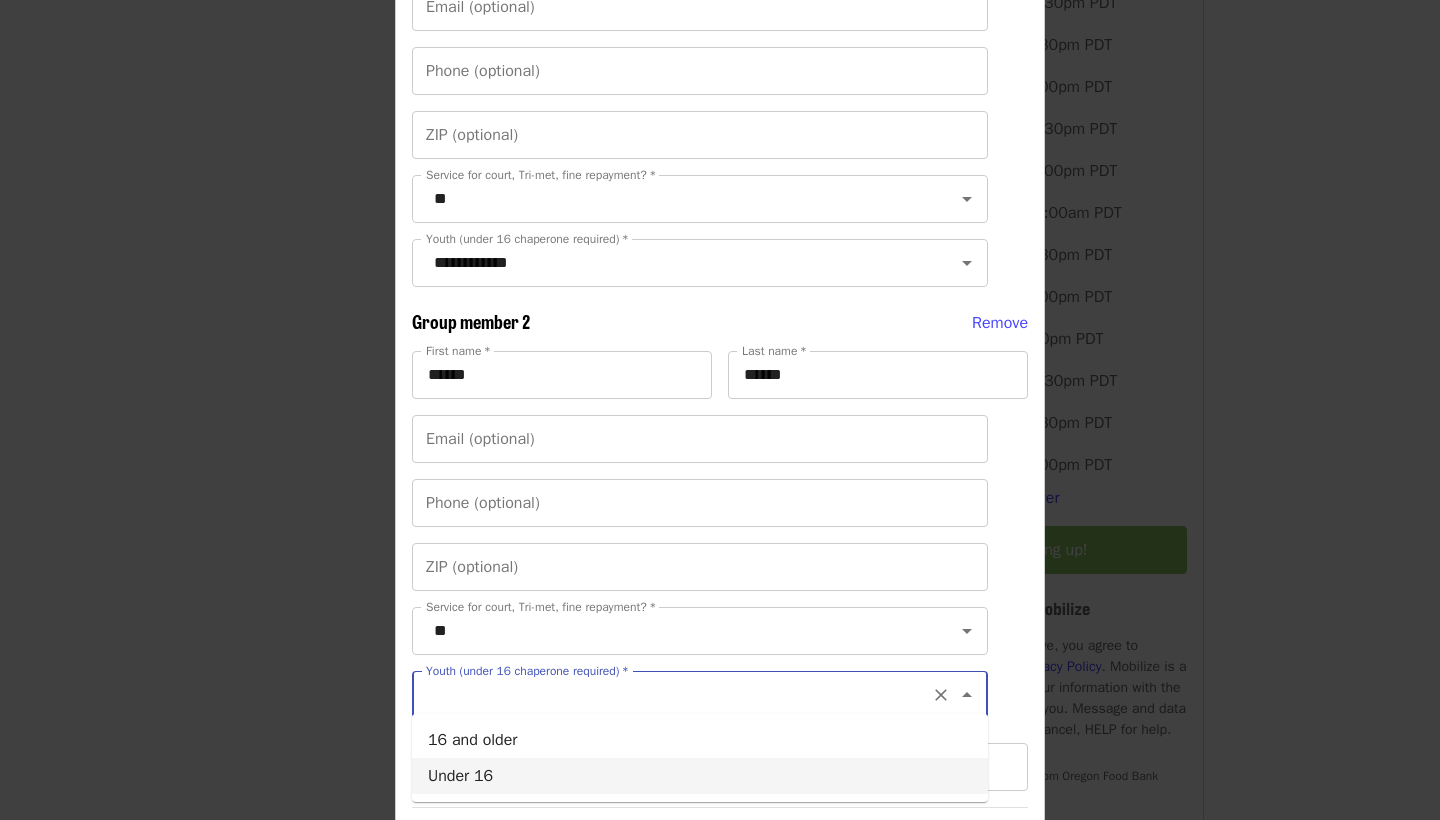 click on "Under 16" at bounding box center [700, 776] 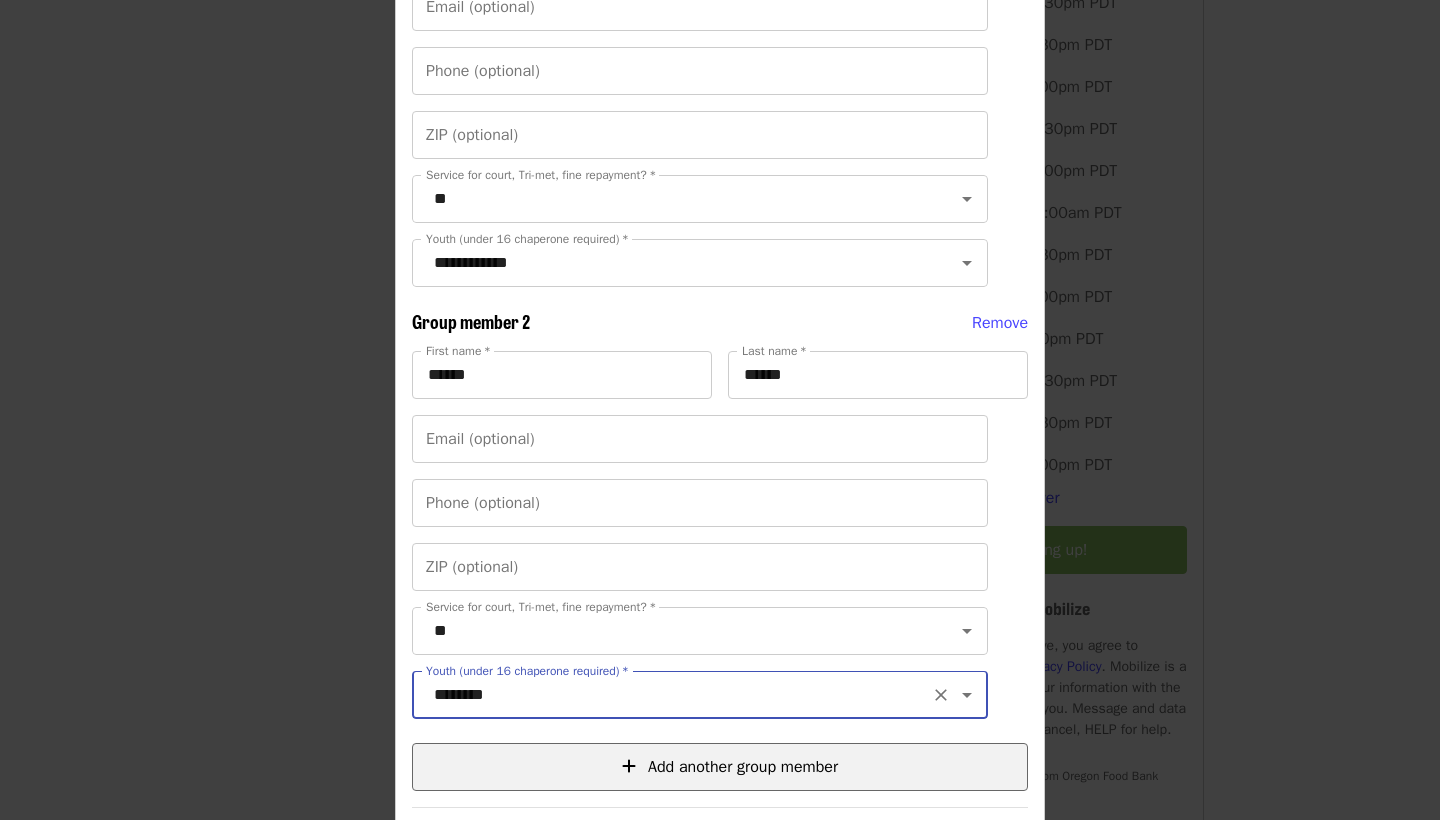 click on "Add another group member" at bounding box center (743, 767) 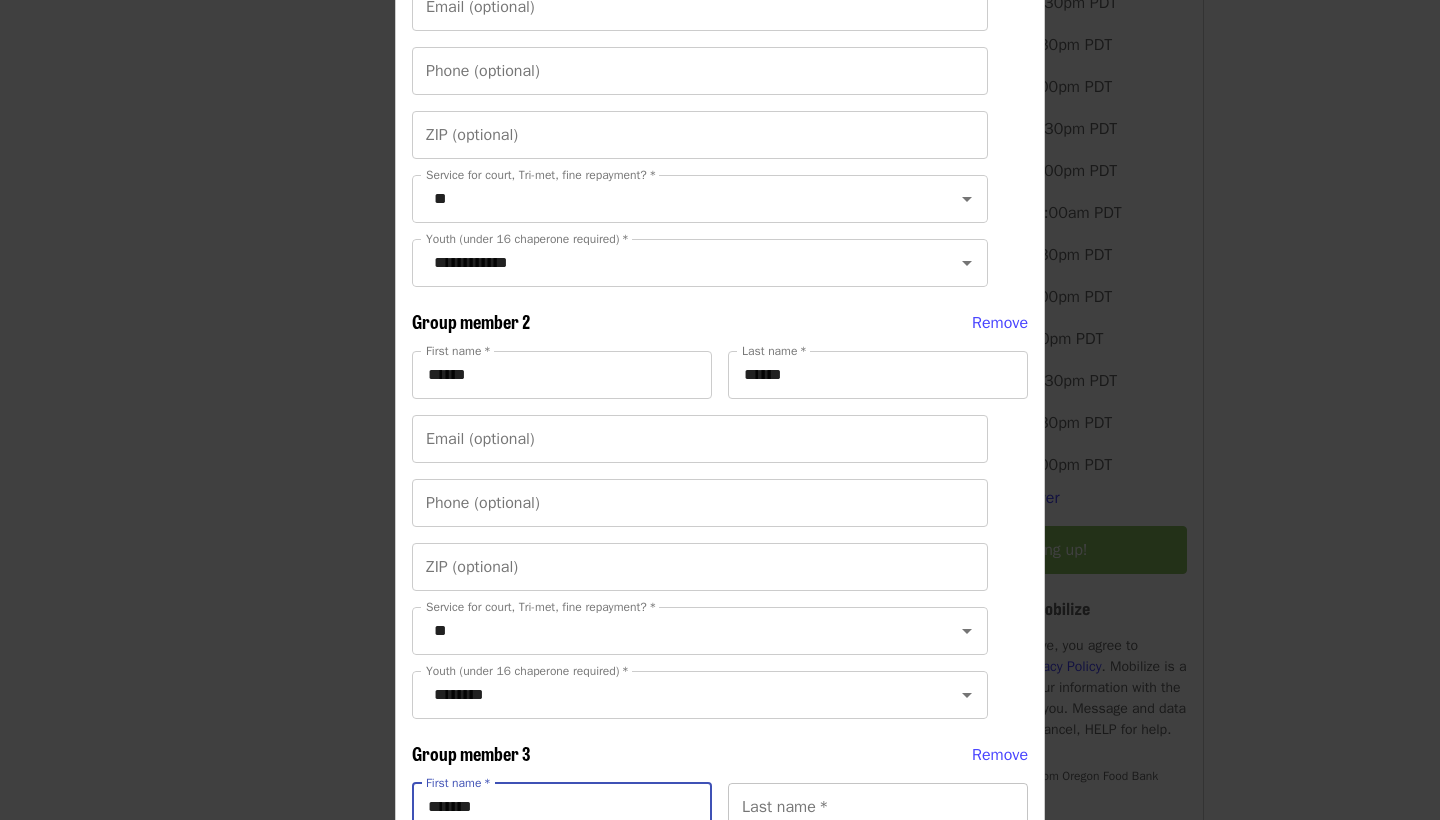 type on "******" 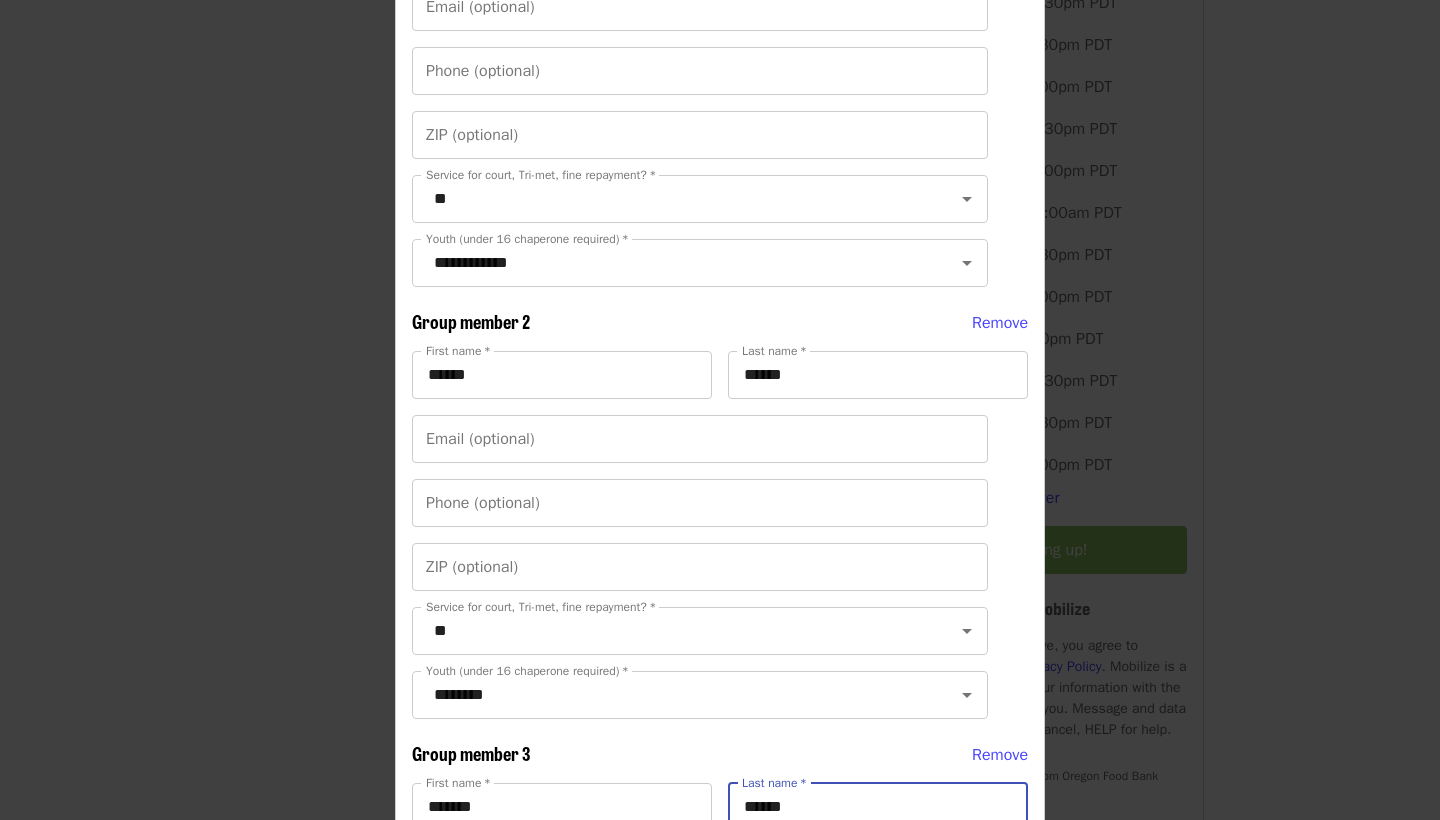 type on "******" 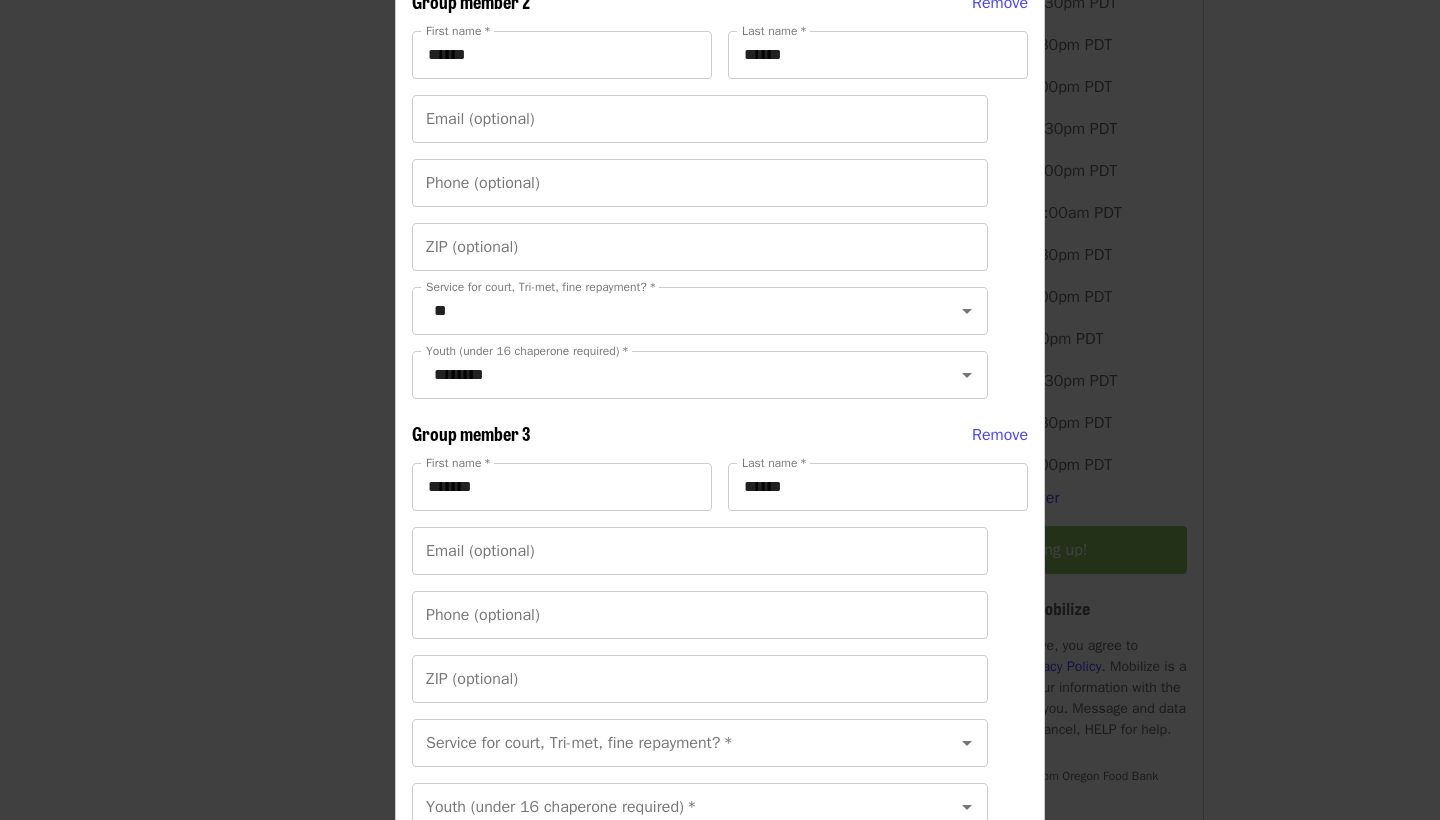 scroll, scrollTop: 880, scrollLeft: 0, axis: vertical 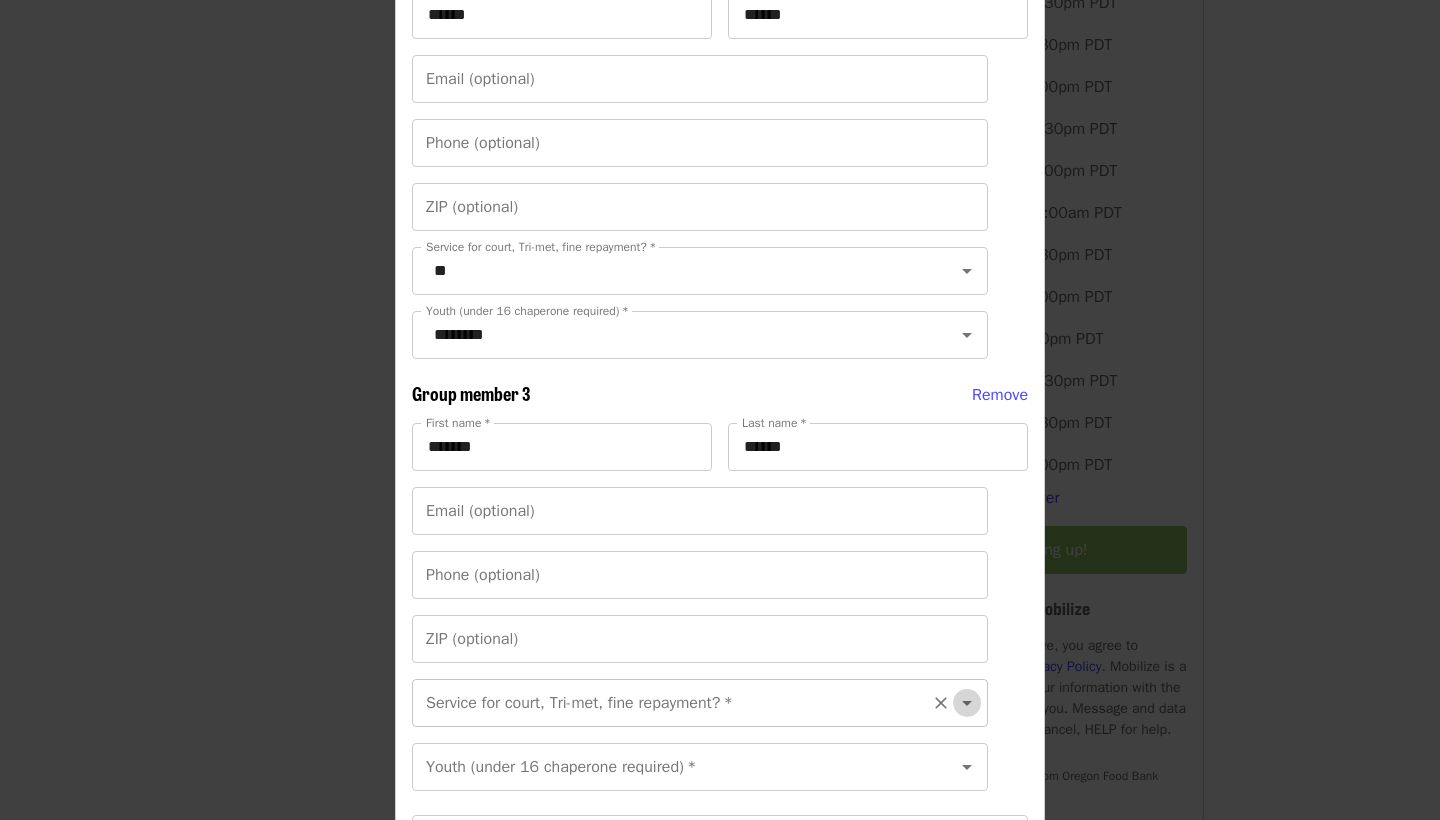 click 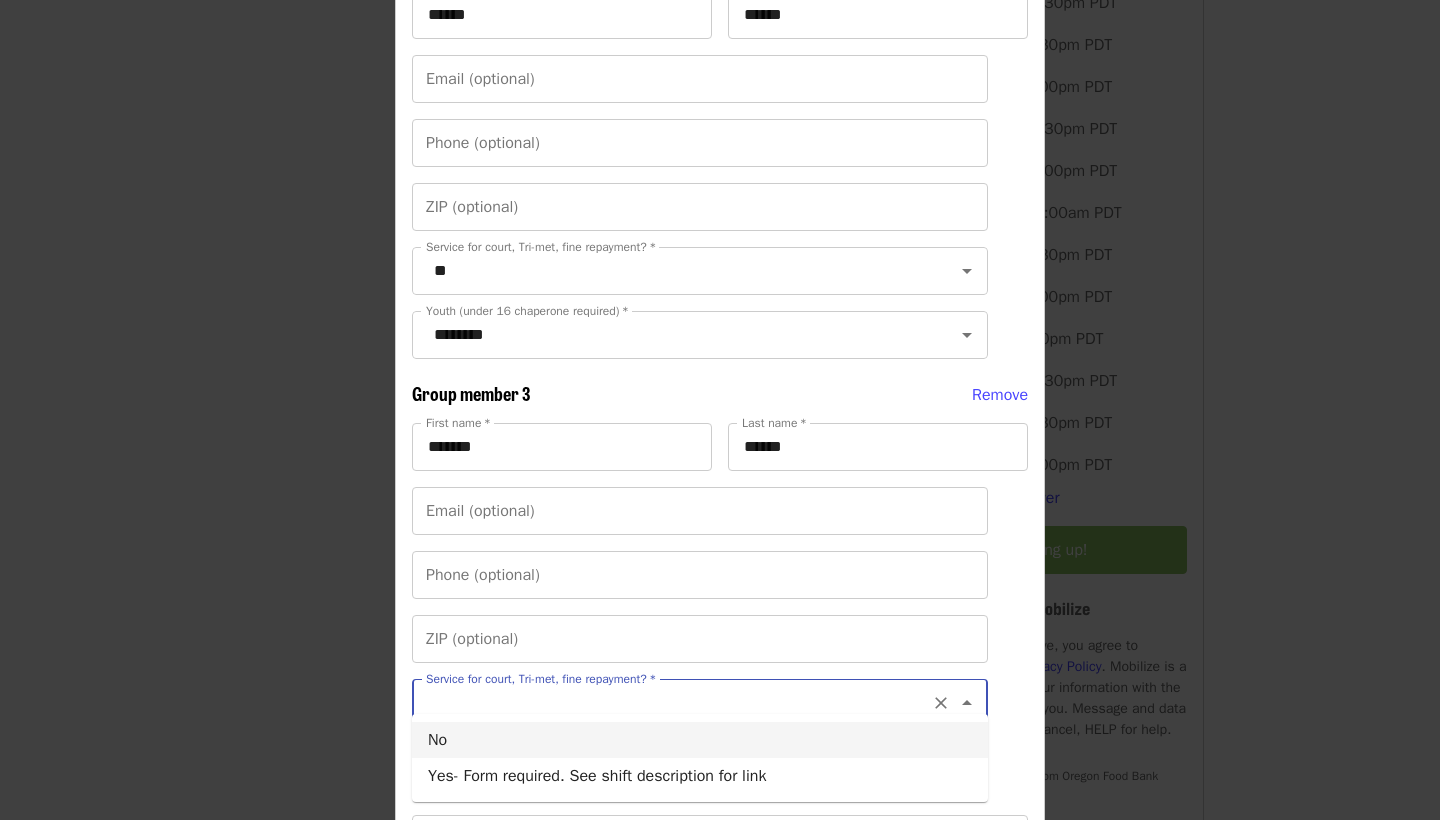 click on "No" at bounding box center (700, 740) 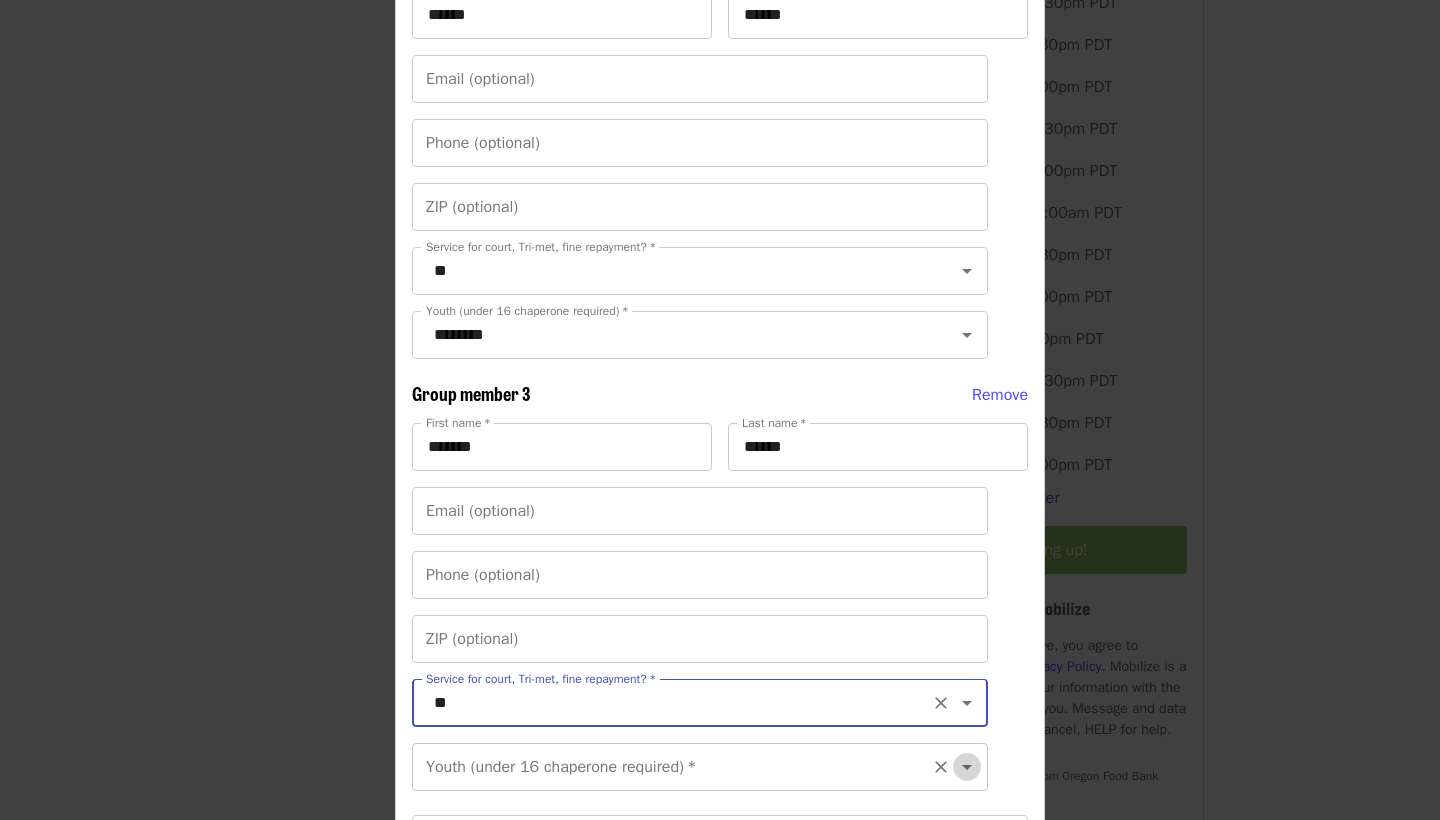 click 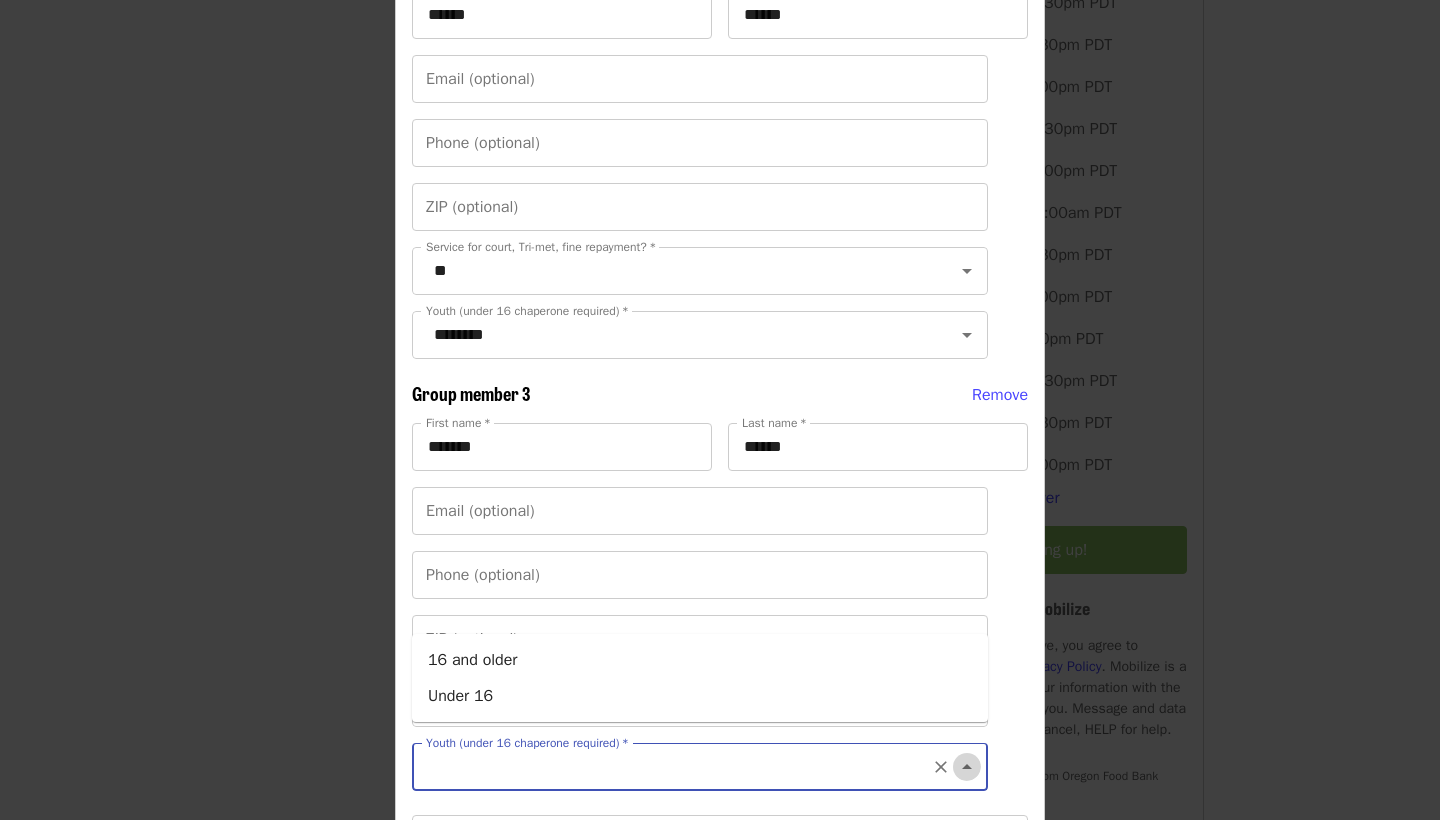 click 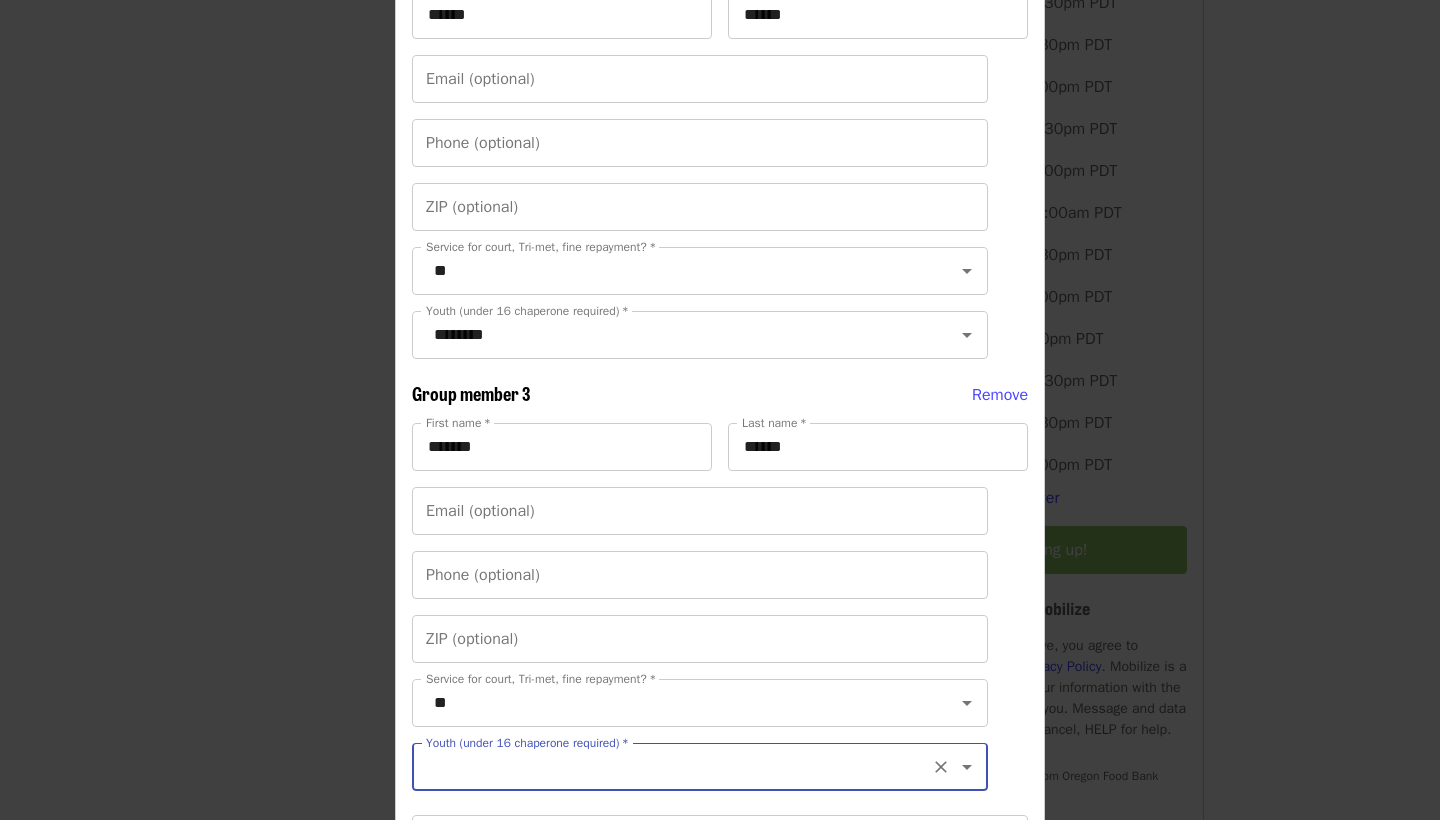 click on "Youth (under 16 chaperone required)   *" at bounding box center (675, 767) 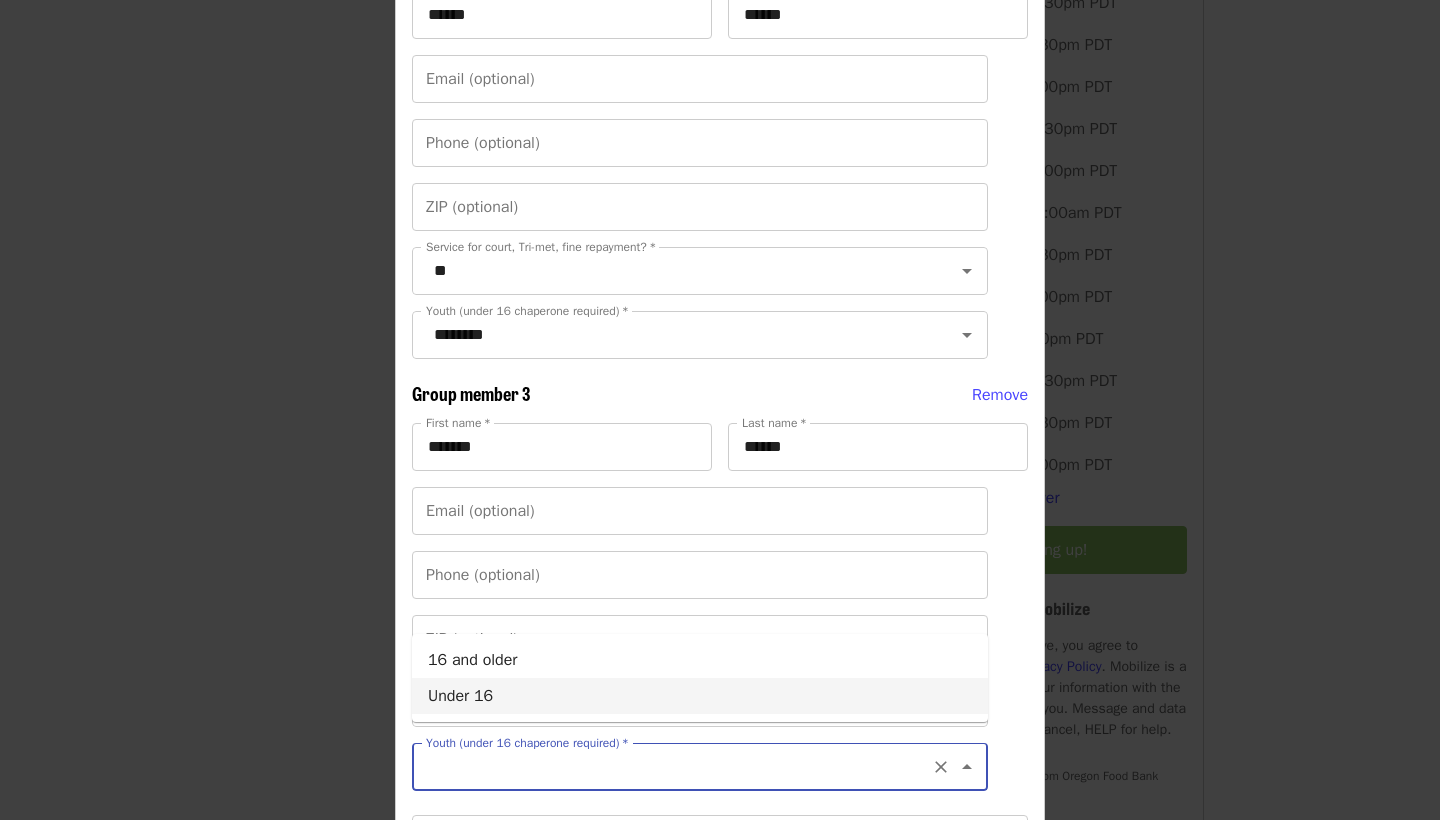 click on "Under 16" at bounding box center (700, 696) 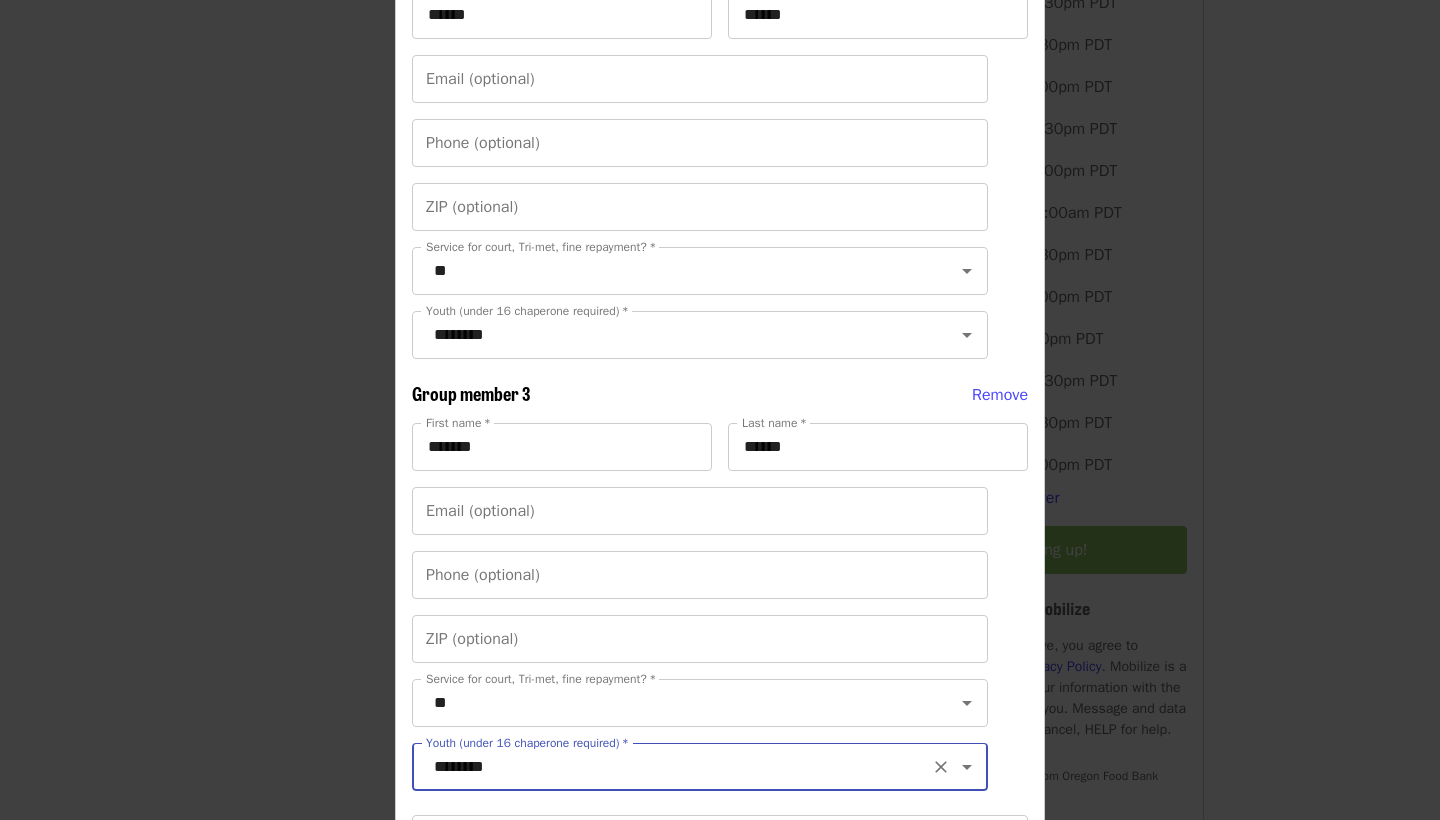 click on "Service for court, Tri-met, fine repayment?   * ** Service for court, Tri-met, fine repayment?  *" at bounding box center [720, 703] 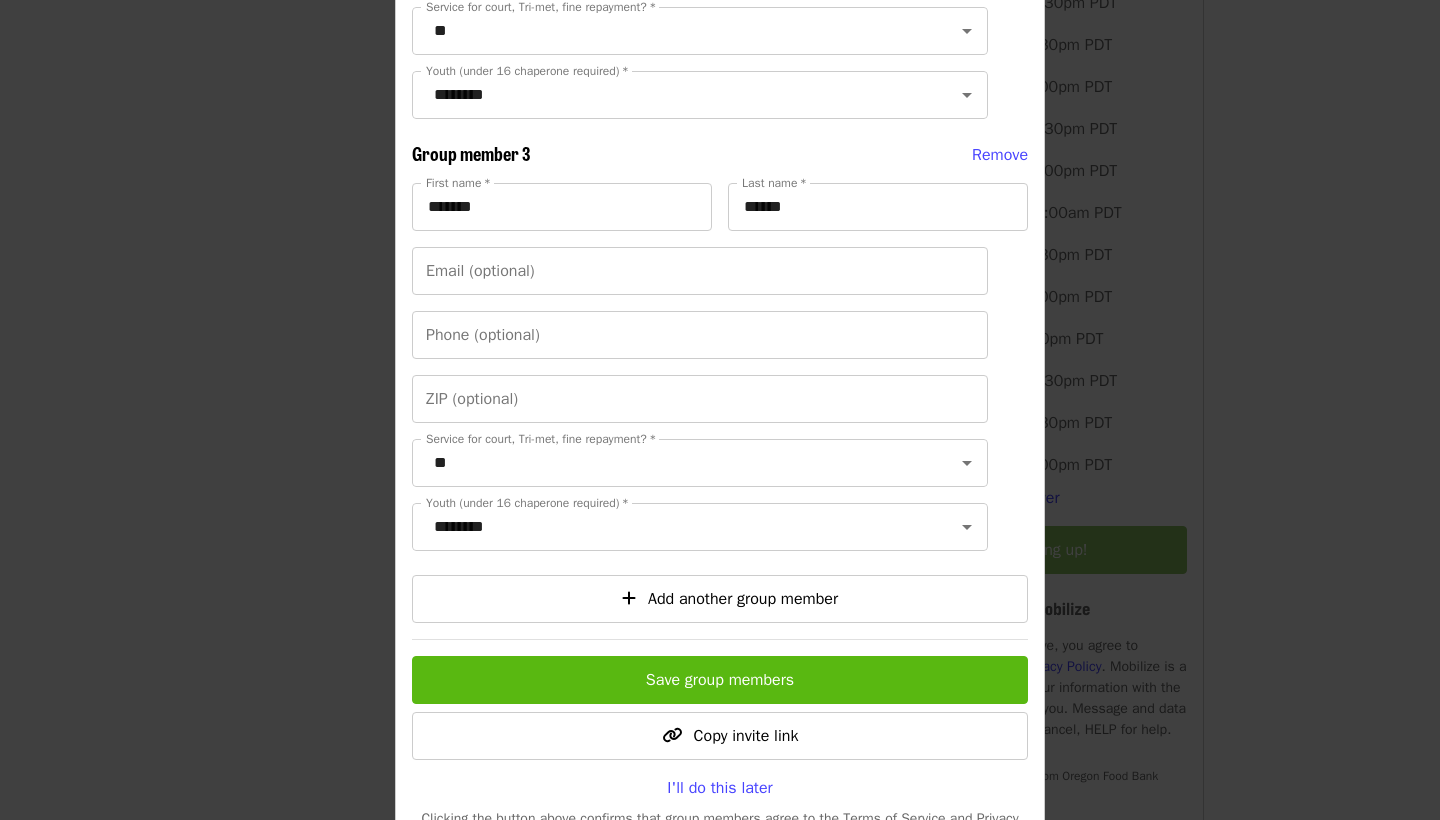 scroll, scrollTop: 1182, scrollLeft: 0, axis: vertical 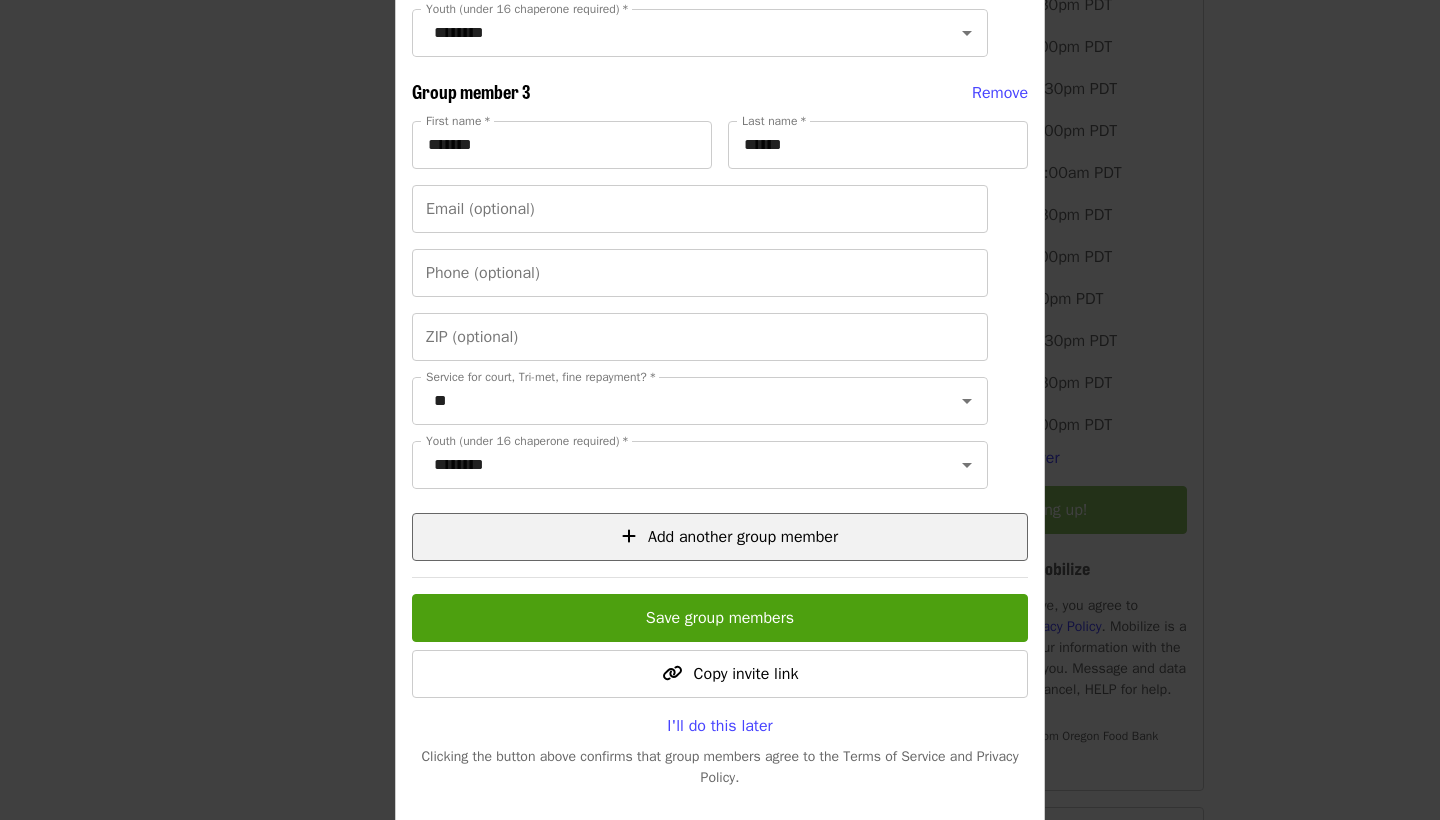 click on "Add another group member" at bounding box center [743, 537] 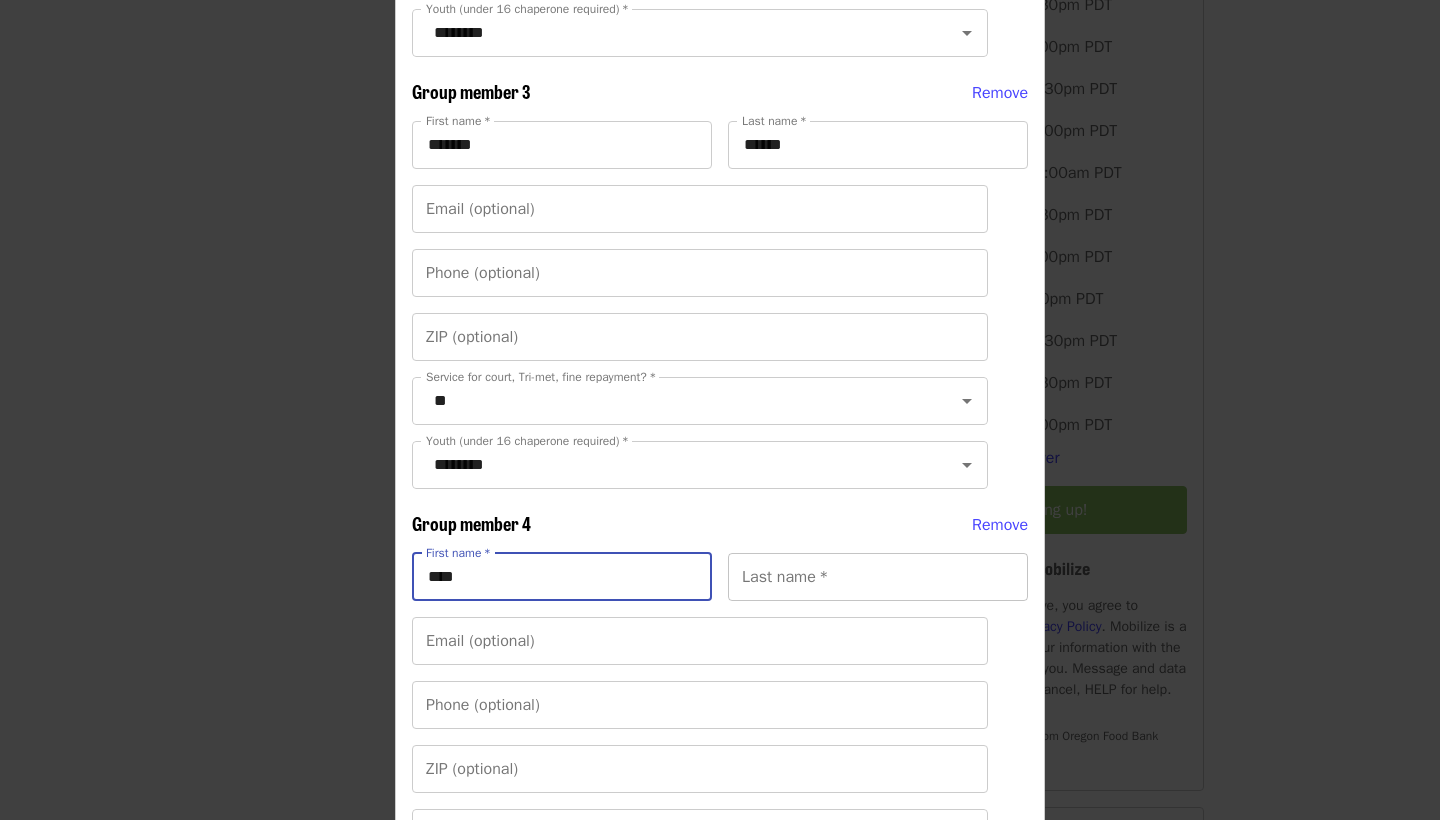 type on "****" 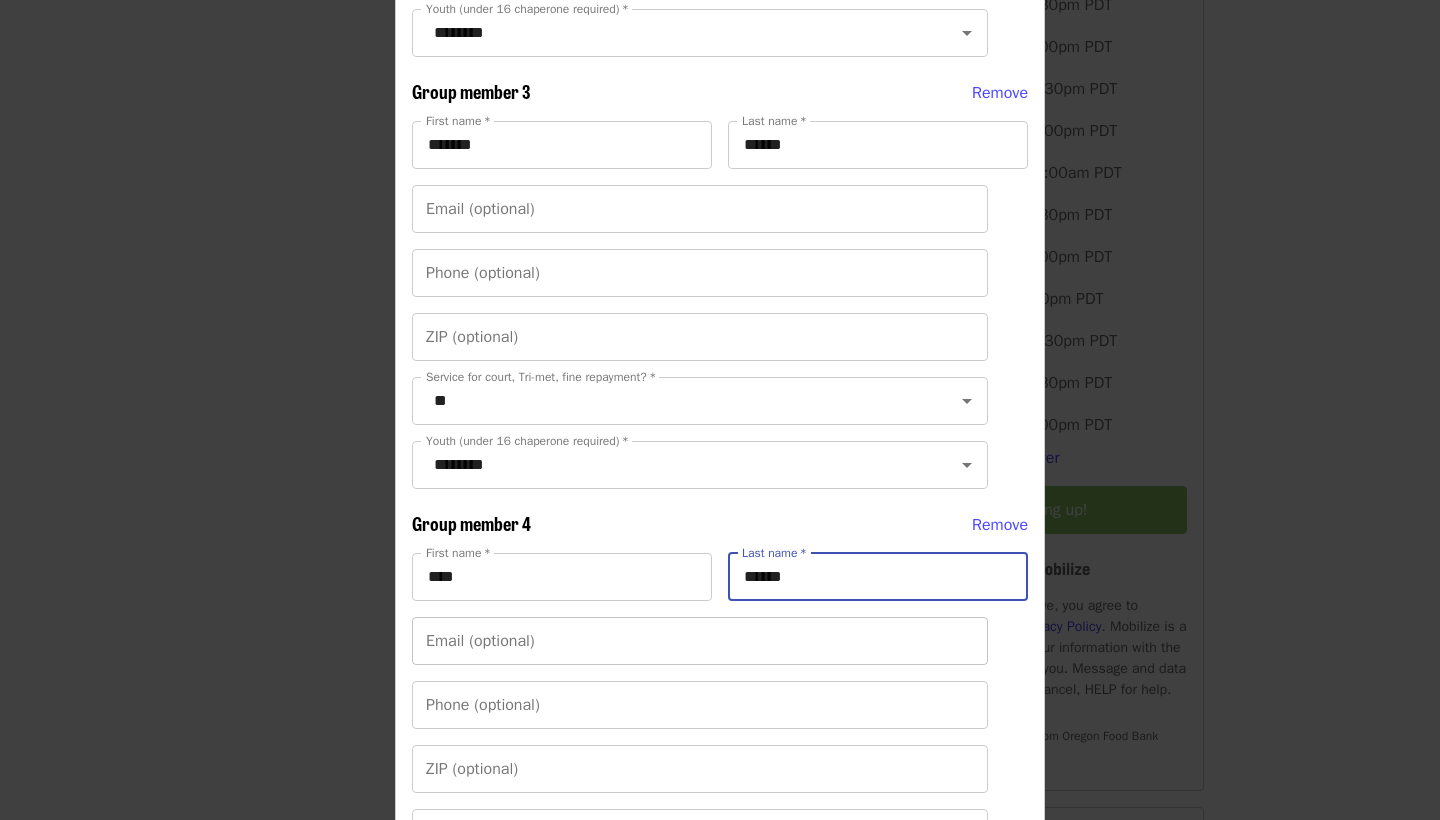 type on "******" 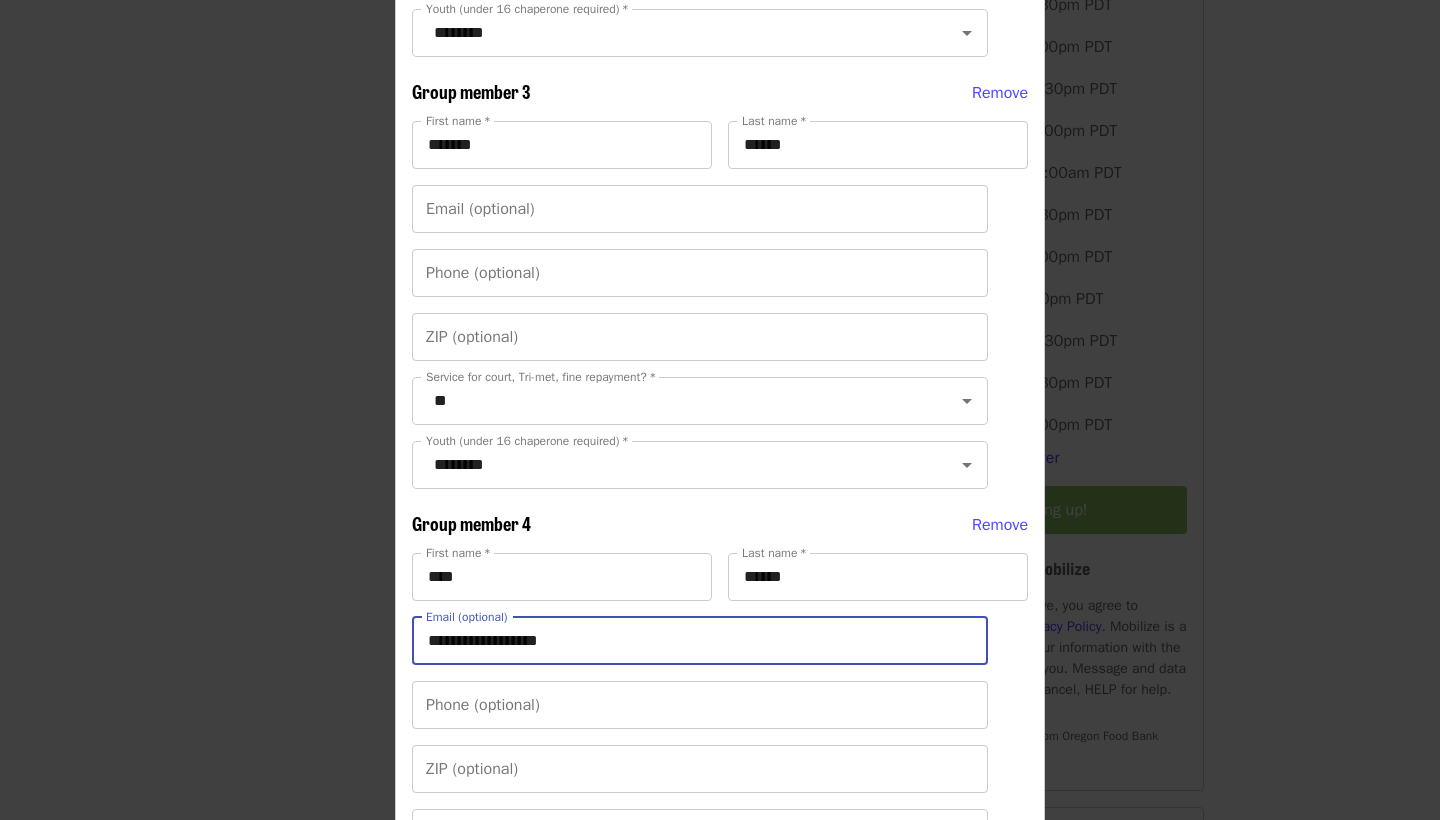 type on "**********" 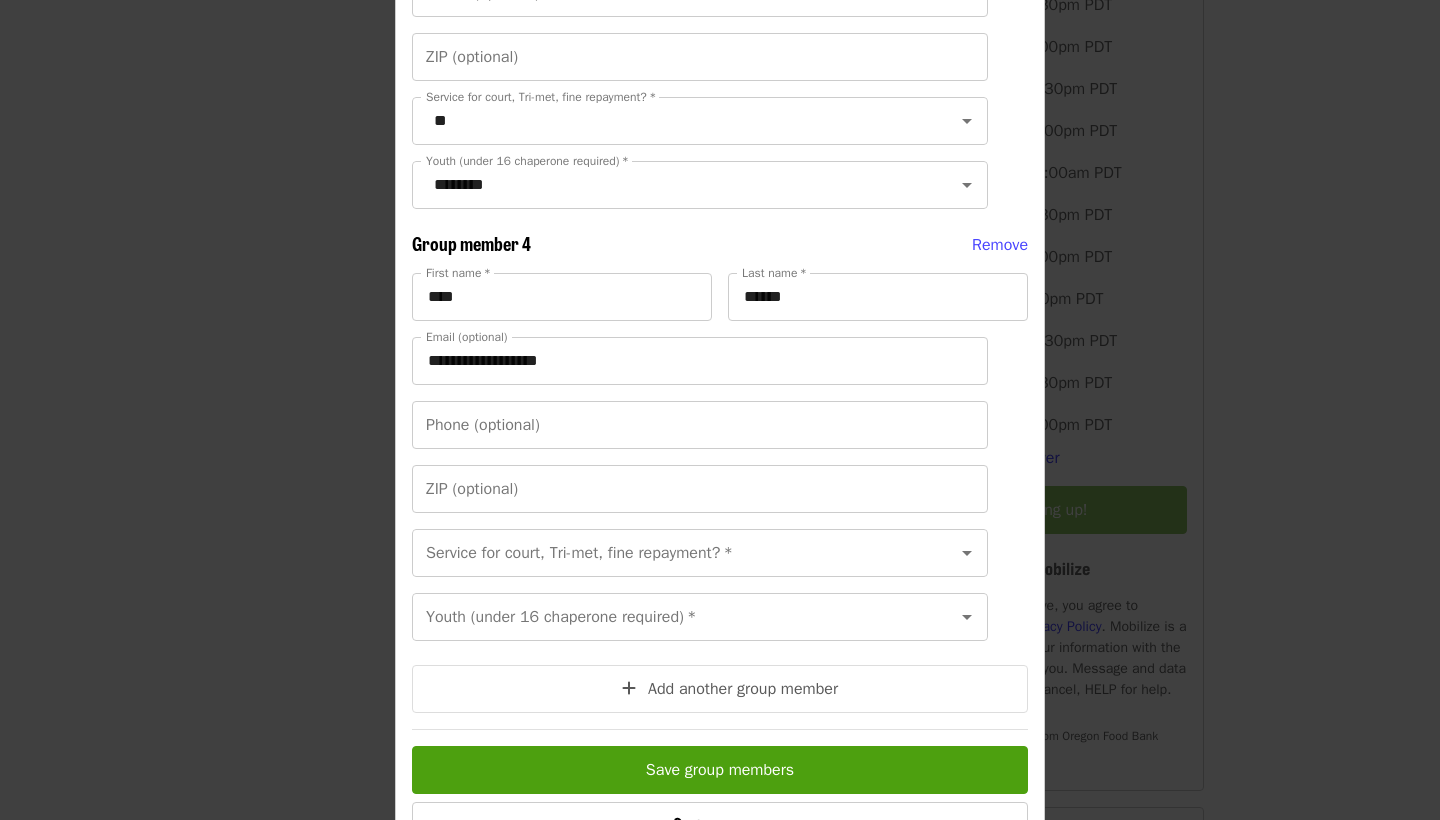 scroll, scrollTop: 1502, scrollLeft: 0, axis: vertical 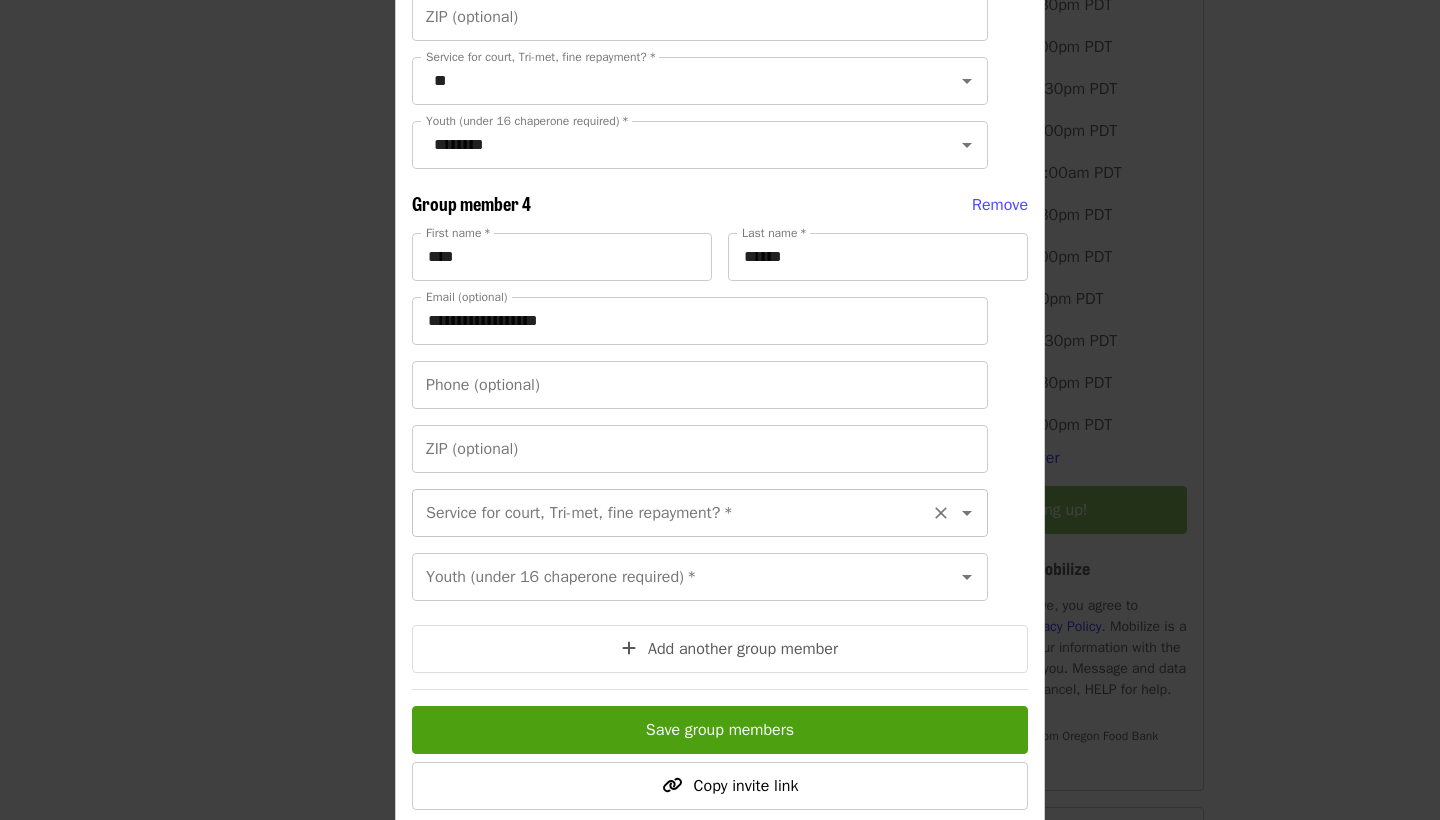 click 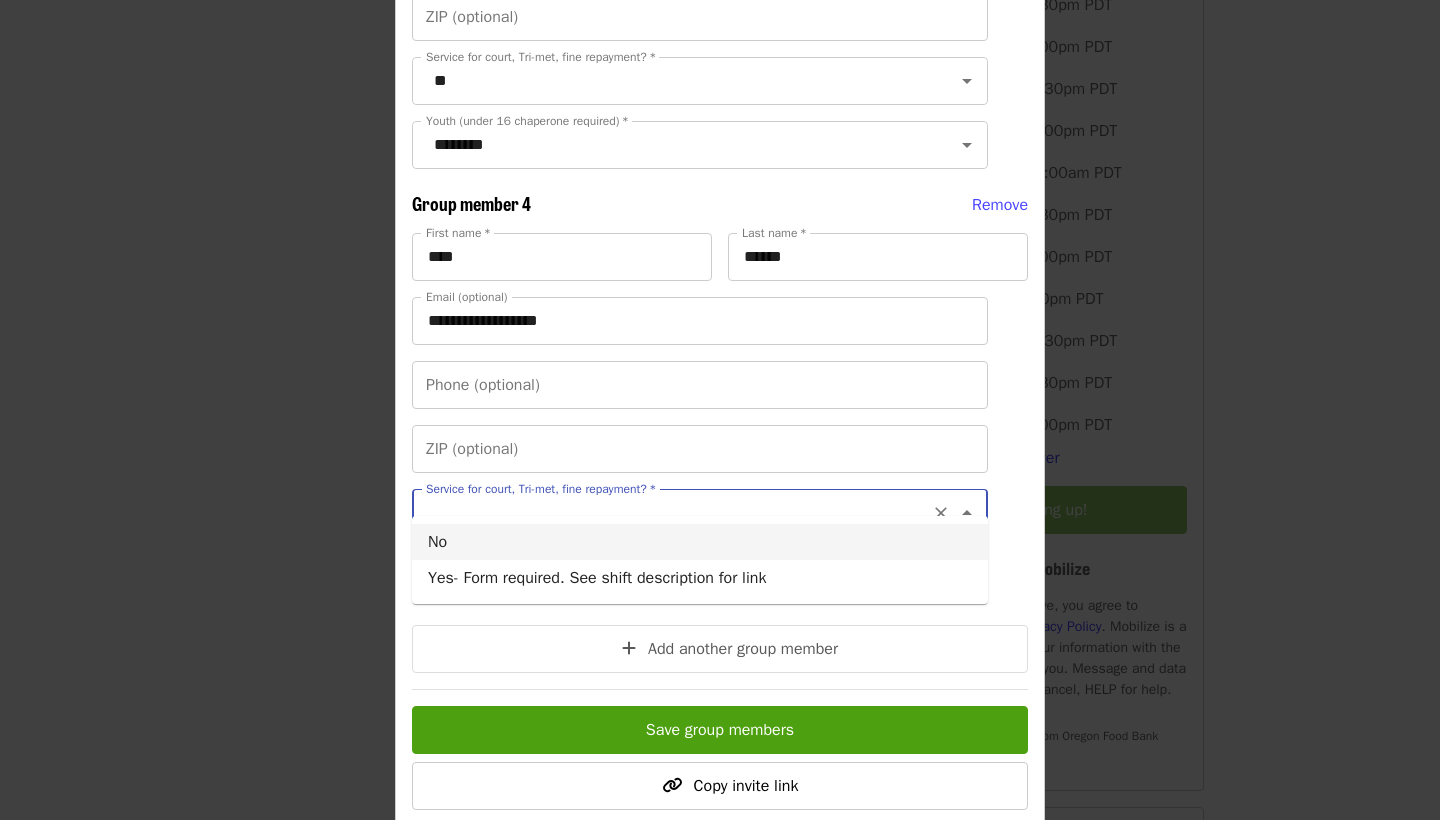 click on "No" at bounding box center (700, 542) 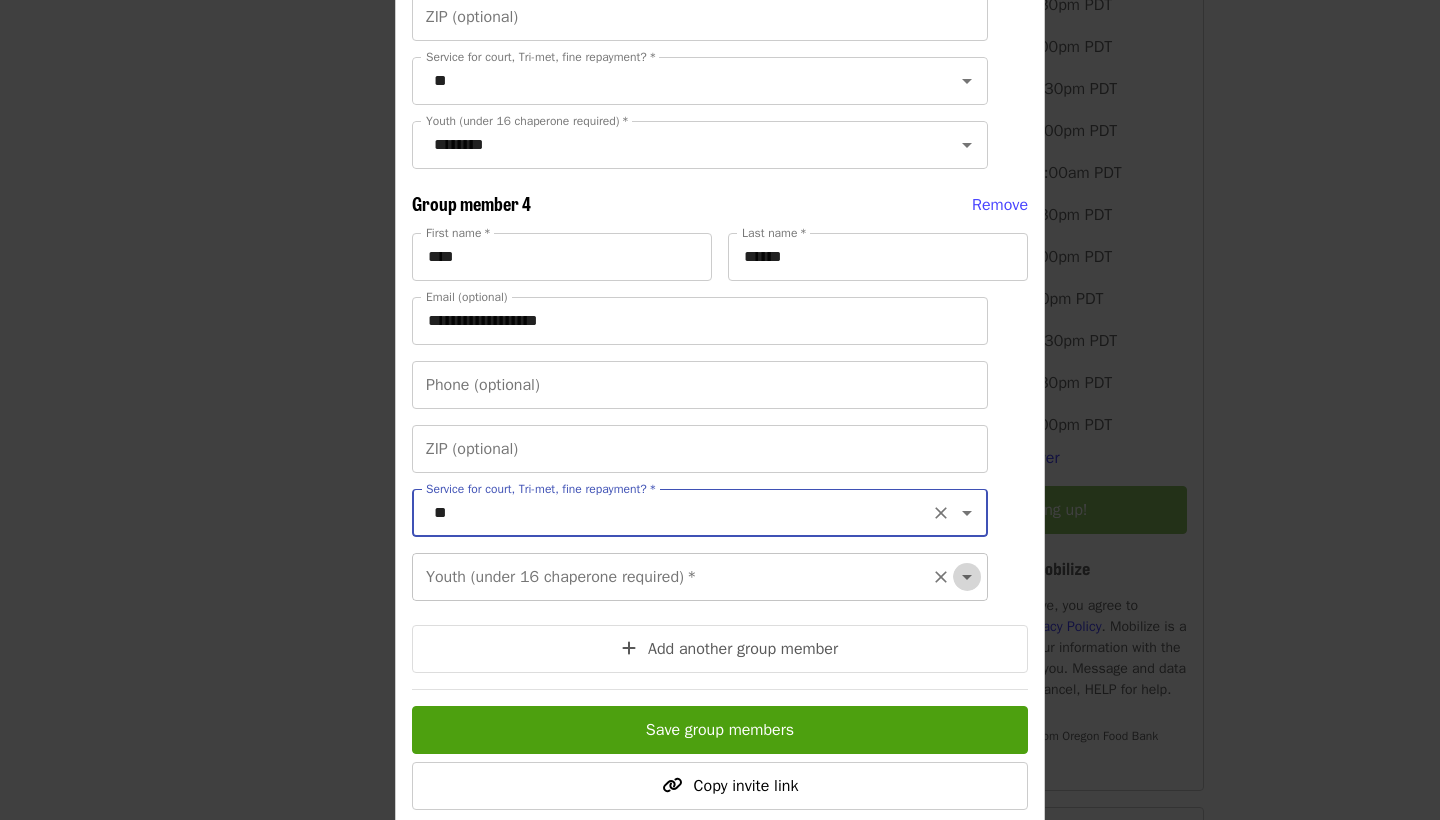 click 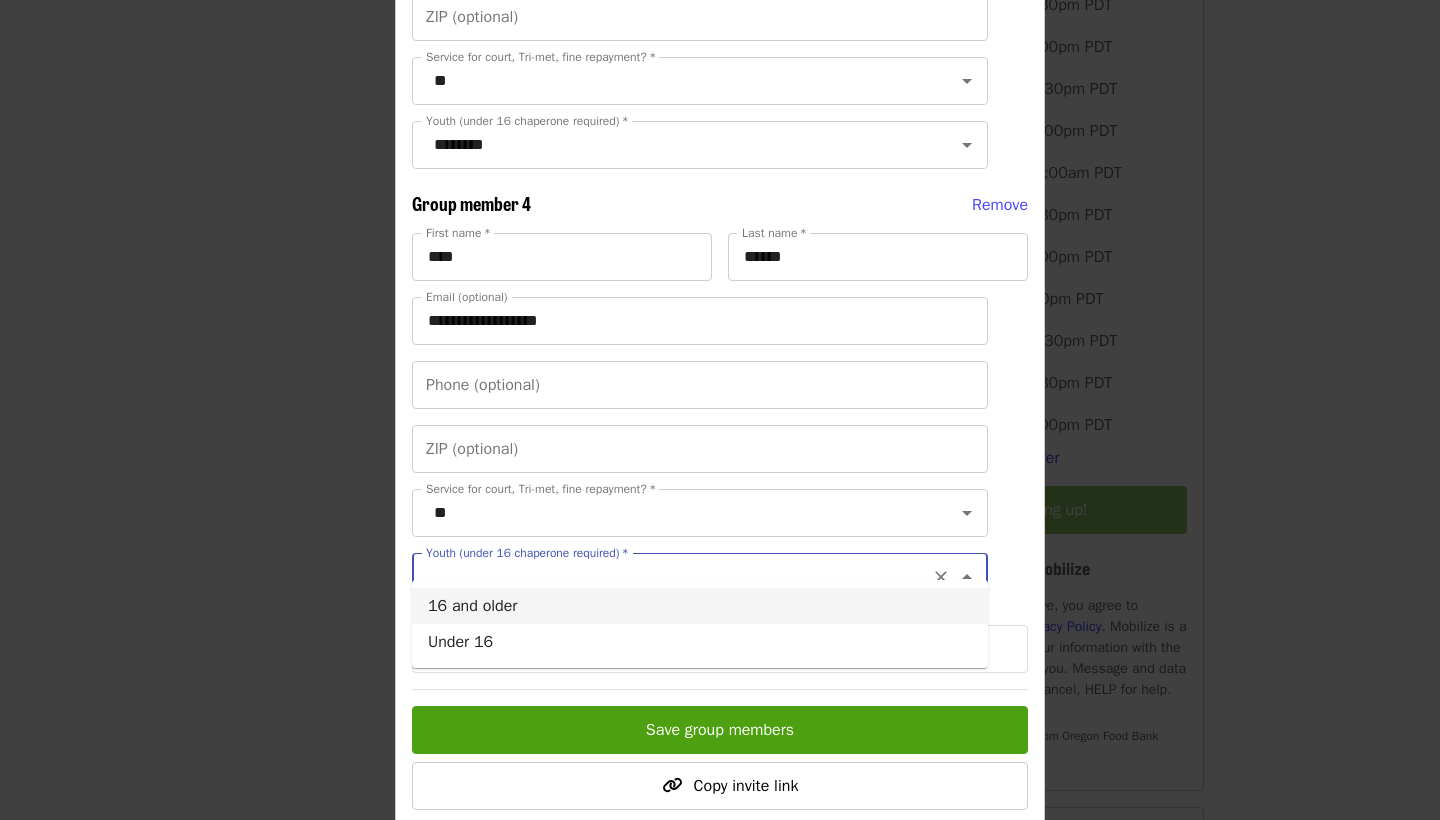 click on "16 and older" at bounding box center (700, 606) 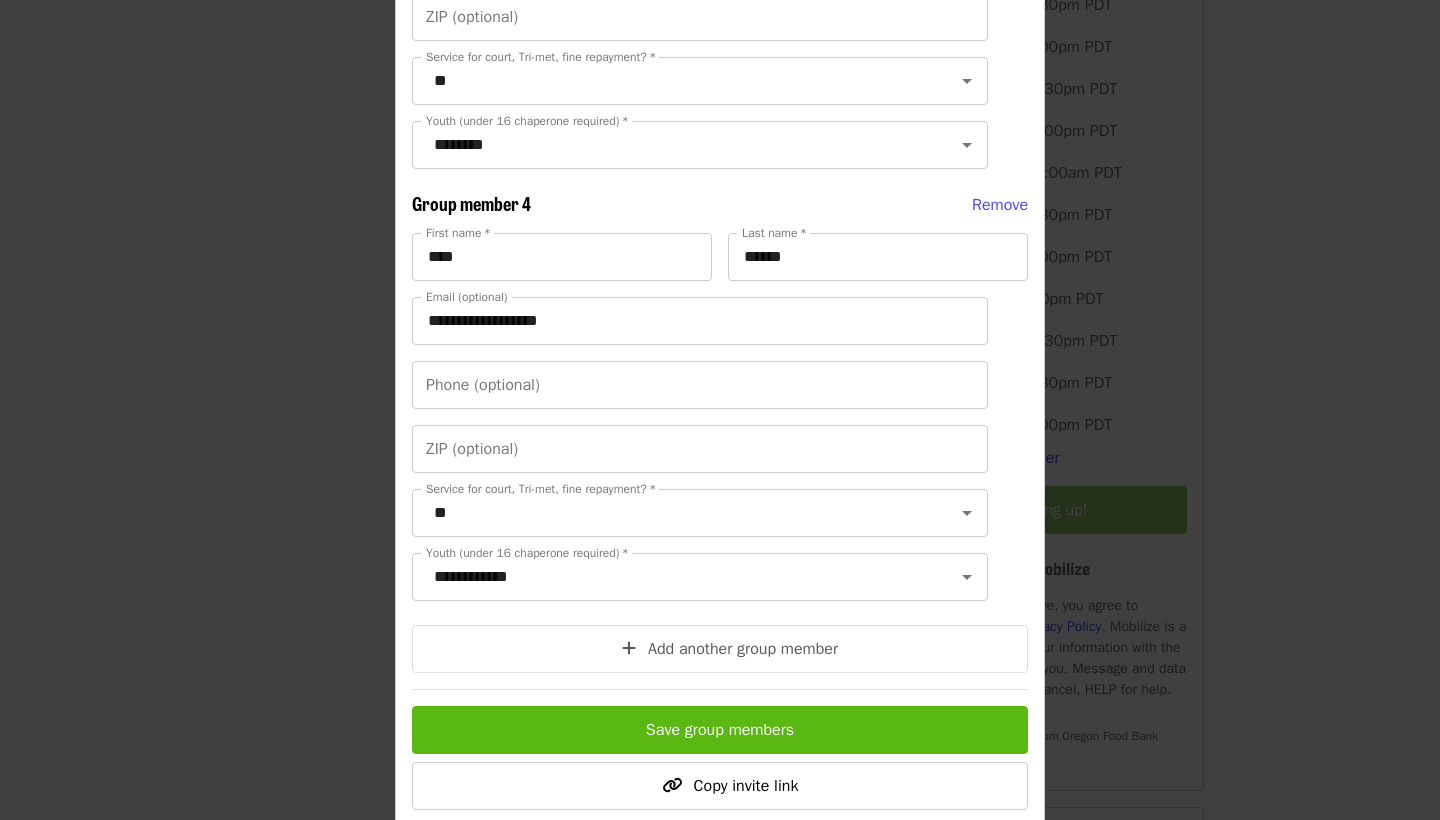 click on "Save group members" at bounding box center (720, 730) 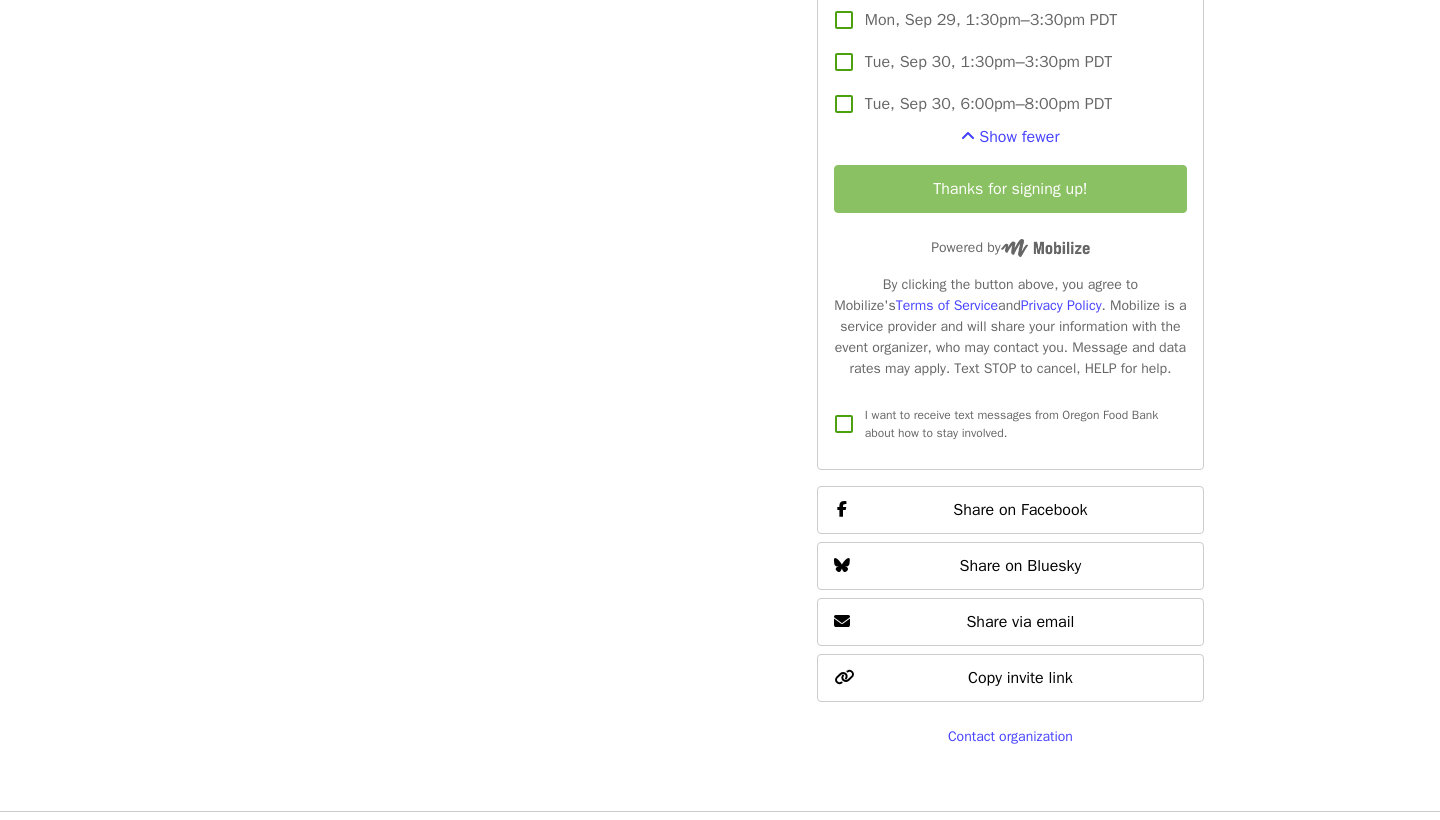 scroll, scrollTop: 3761, scrollLeft: 0, axis: vertical 